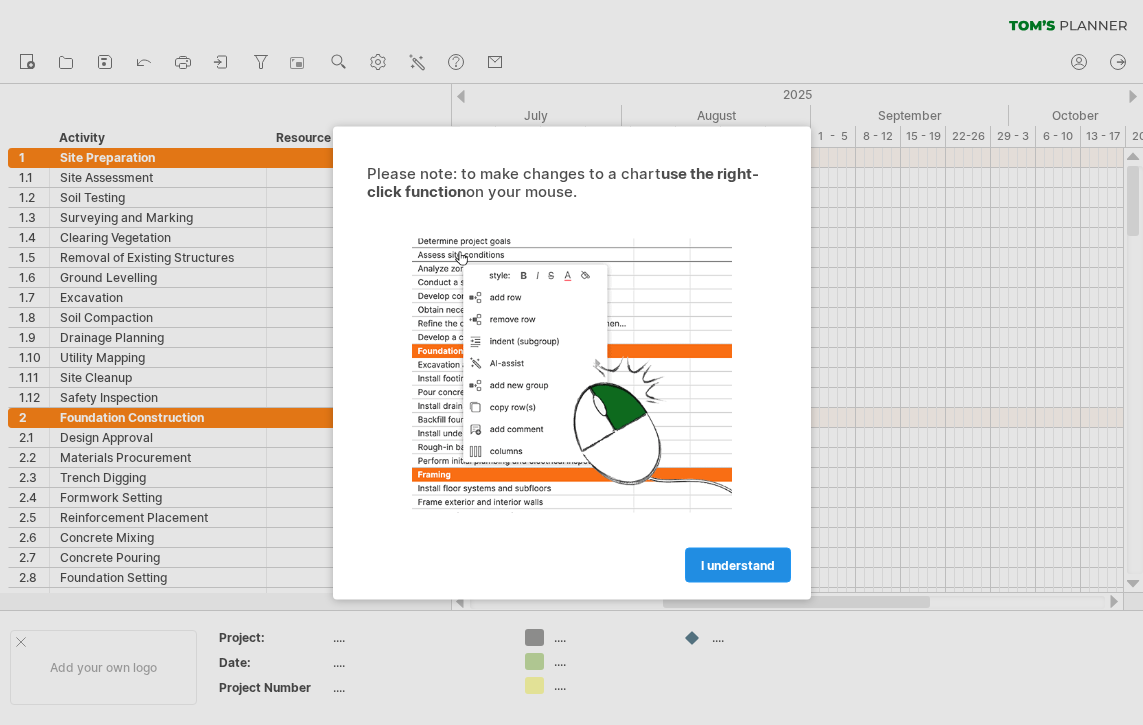 scroll, scrollTop: 0, scrollLeft: 0, axis: both 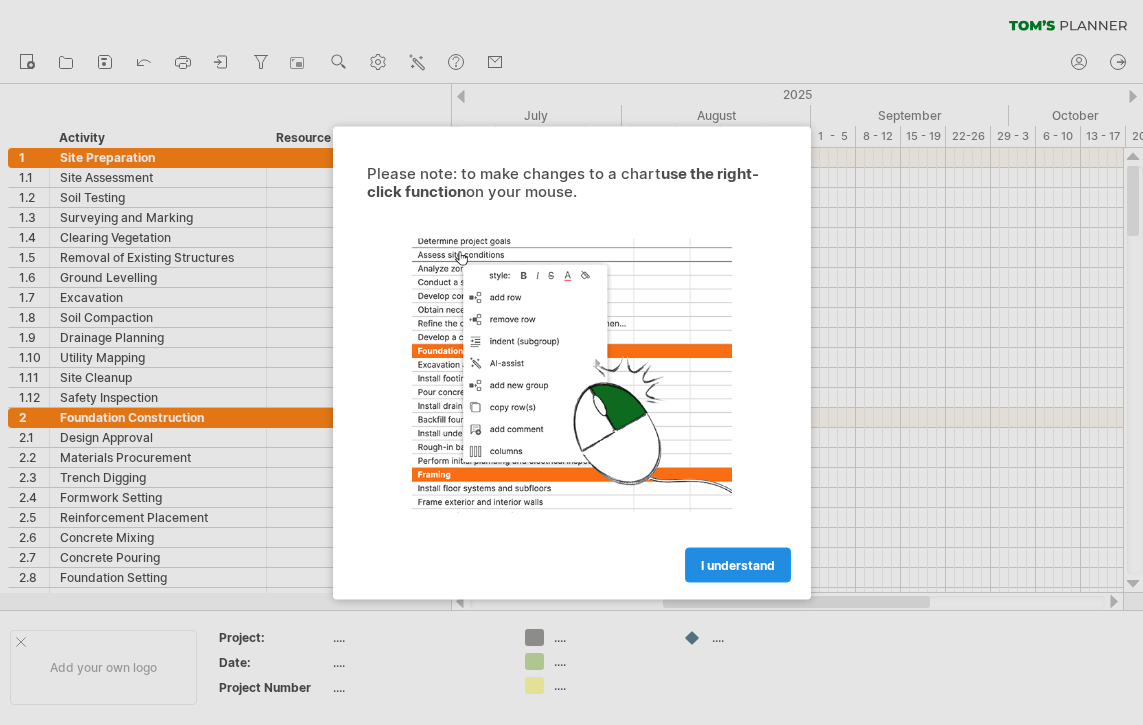 click on "I understand" at bounding box center (738, 564) 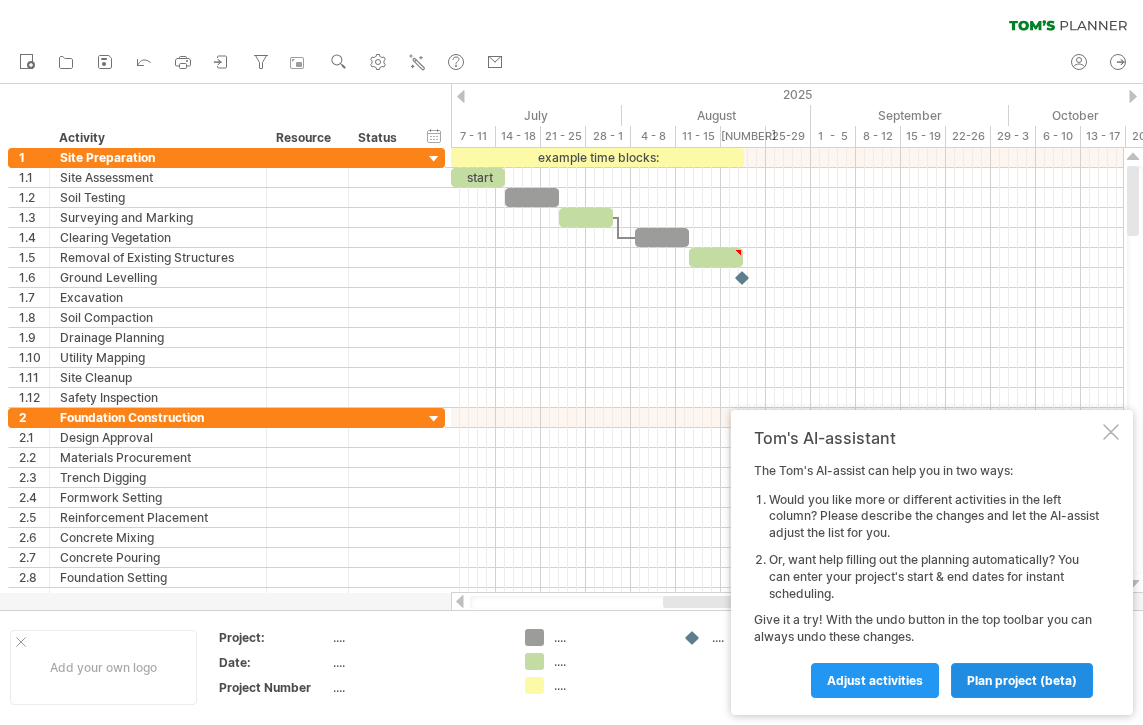 click on "plan project (beta)" at bounding box center [875, 680] 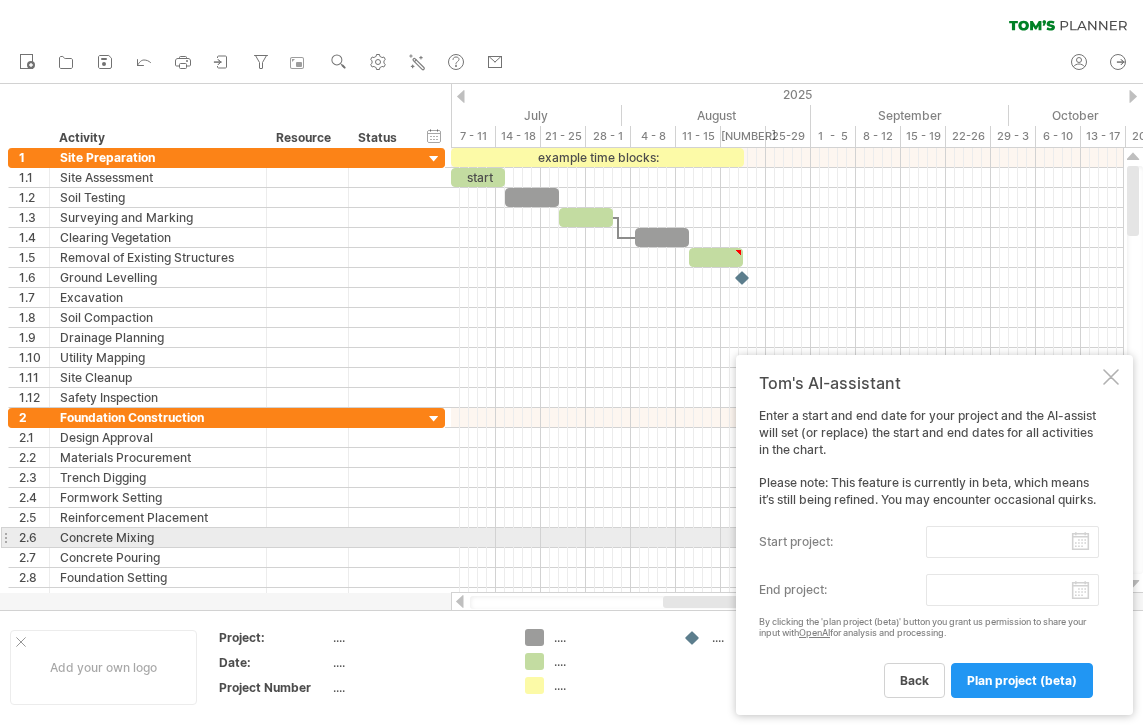 click on "start project:" at bounding box center (1012, 542) 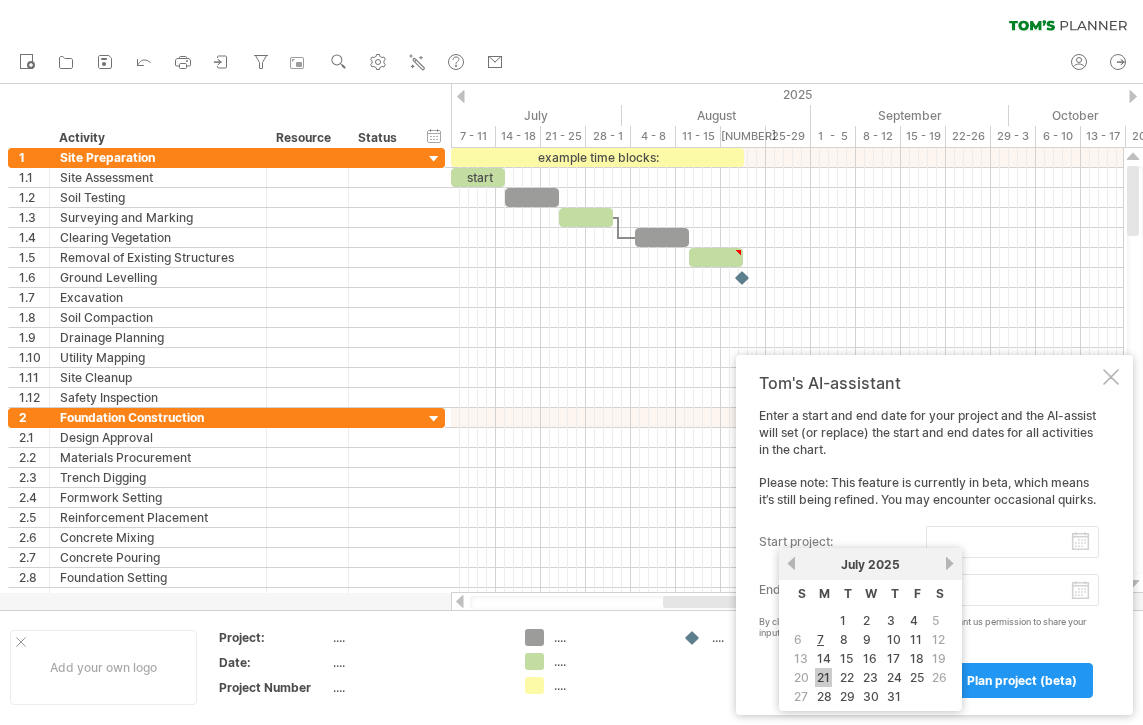 click on "21" at bounding box center (823, 677) 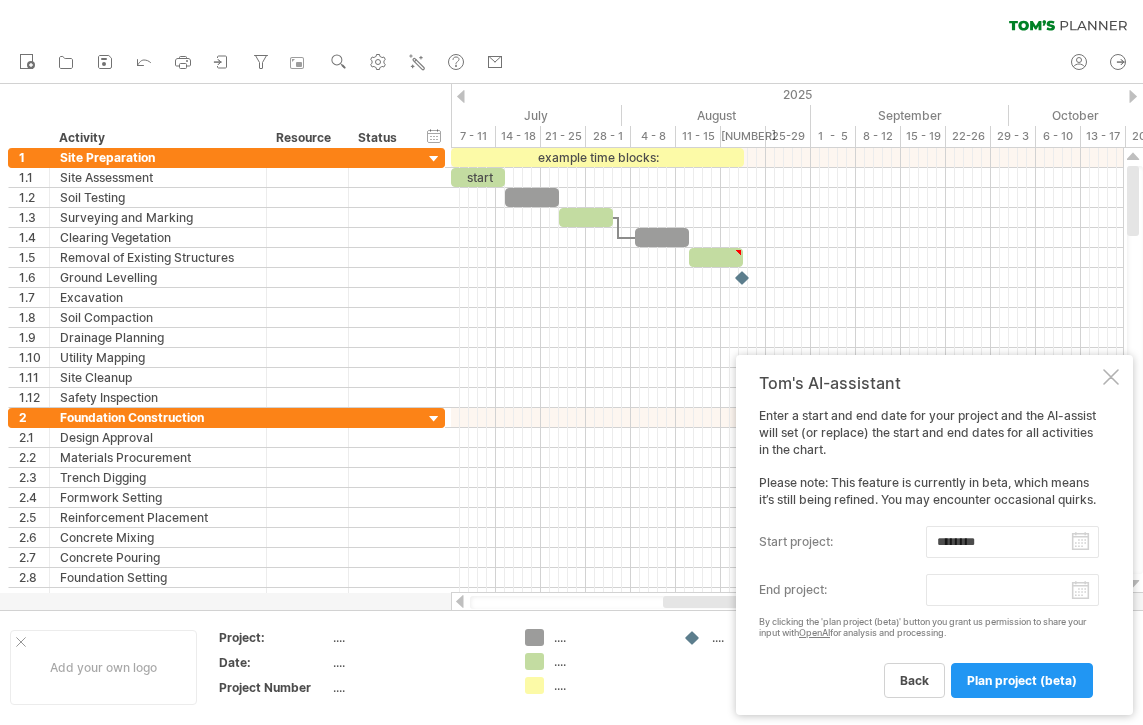 click on "progress(100%)
Trying to reach plan.tomsplanner.com
Connected again...
0%
clear filter
reapply filter" at bounding box center (571, 364) 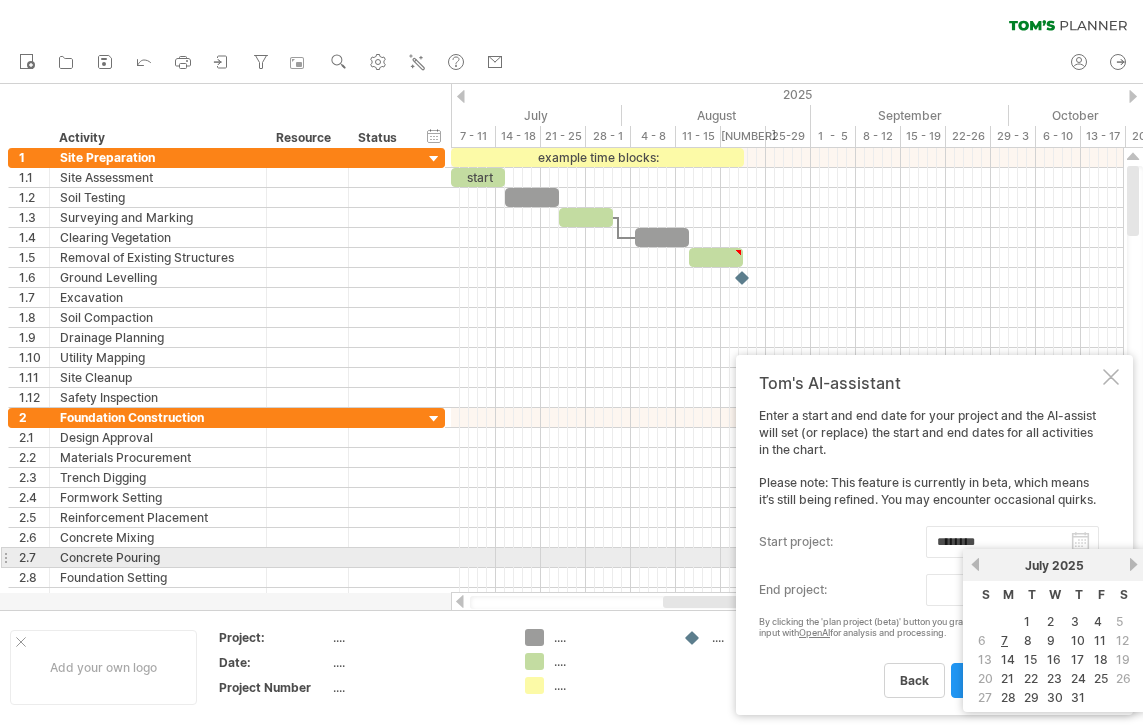 click on "next" at bounding box center [1133, 564] 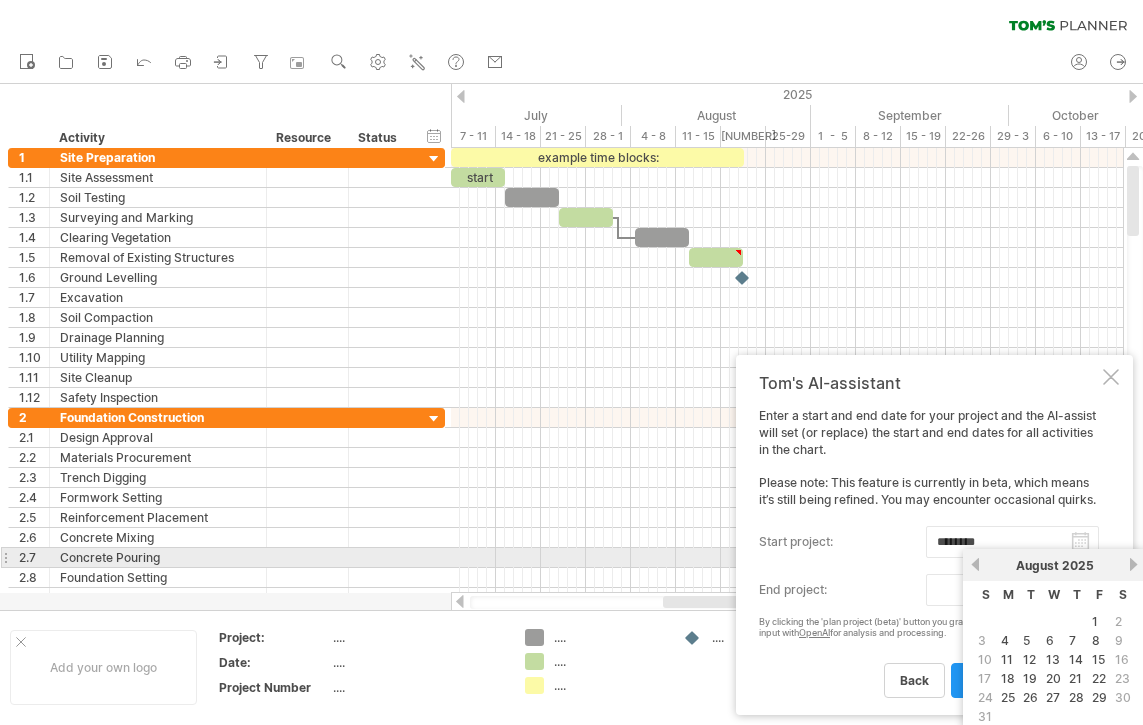 click on "next" at bounding box center [1133, 564] 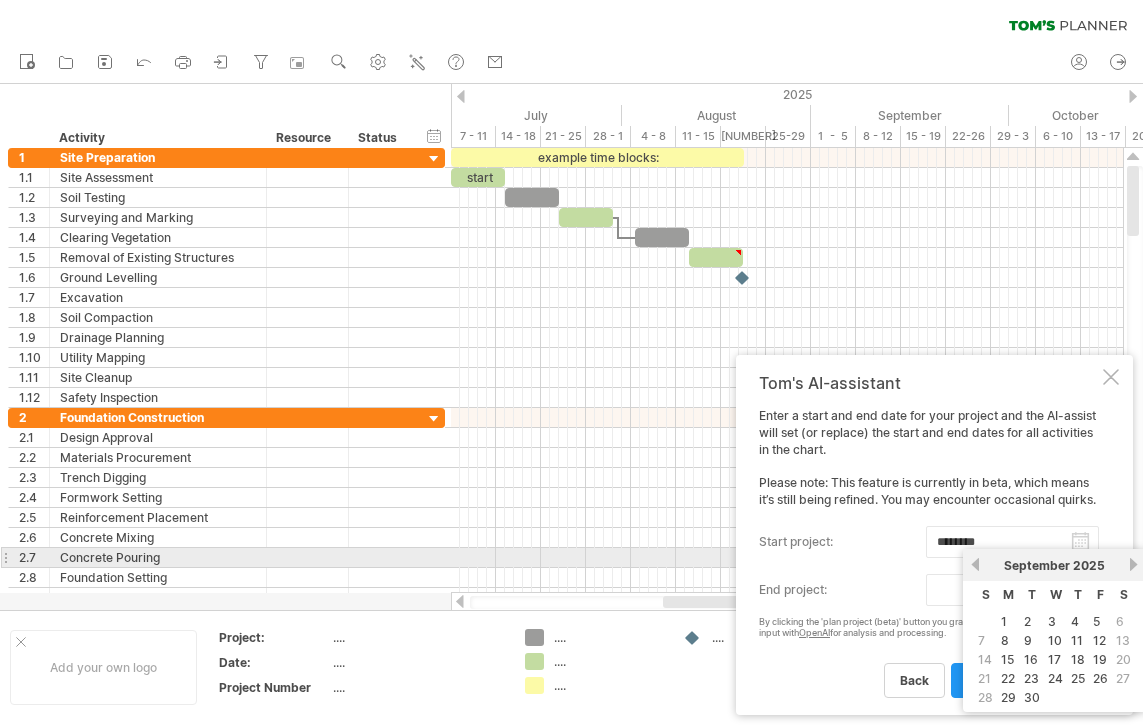 click on "next" at bounding box center [1133, 564] 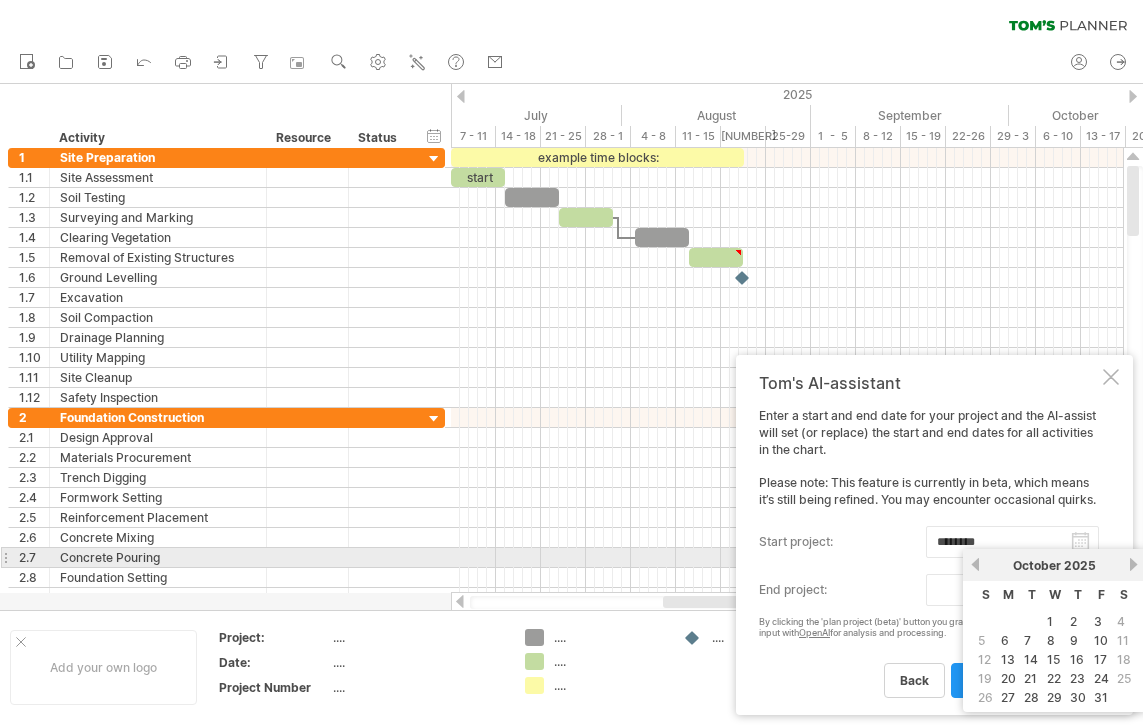 click on "next" at bounding box center [1133, 564] 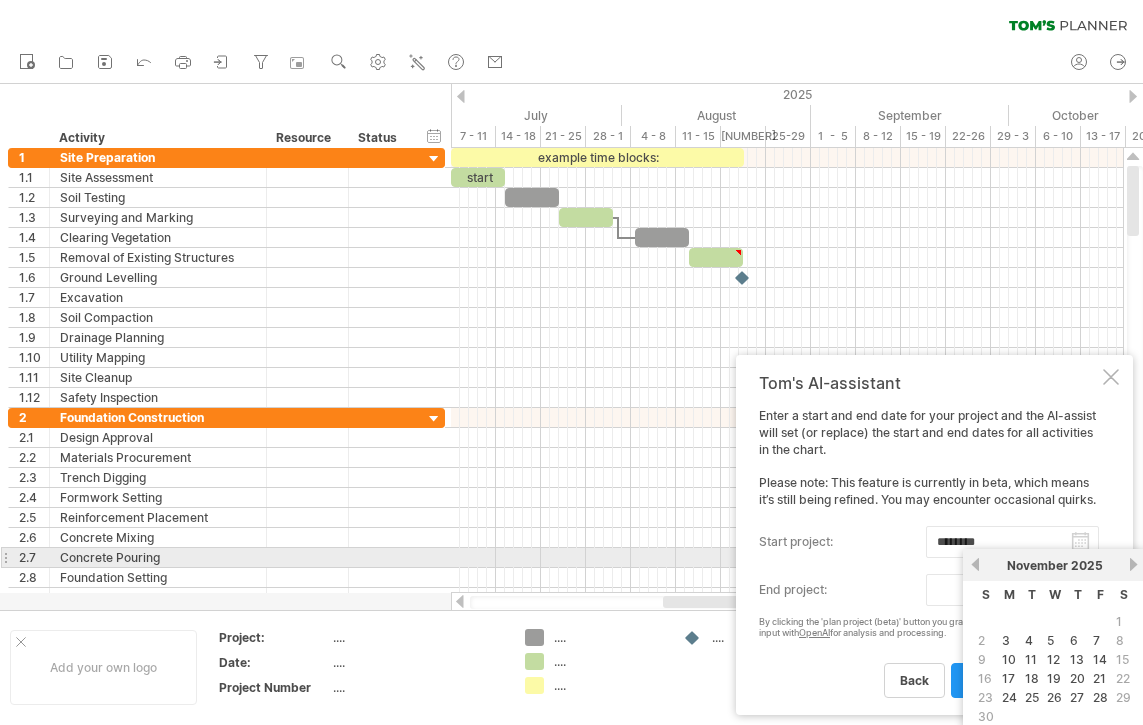 click on "next" at bounding box center (1133, 564) 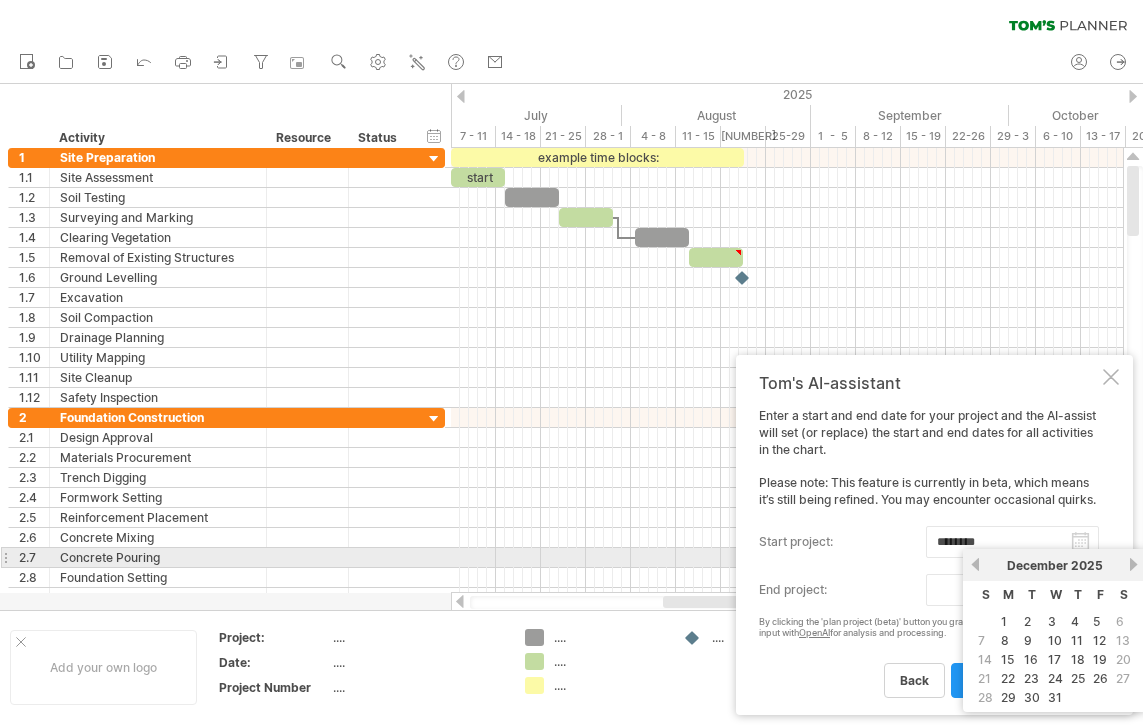 click on "next" at bounding box center (1133, 564) 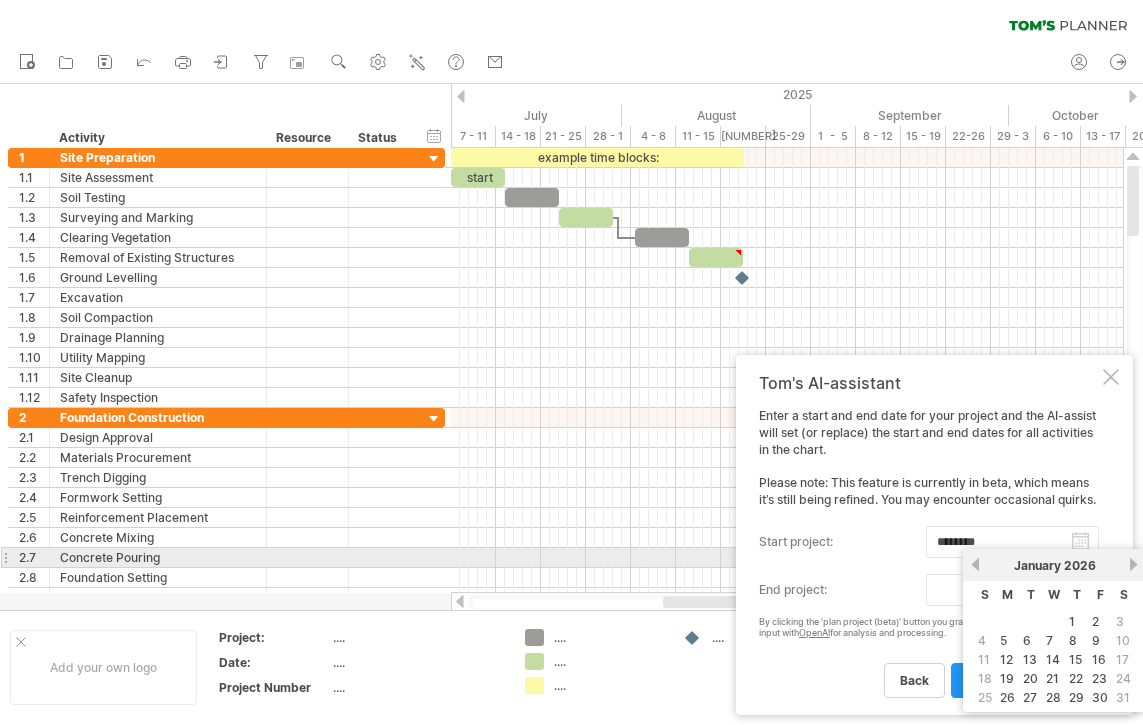 click on "next" at bounding box center [1133, 564] 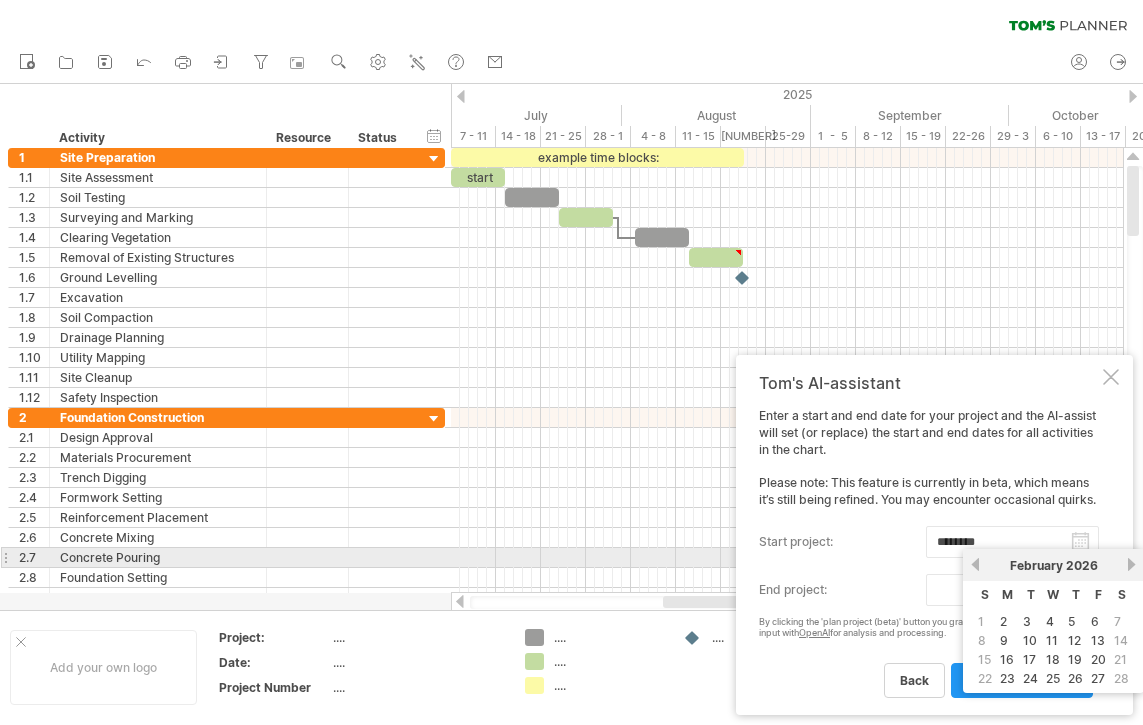 click on "previous" at bounding box center [975, 564] 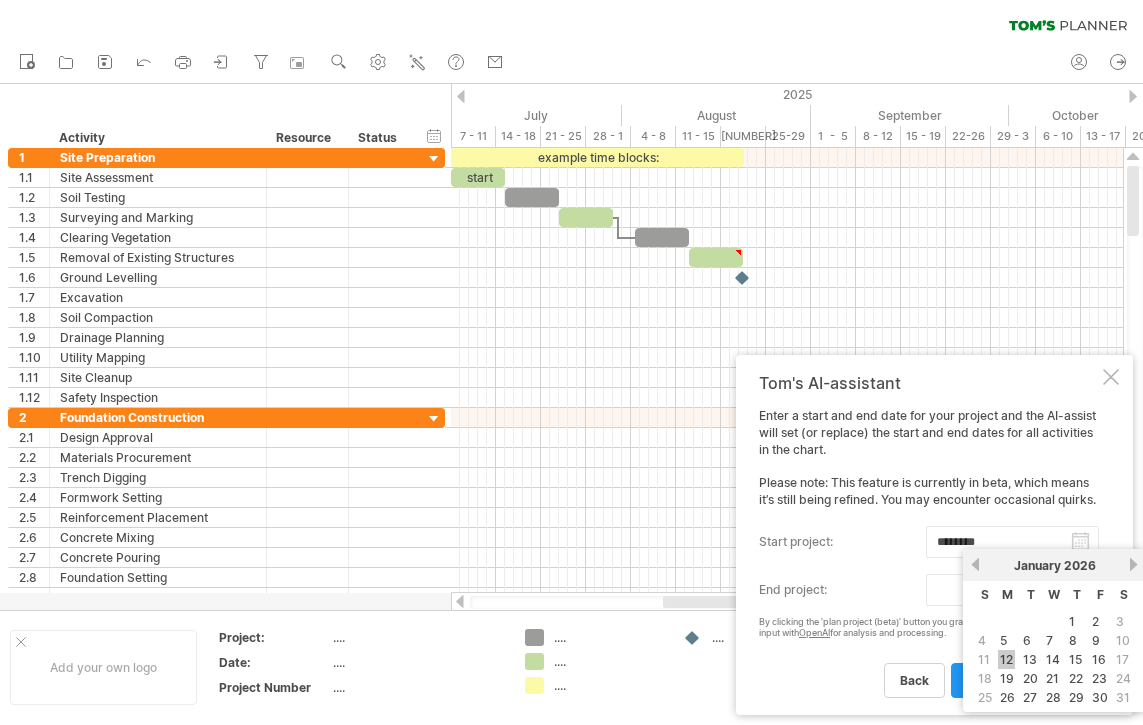 click on "12" at bounding box center [1006, 659] 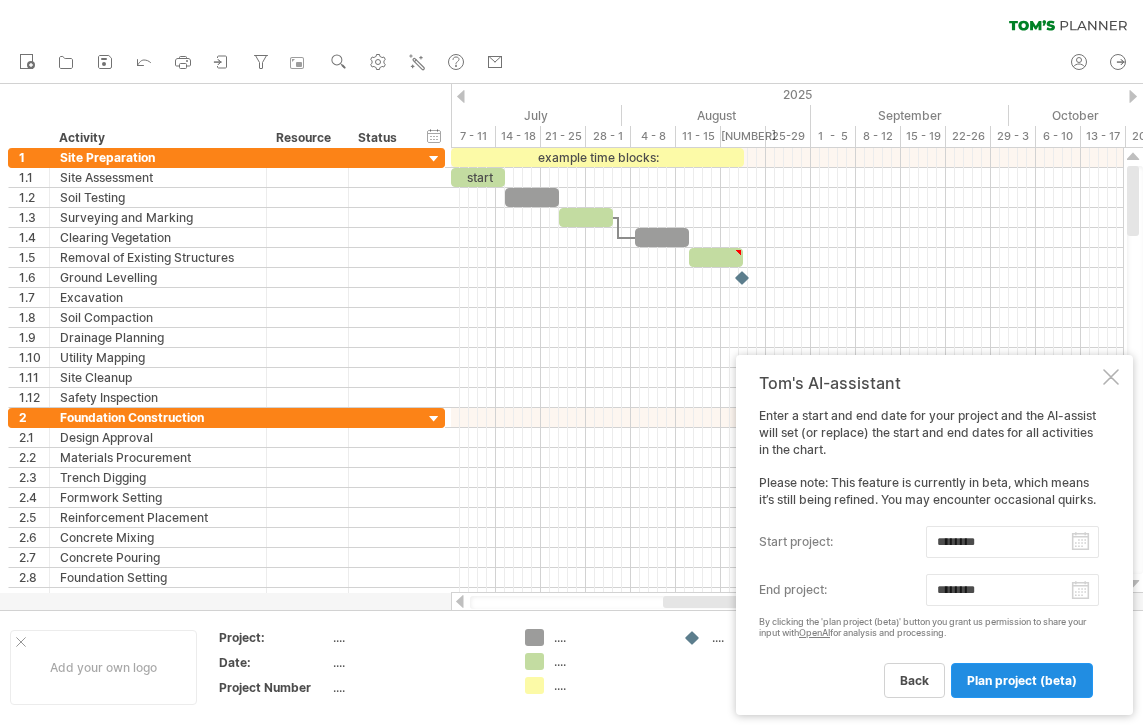 click on "plan project (beta)" at bounding box center [1022, 680] 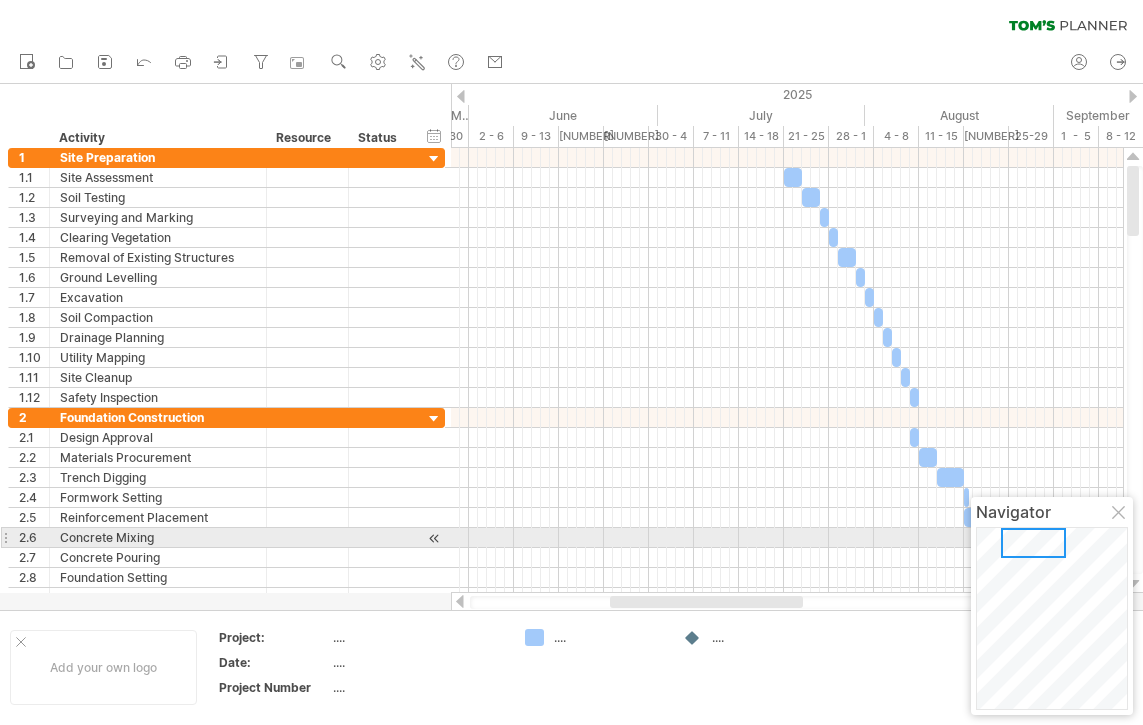 drag, startPoint x: 1019, startPoint y: 551, endPoint x: 1033, endPoint y: 537, distance: 19.79899 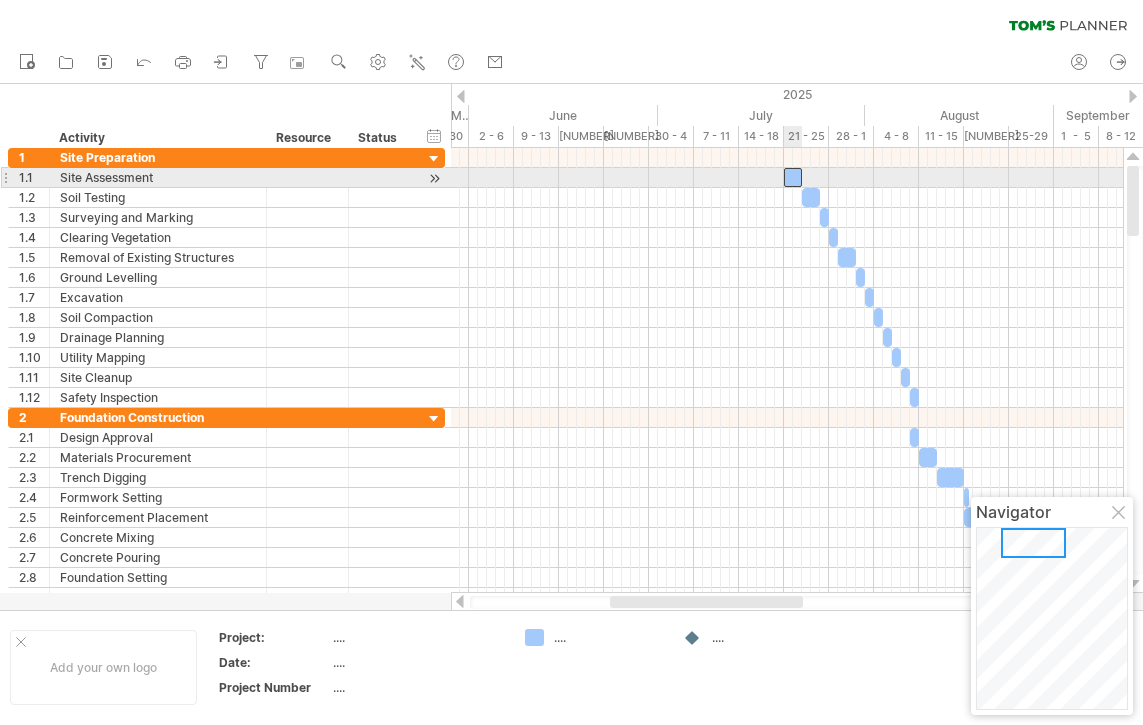 click at bounding box center (793, 177) 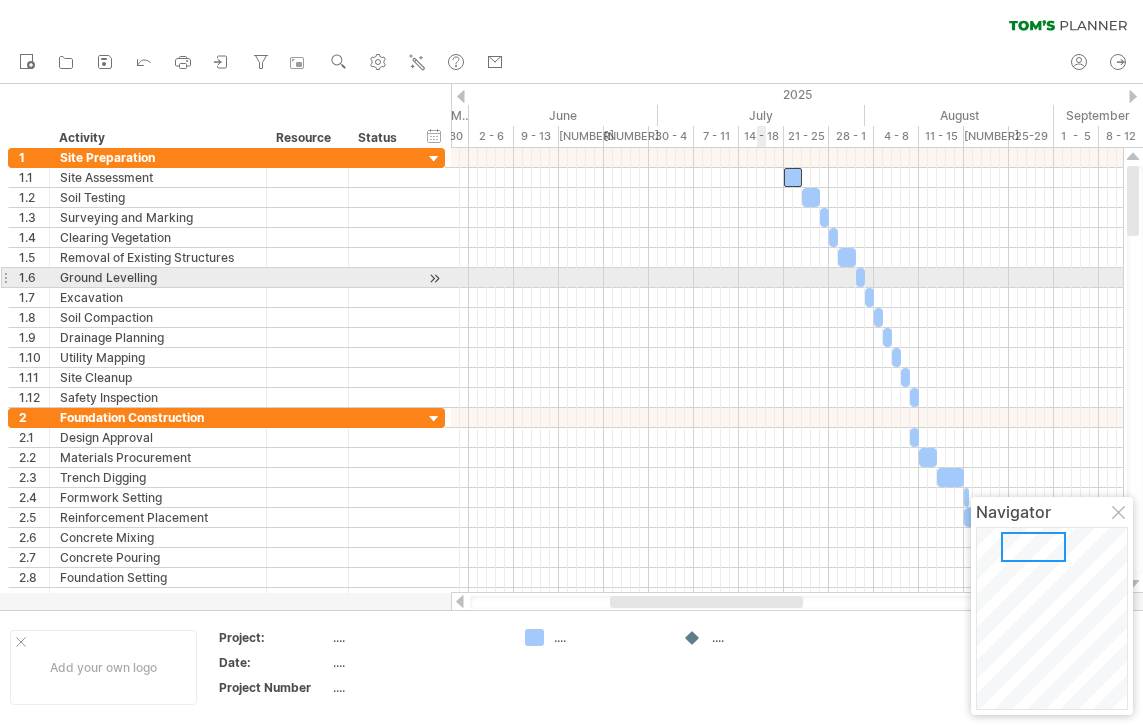 click at bounding box center [787, 278] 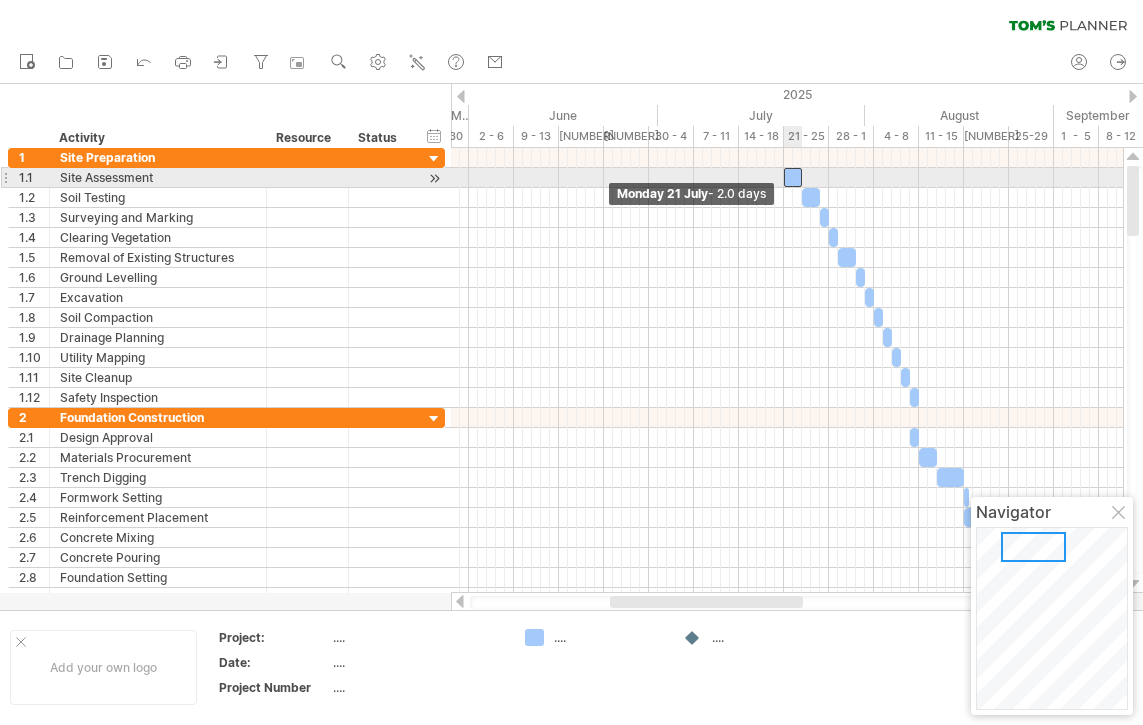 click at bounding box center [784, 177] 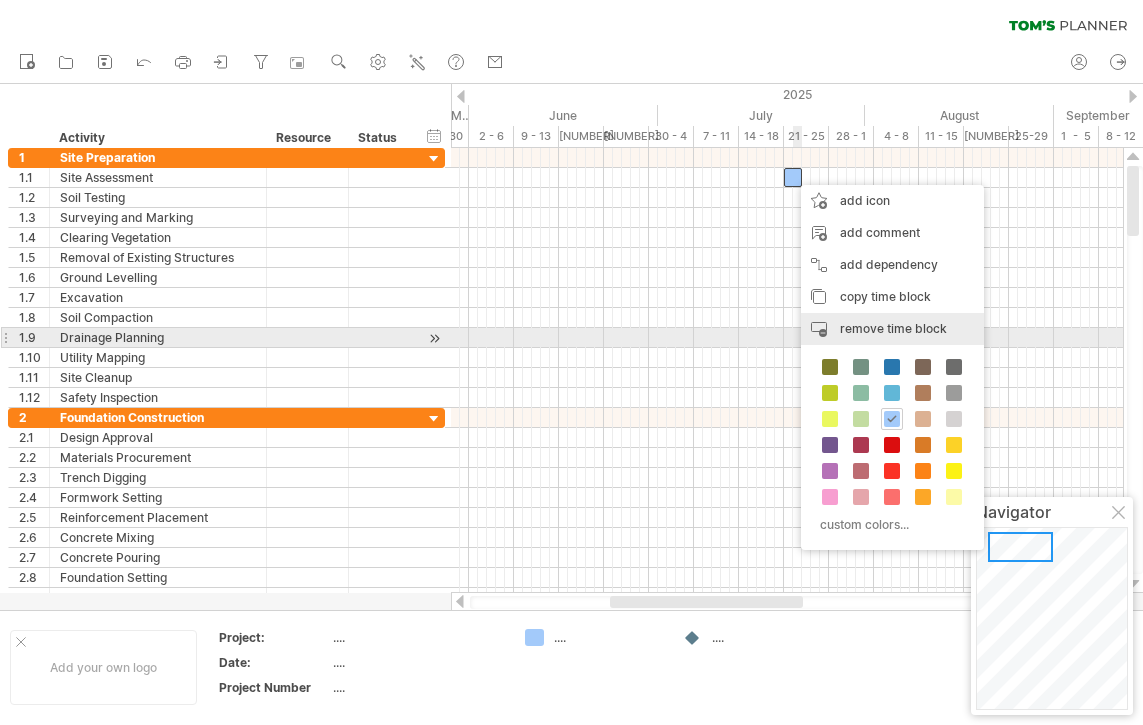 click on "remove time block" at bounding box center (893, 328) 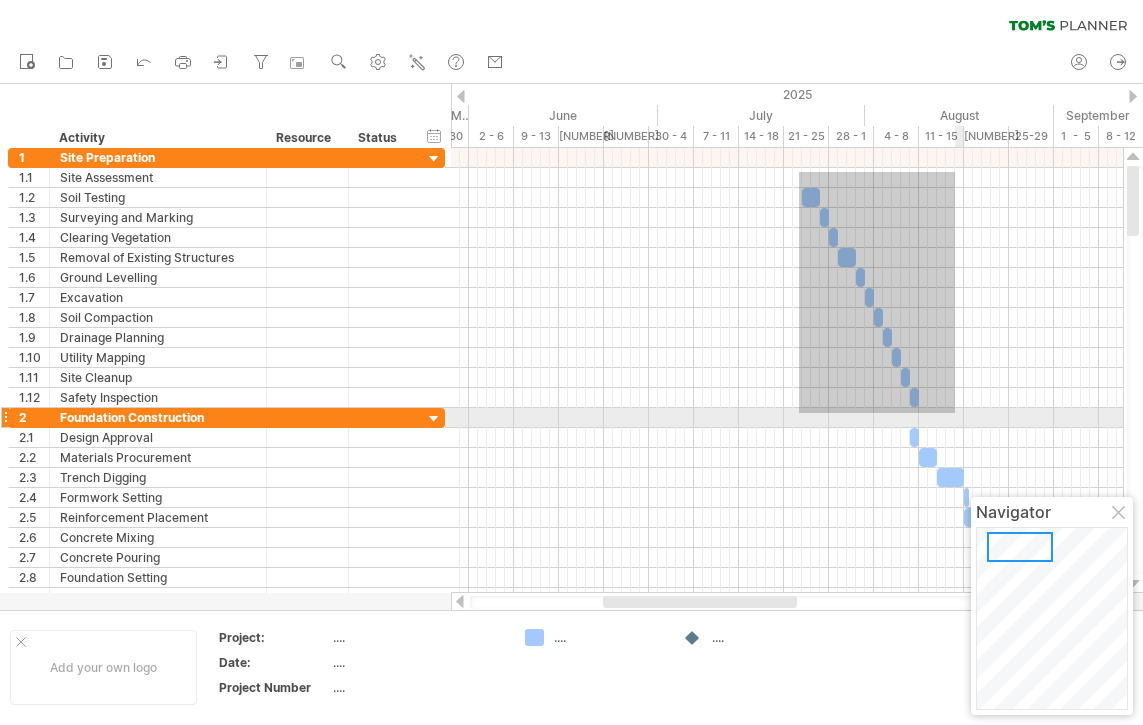 drag, startPoint x: 799, startPoint y: 172, endPoint x: 955, endPoint y: 413, distance: 287.08362 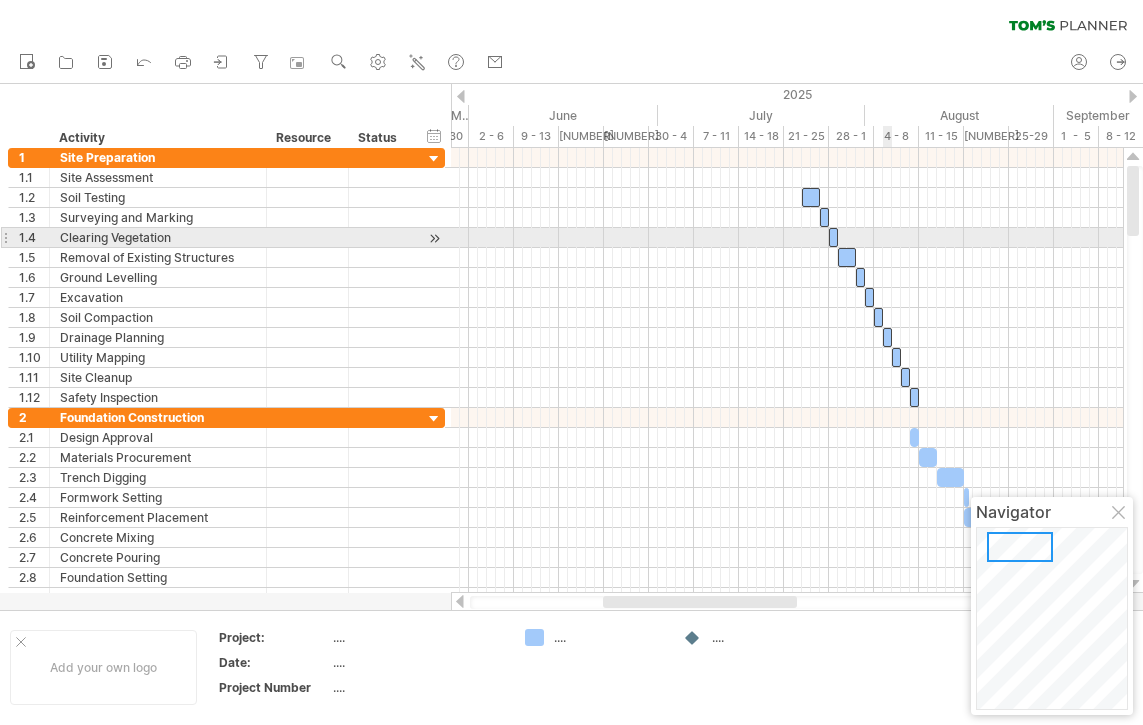click at bounding box center (787, 238) 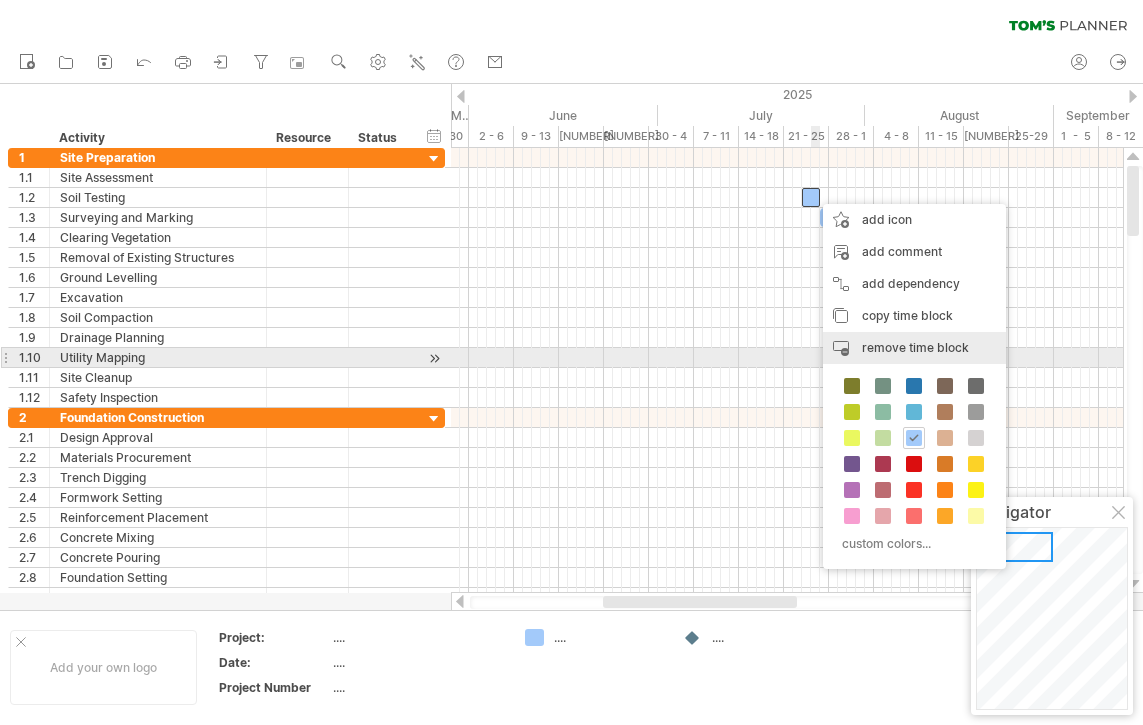 click on "remove time block" at bounding box center (915, 347) 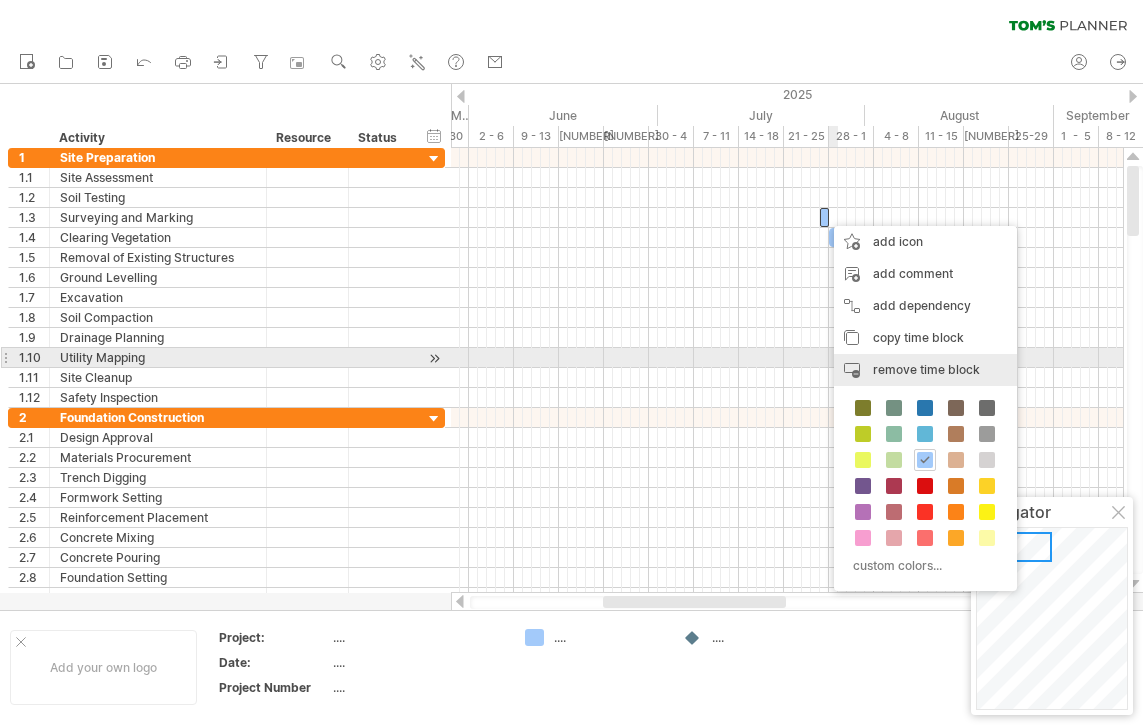 click on "remove time block" at bounding box center (926, 369) 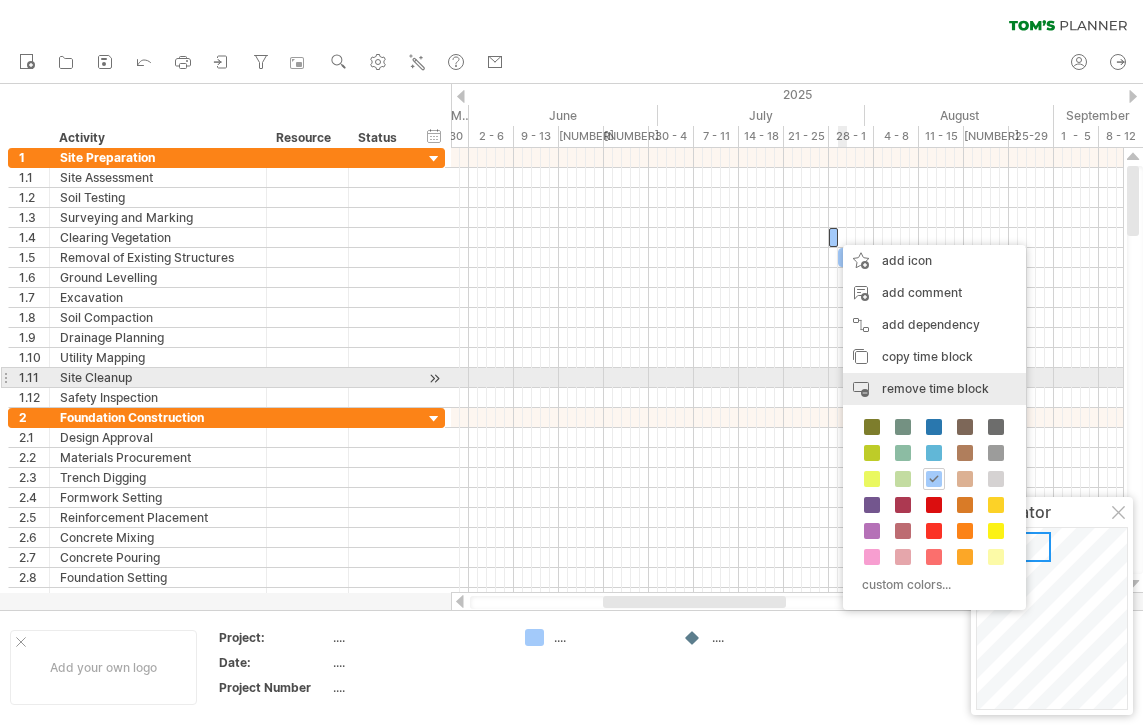 click on "remove time block" at bounding box center (935, 388) 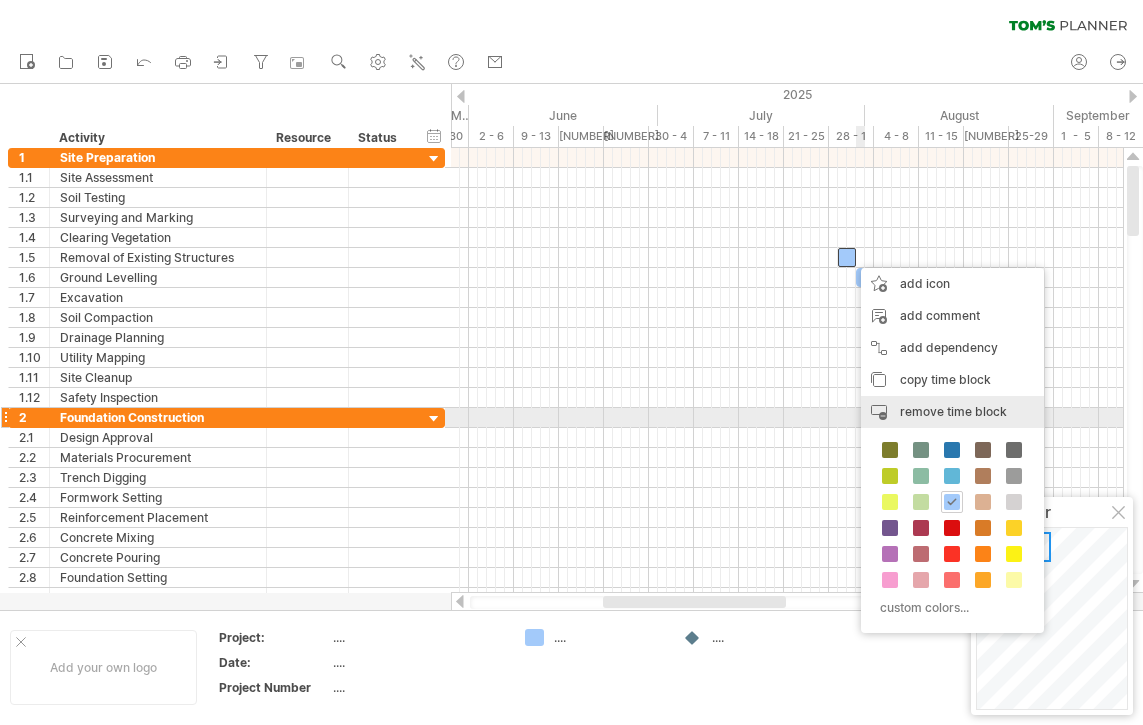 click on "remove time block" at bounding box center (953, 411) 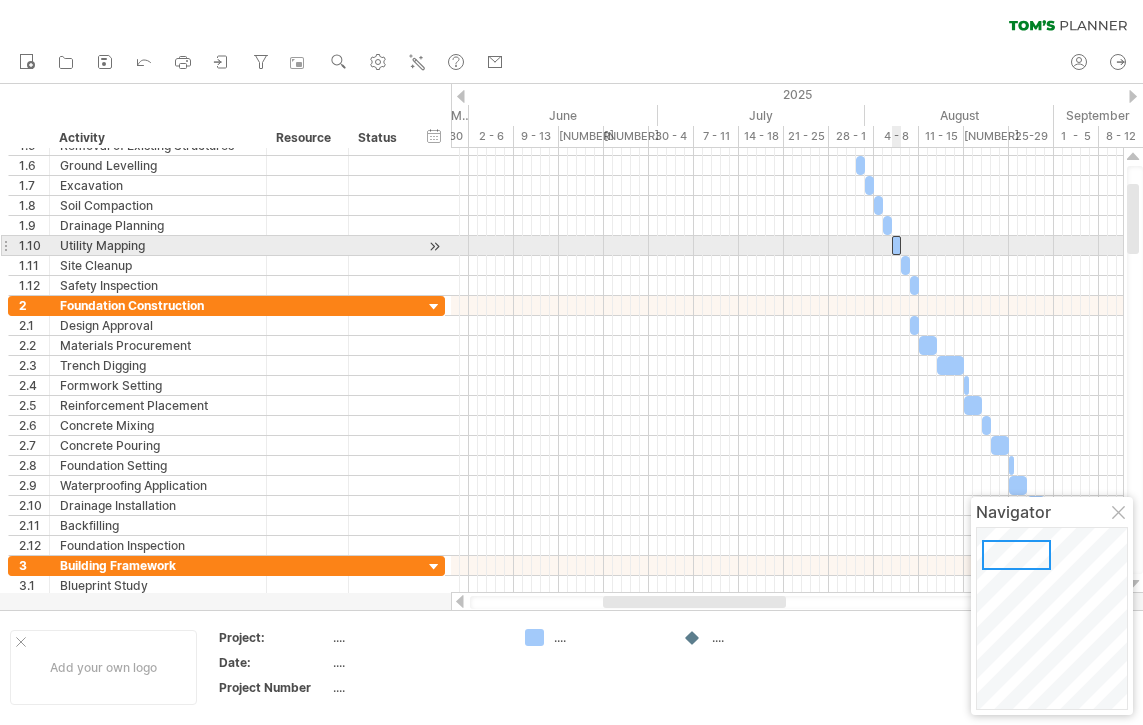 click at bounding box center (896, 245) 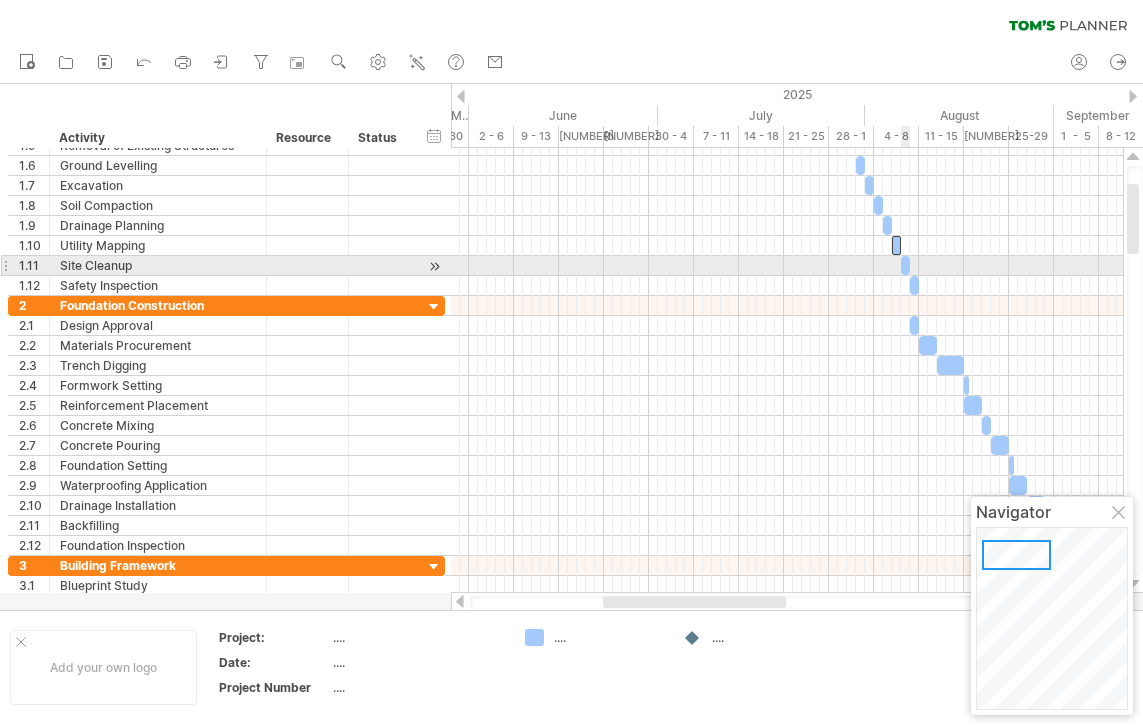 click at bounding box center (910, 265) 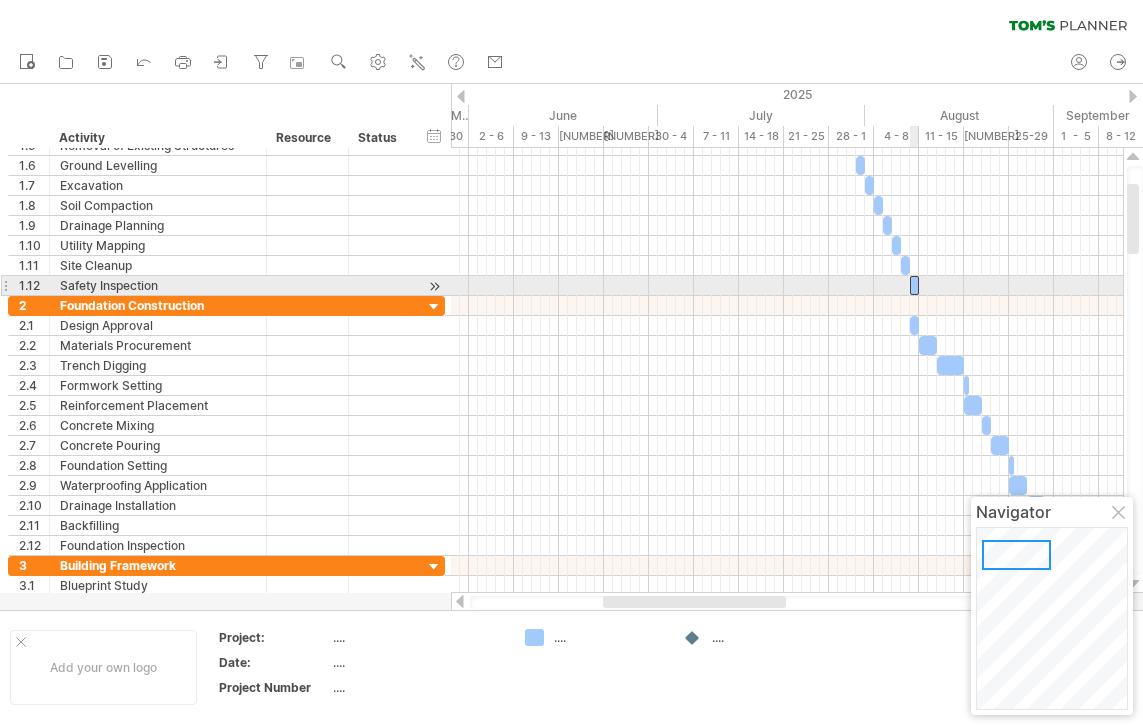 click at bounding box center (914, 285) 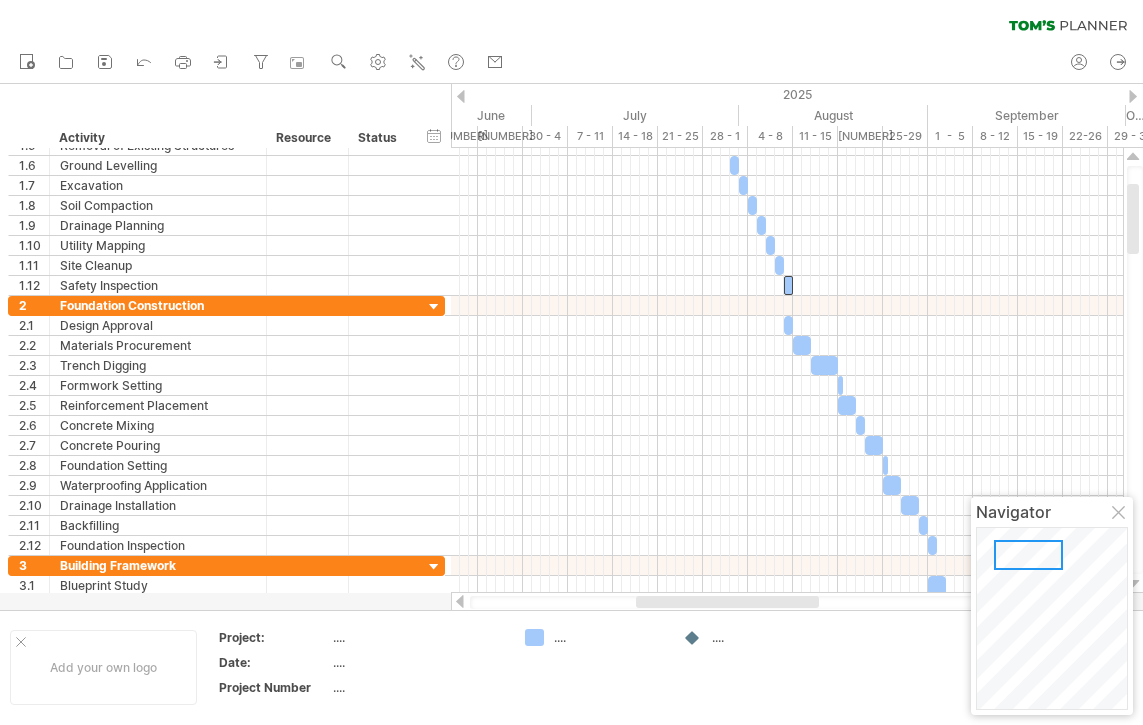 drag, startPoint x: 712, startPoint y: 599, endPoint x: 739, endPoint y: 598, distance: 27.018513 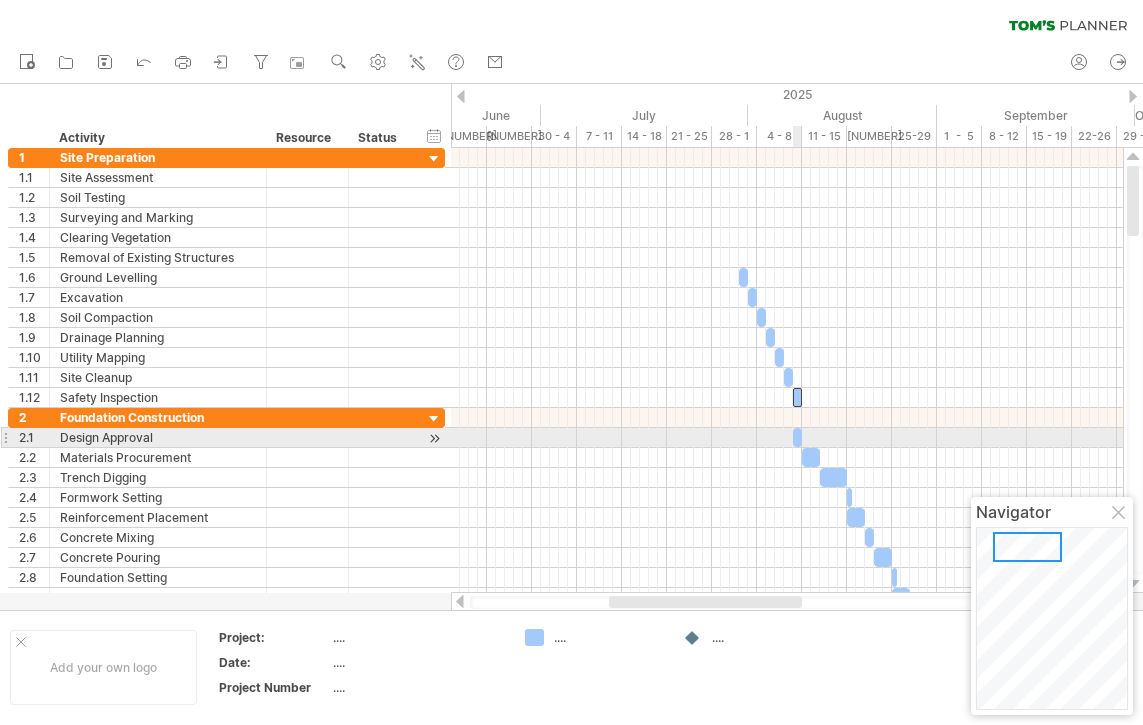 click at bounding box center (793, 437) 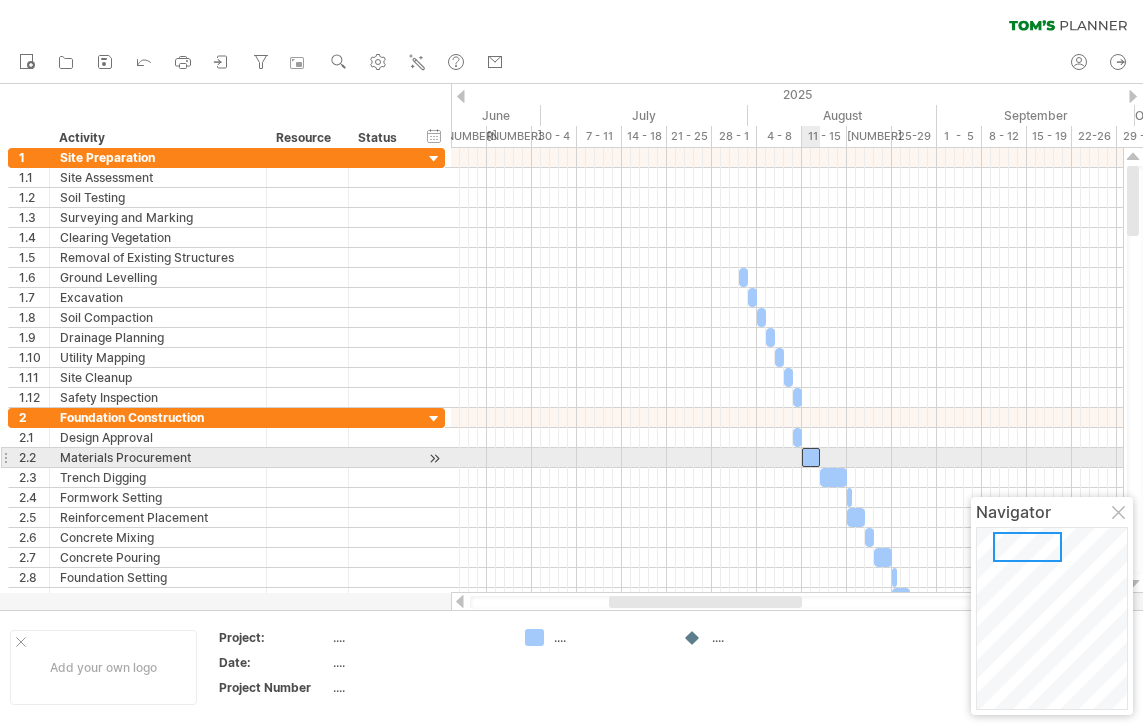 click at bounding box center (811, 457) 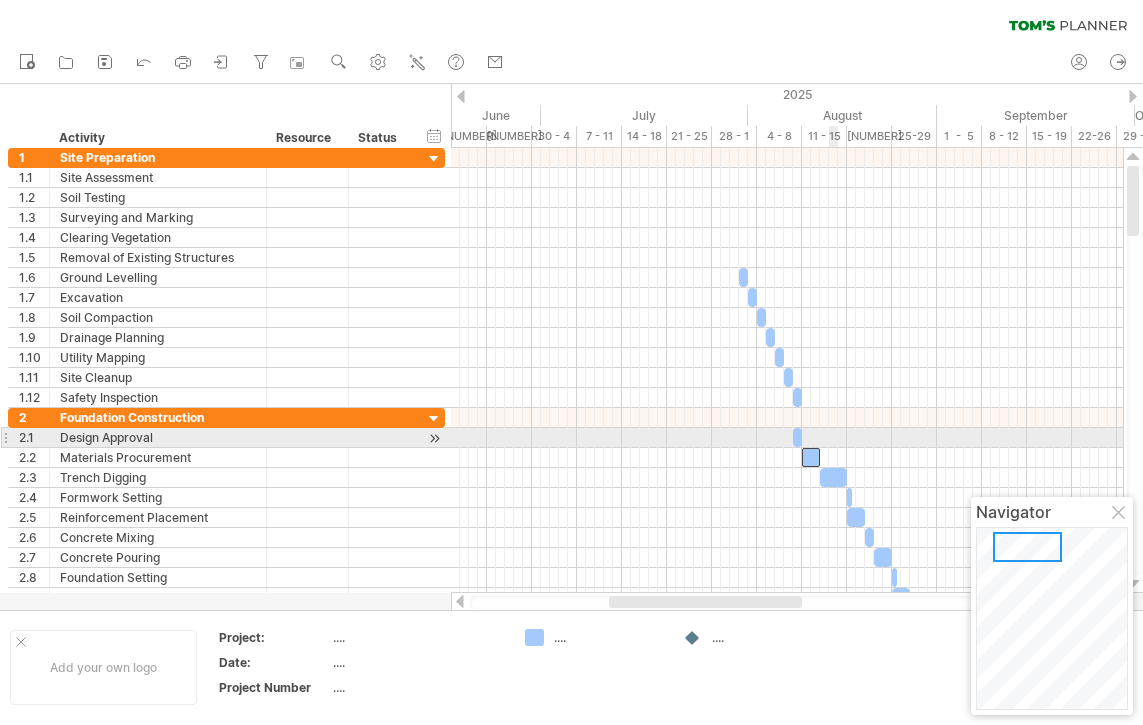 click at bounding box center [787, 438] 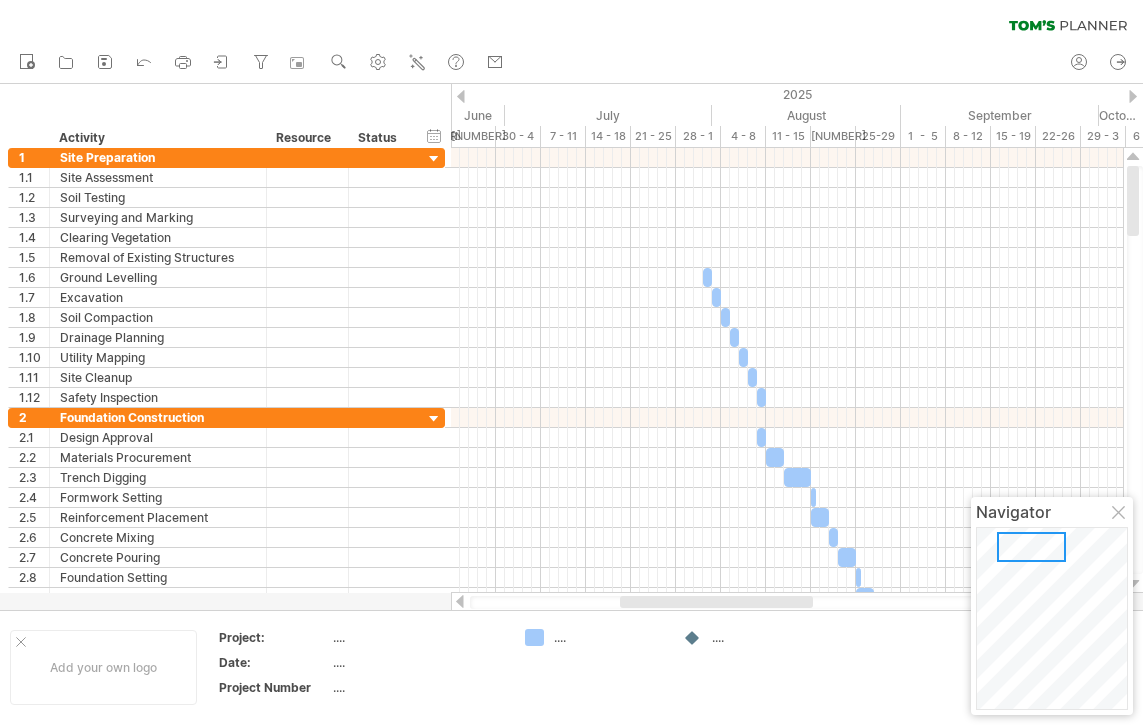 drag, startPoint x: 784, startPoint y: 598, endPoint x: 795, endPoint y: 597, distance: 11.045361 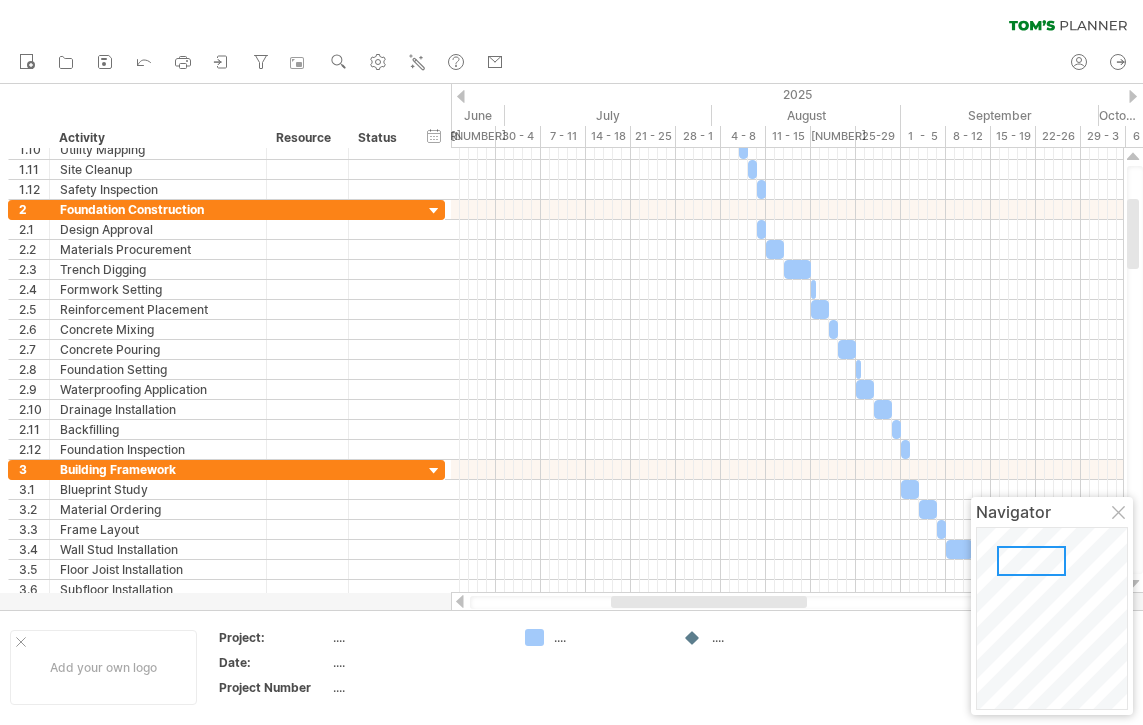 drag, startPoint x: 772, startPoint y: 609, endPoint x: 806, endPoint y: 605, distance: 34.234486 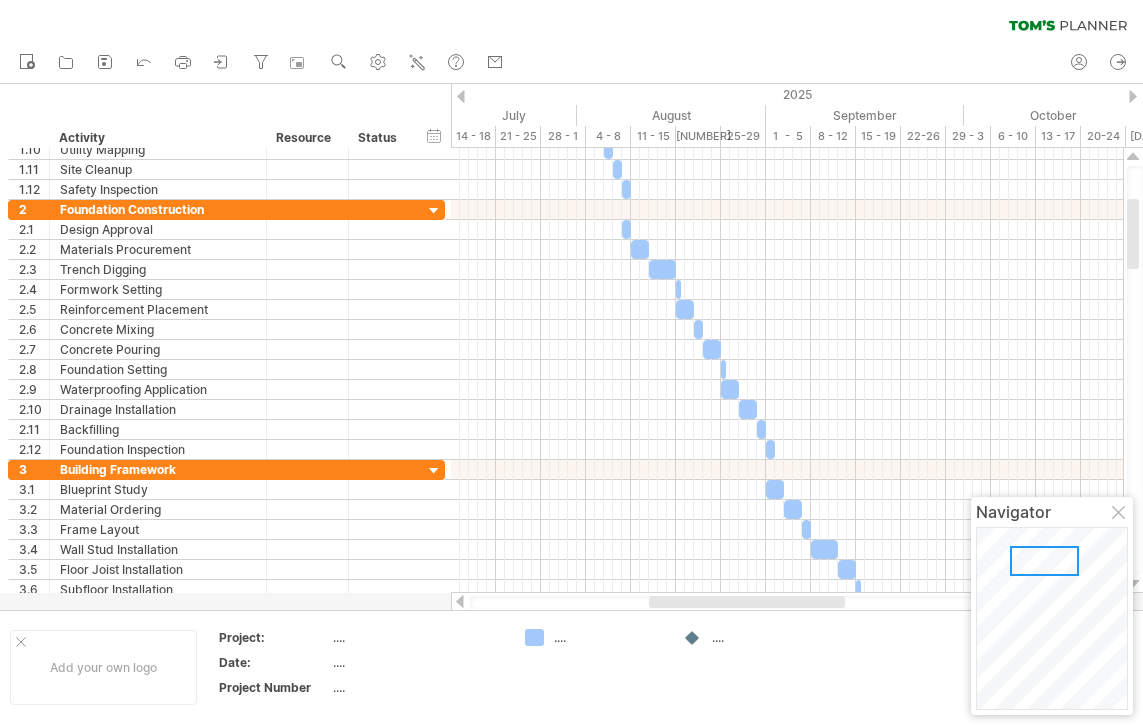 drag, startPoint x: 778, startPoint y: 601, endPoint x: 814, endPoint y: 600, distance: 36.013885 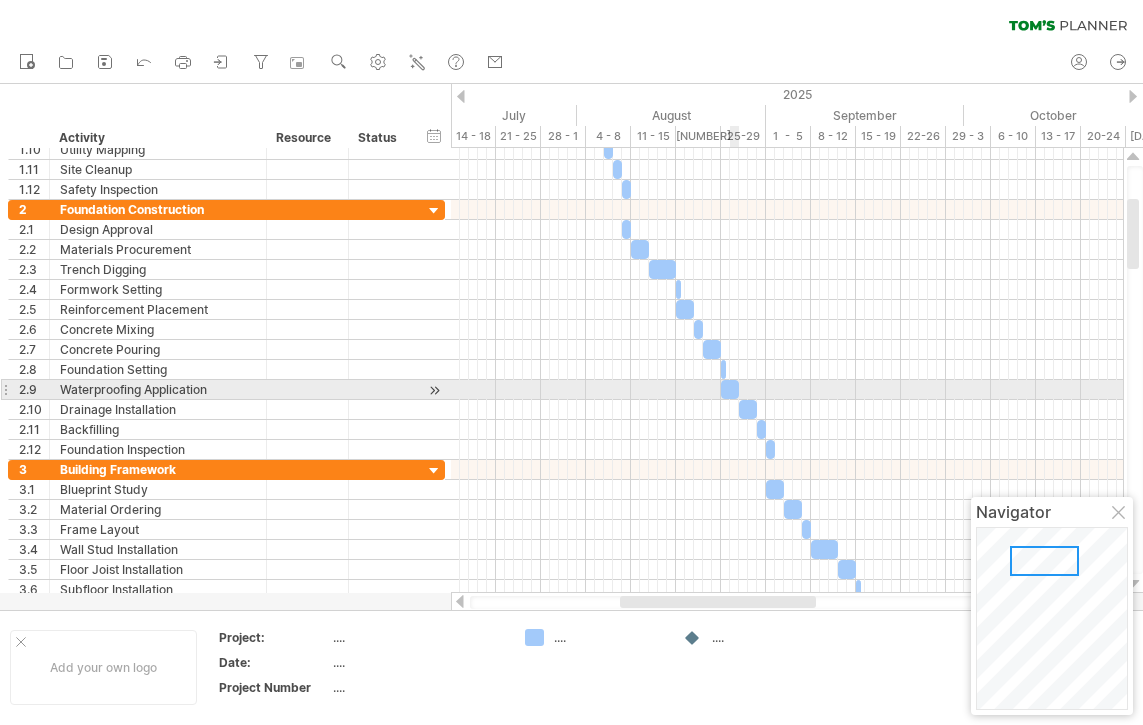 click at bounding box center (730, 389) 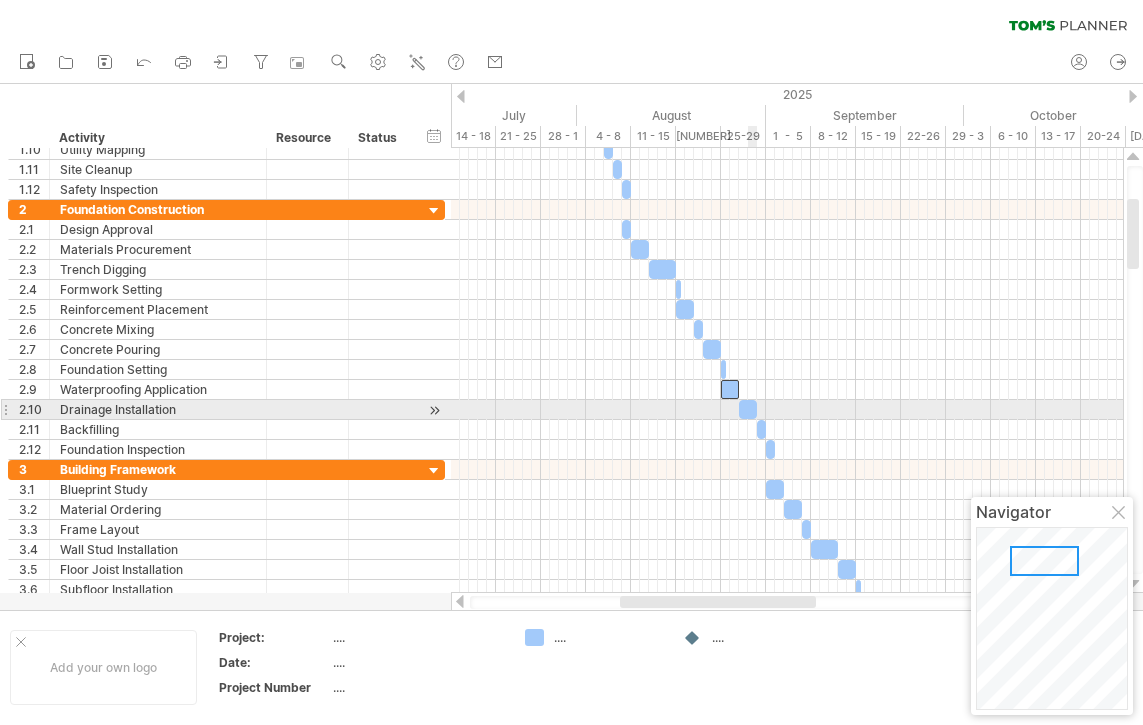 click at bounding box center (748, 409) 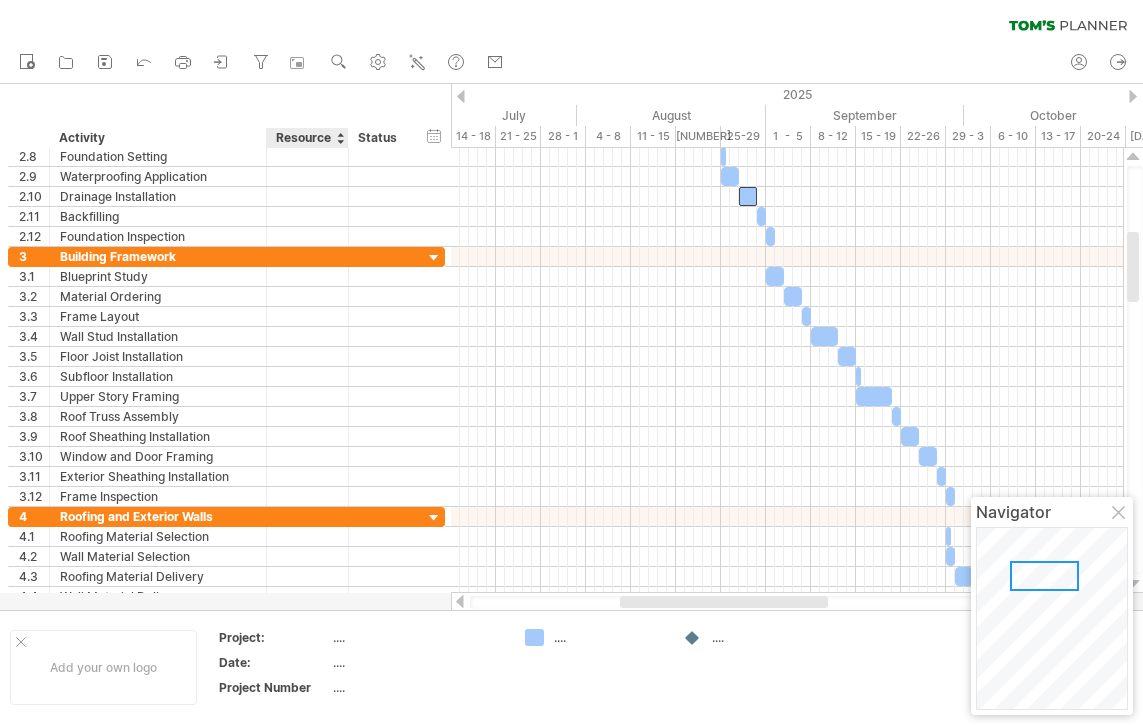 click on "Project:" at bounding box center [274, 637] 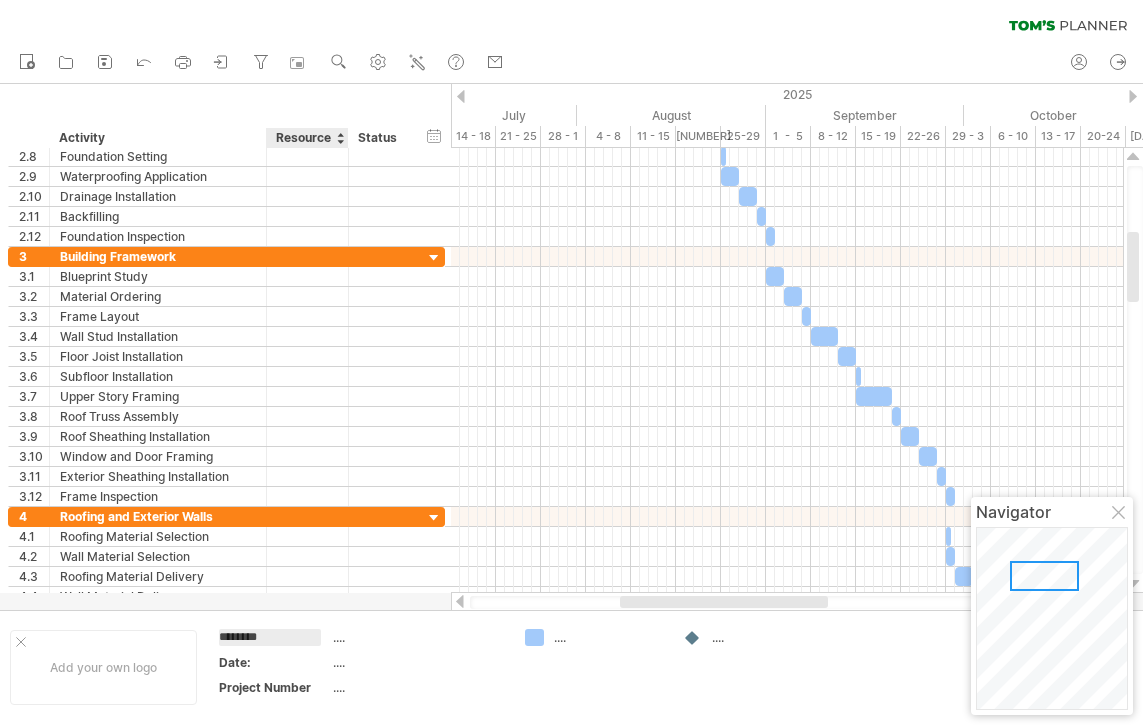 click on "...." at bounding box center [417, 637] 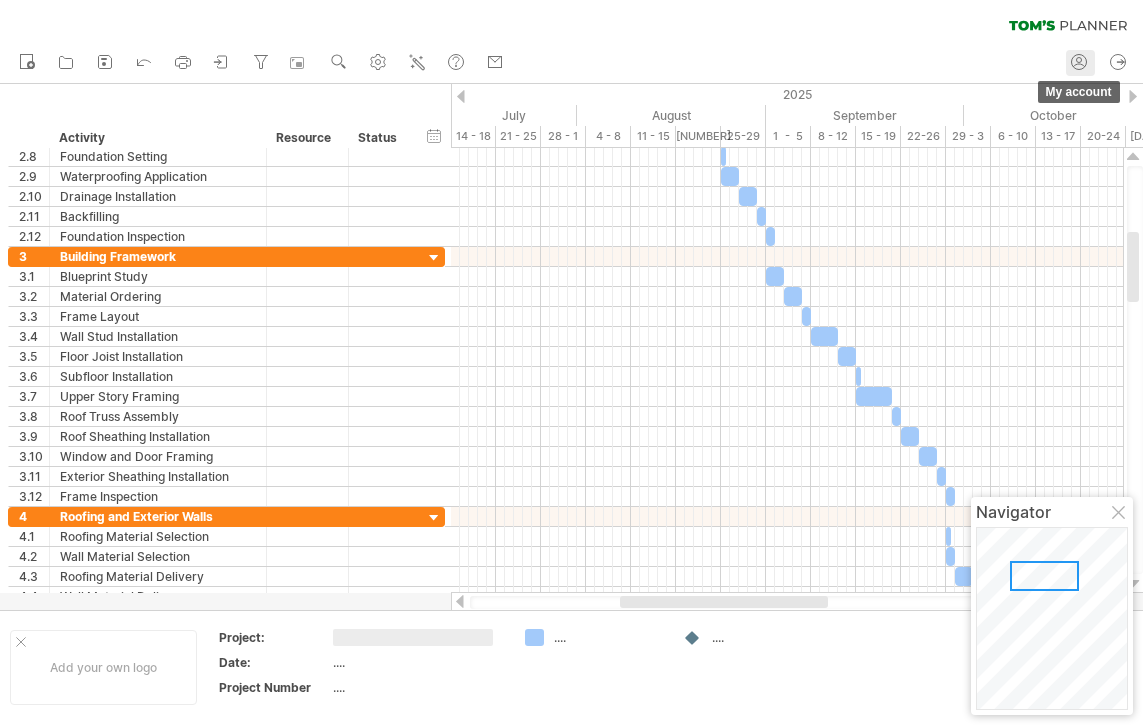 click on "my account" at bounding box center (1080, 63) 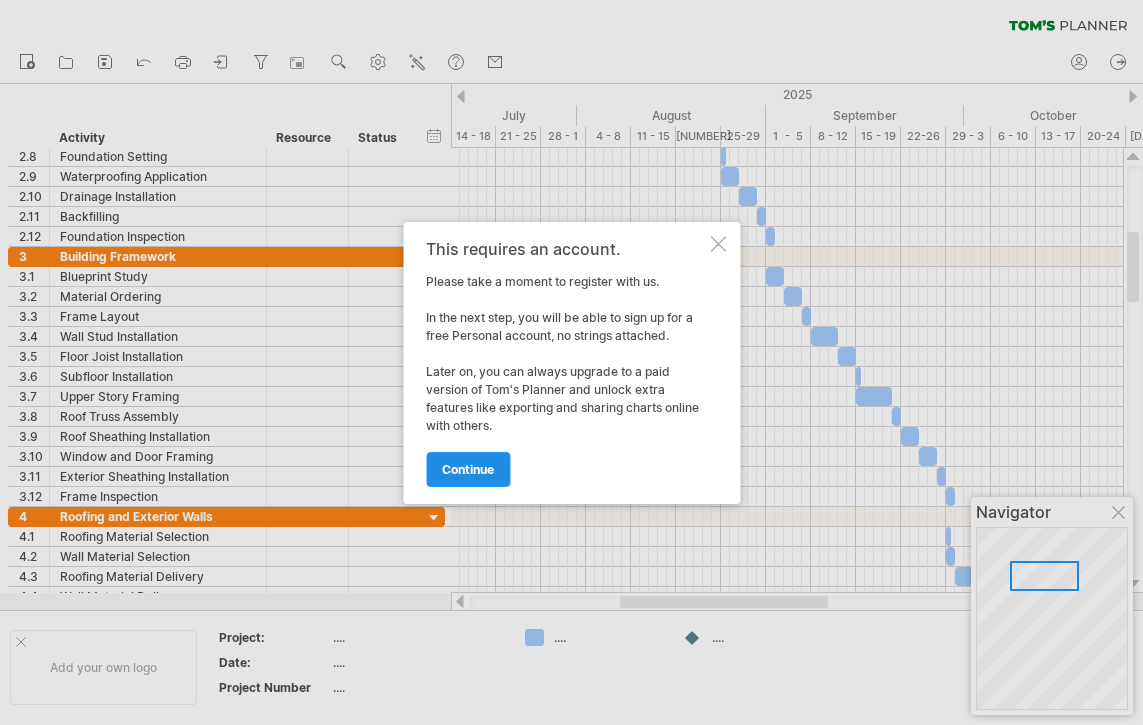 click on "continue" at bounding box center (468, 469) 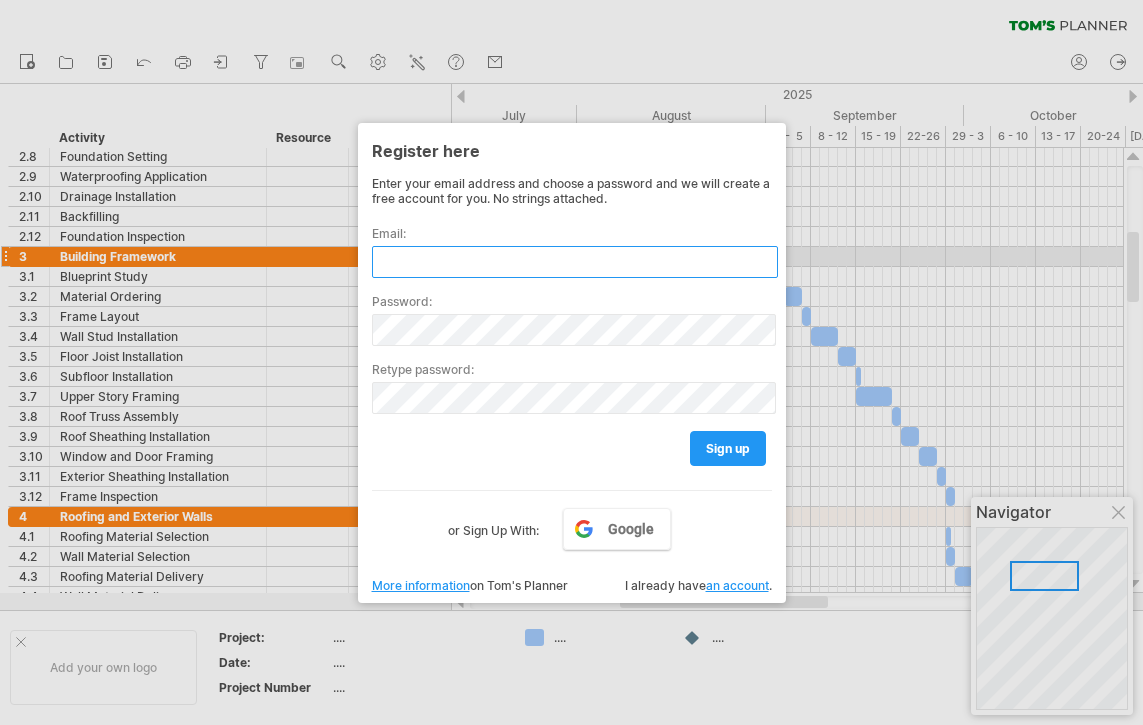 click at bounding box center (575, 262) 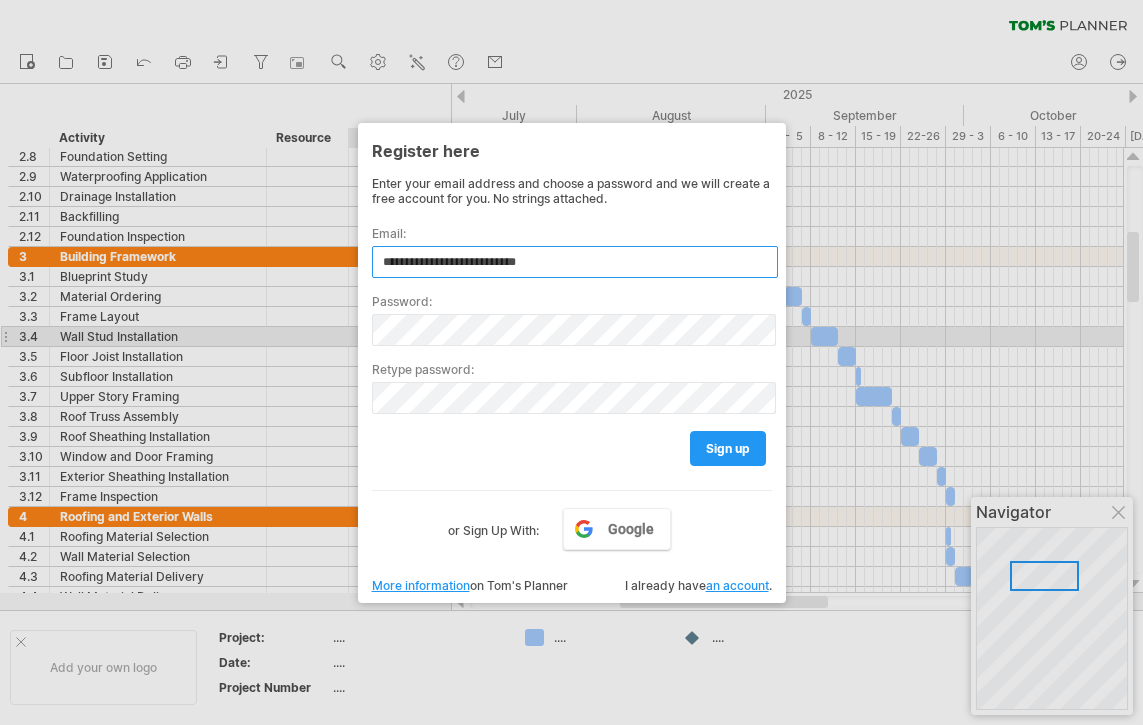 type on "**********" 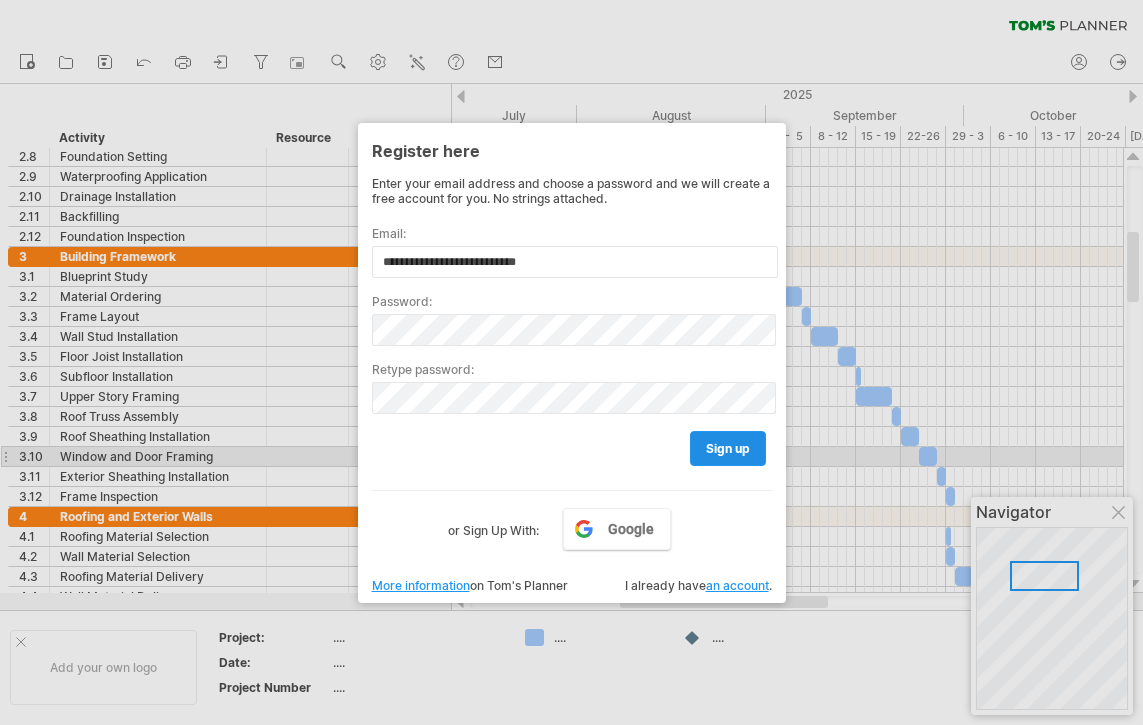 click on "sign up" at bounding box center (728, 448) 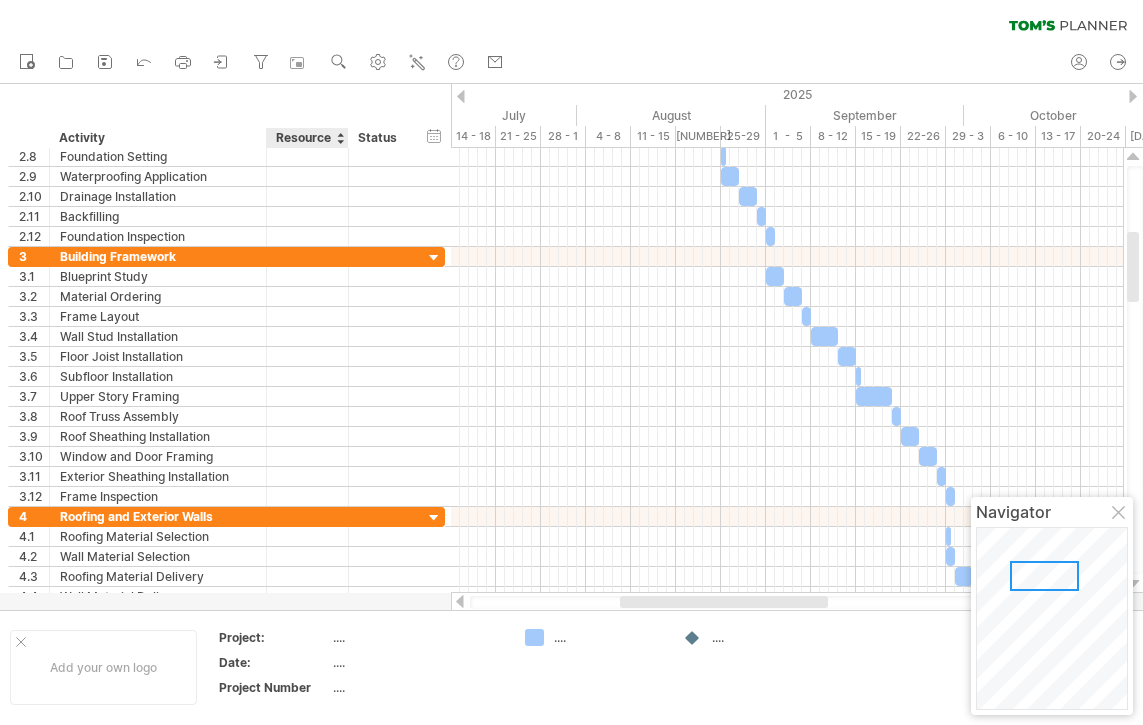click on "...." at bounding box center (417, 637) 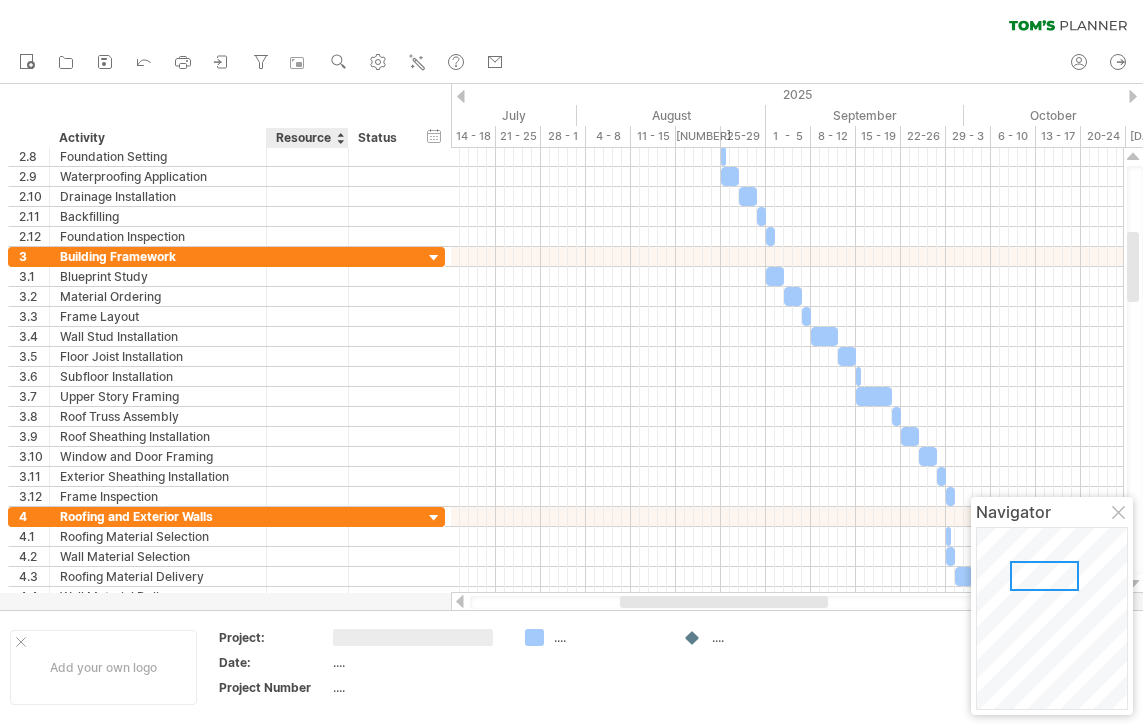 click at bounding box center (413, 637) 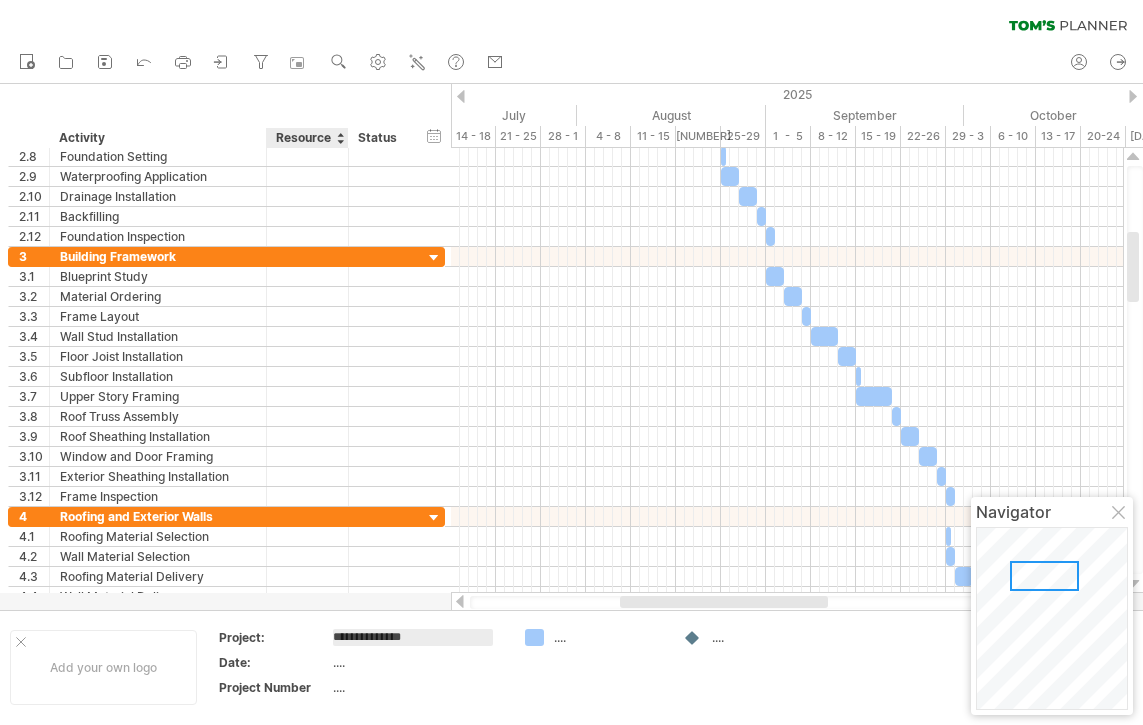 click on "...." at bounding box center [417, 662] 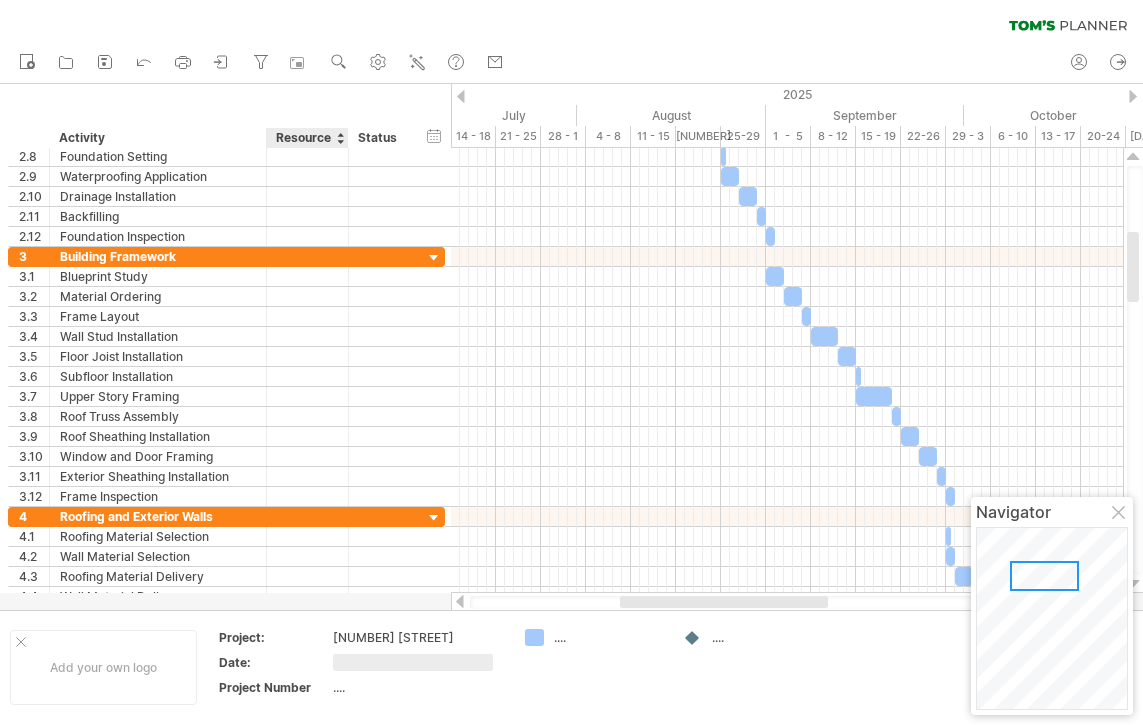 click at bounding box center [413, 662] 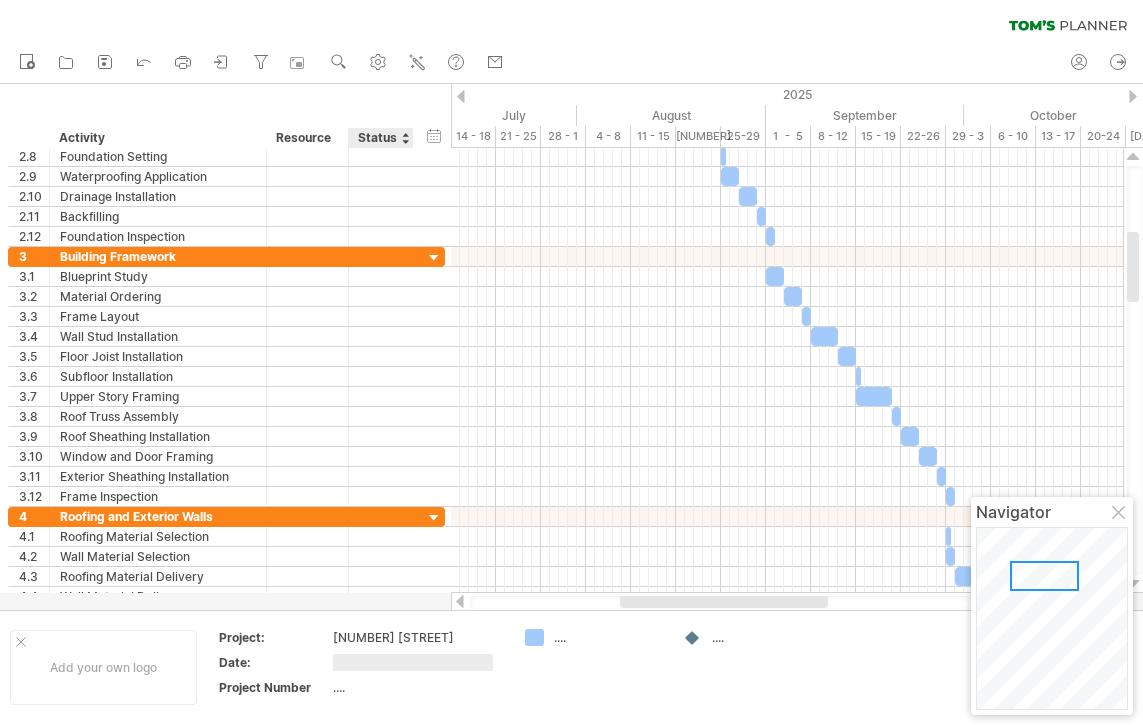 click at bounding box center [413, 662] 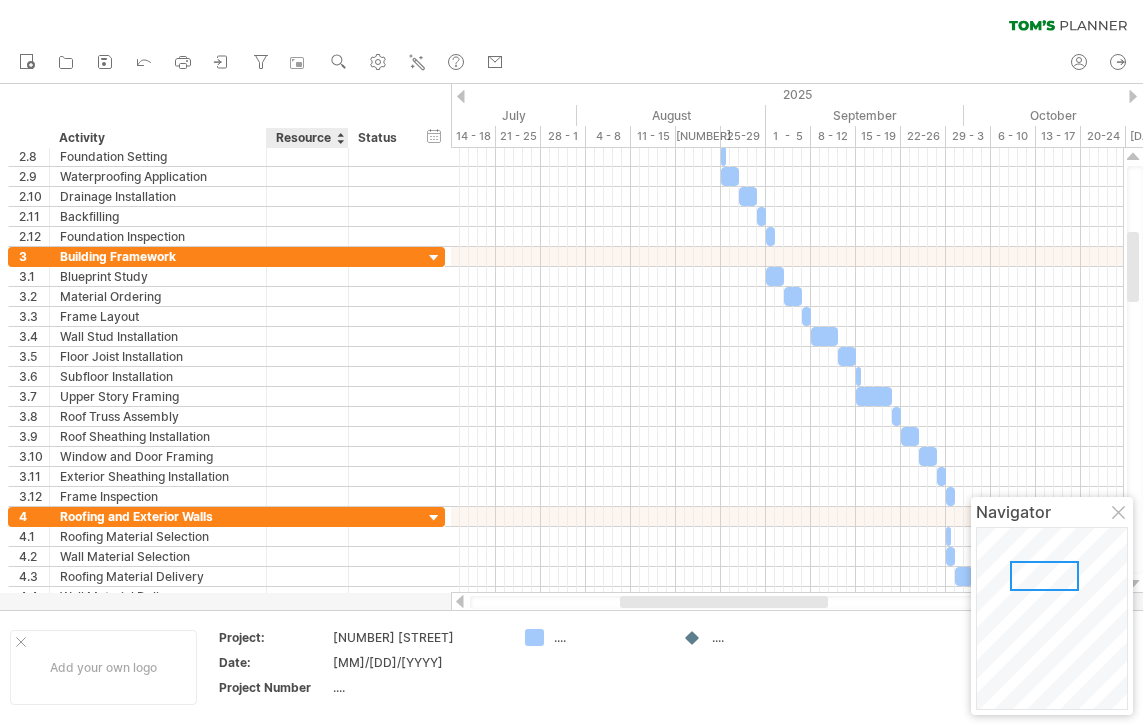 click on "...." at bounding box center [417, 637] 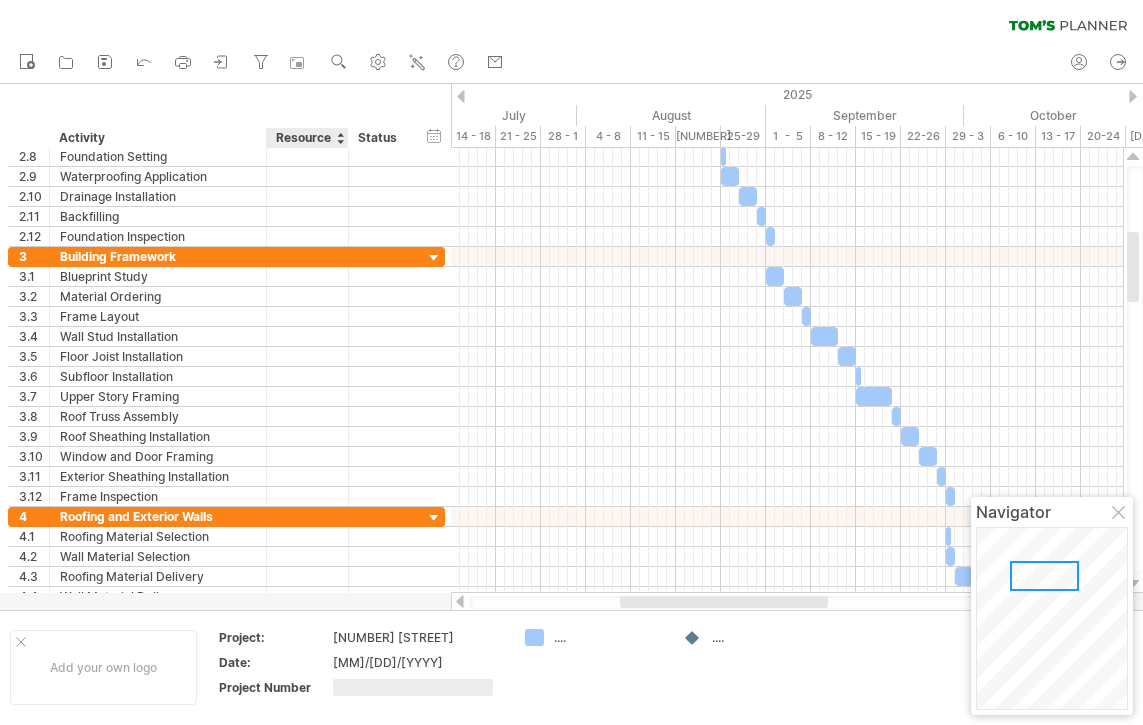 click at bounding box center [413, 687] 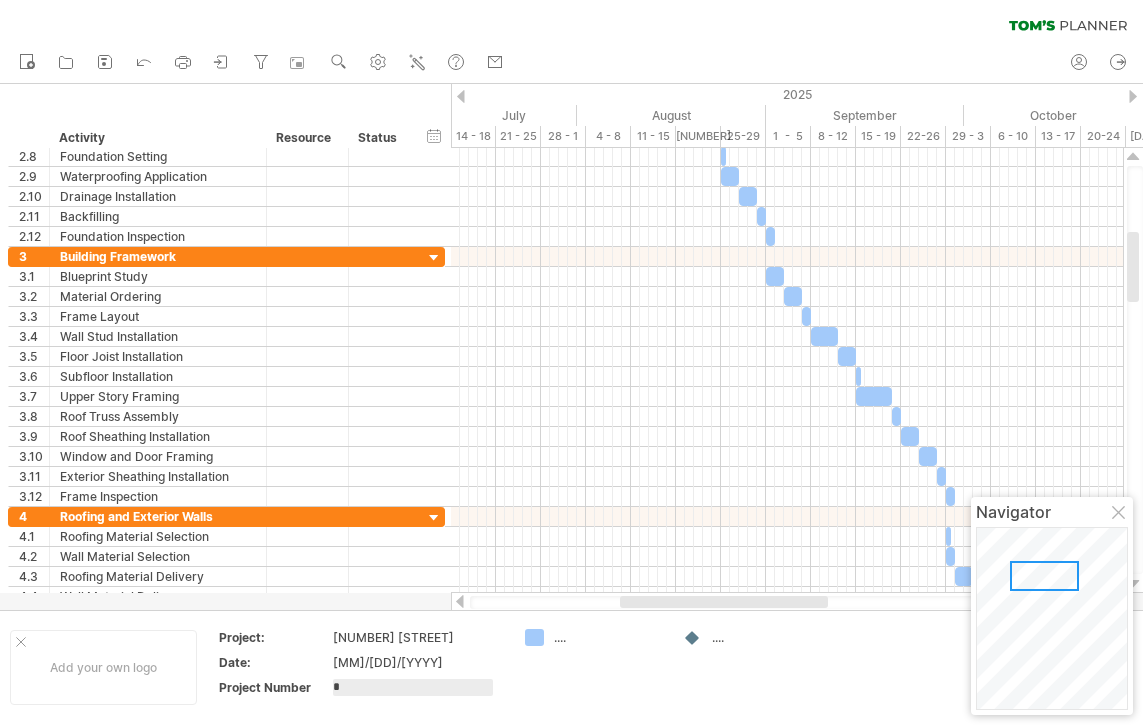 click on "...." at bounding box center [594, 667] 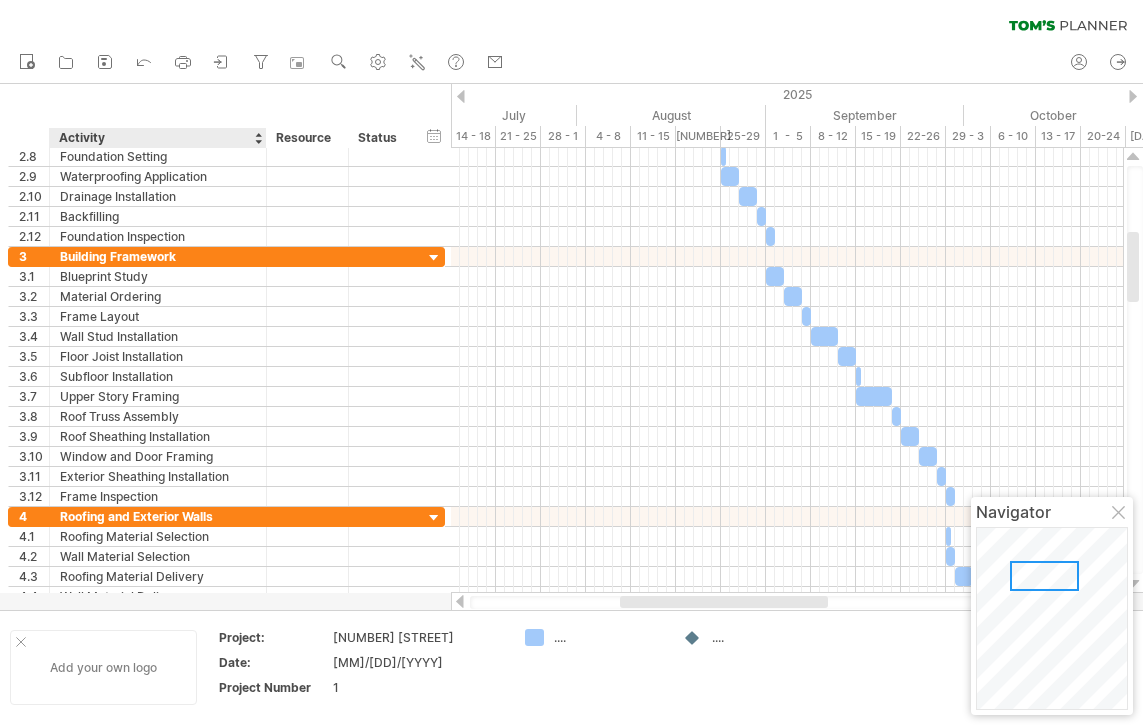 click on "Add your own logo" at bounding box center (103, 667) 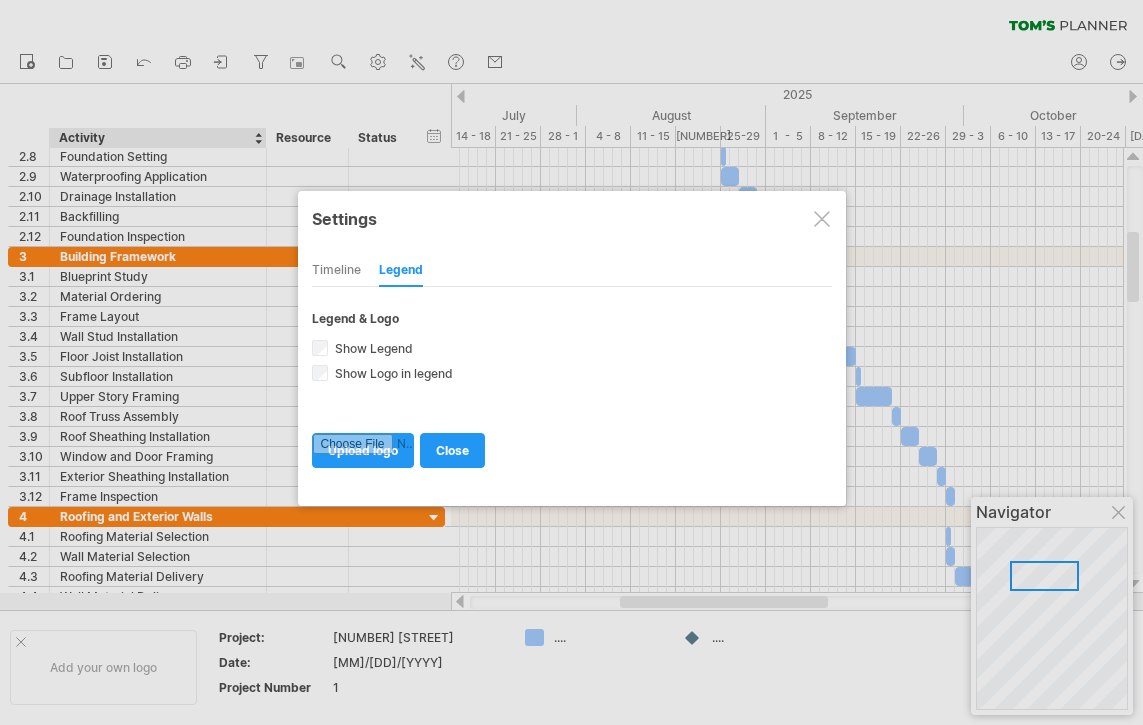 click on "Timeline" at bounding box center (336, 271) 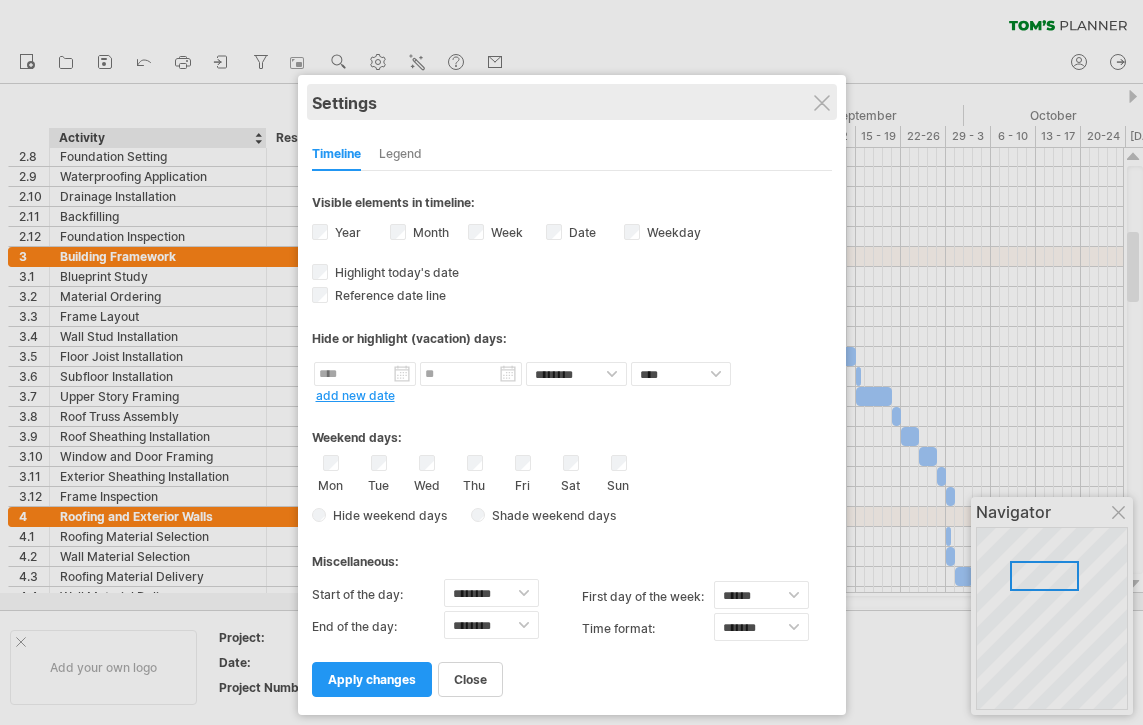 click on "Settings" at bounding box center (572, 102) 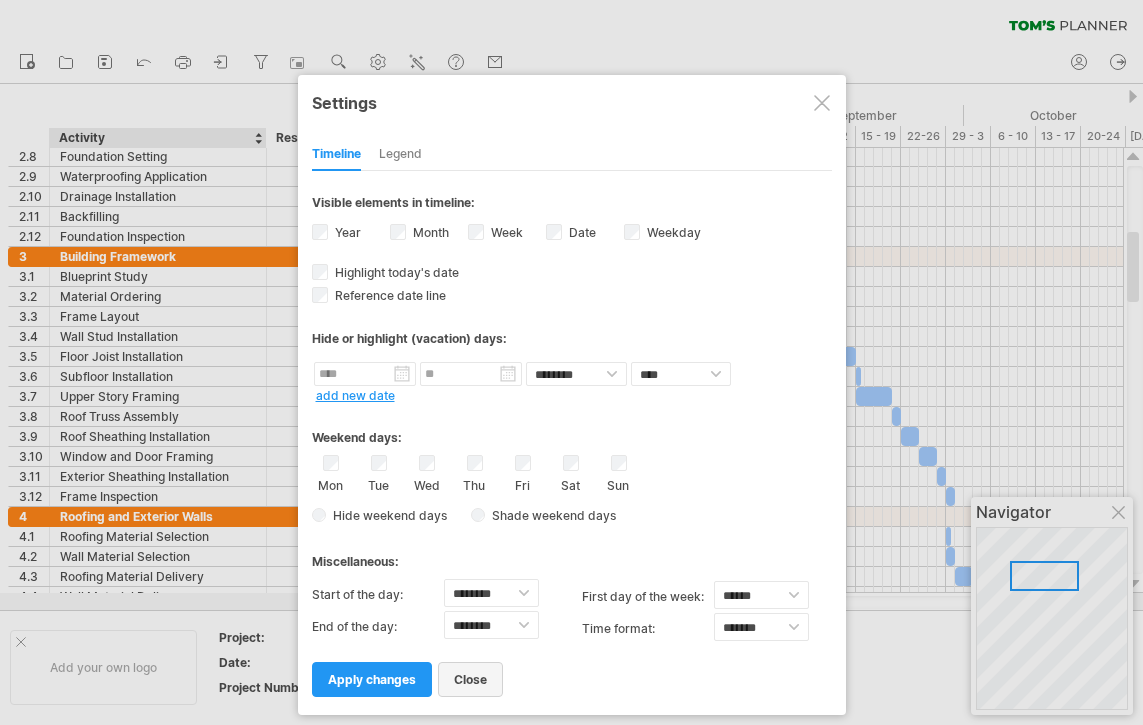 click on "close" at bounding box center (470, 679) 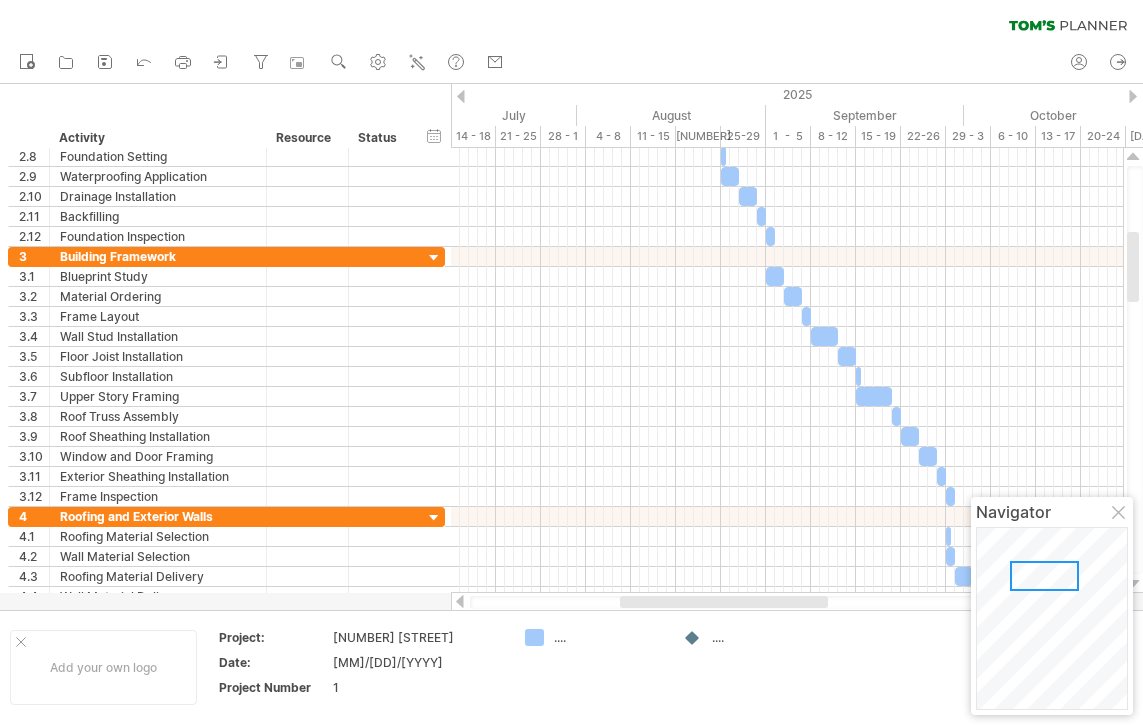 click on "Trying to reach plan.tomsplanner.com
Connected again...
0%
clear filter
new 1" at bounding box center (571, 362) 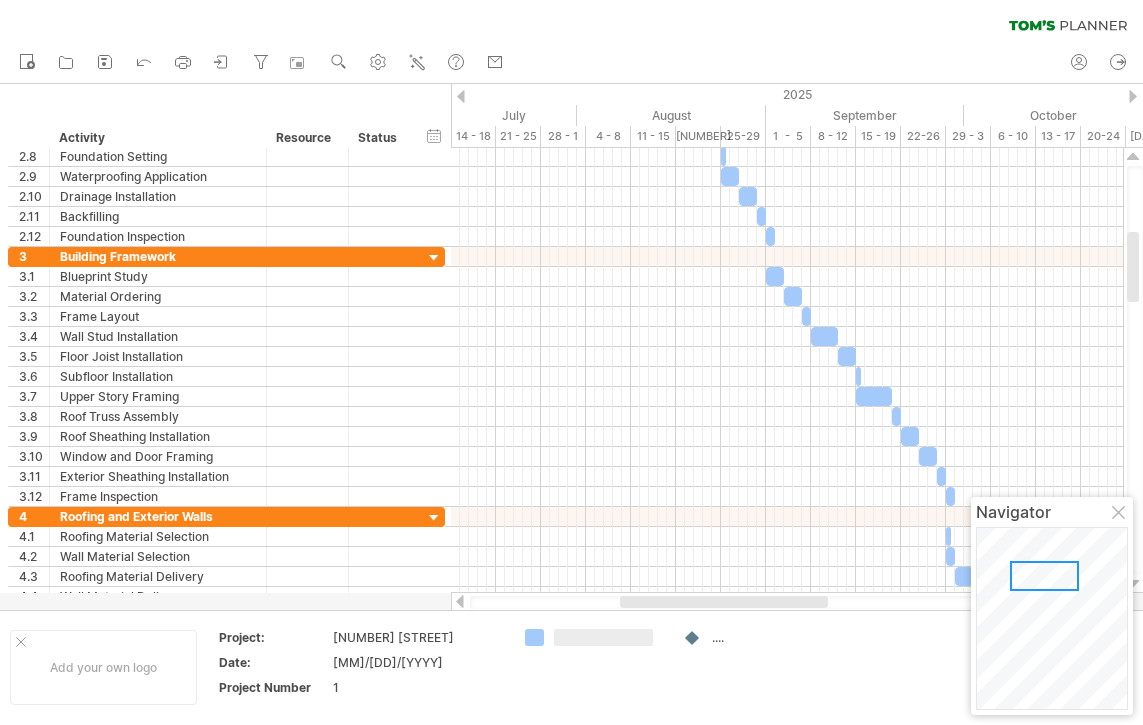 click at bounding box center (603, 637) 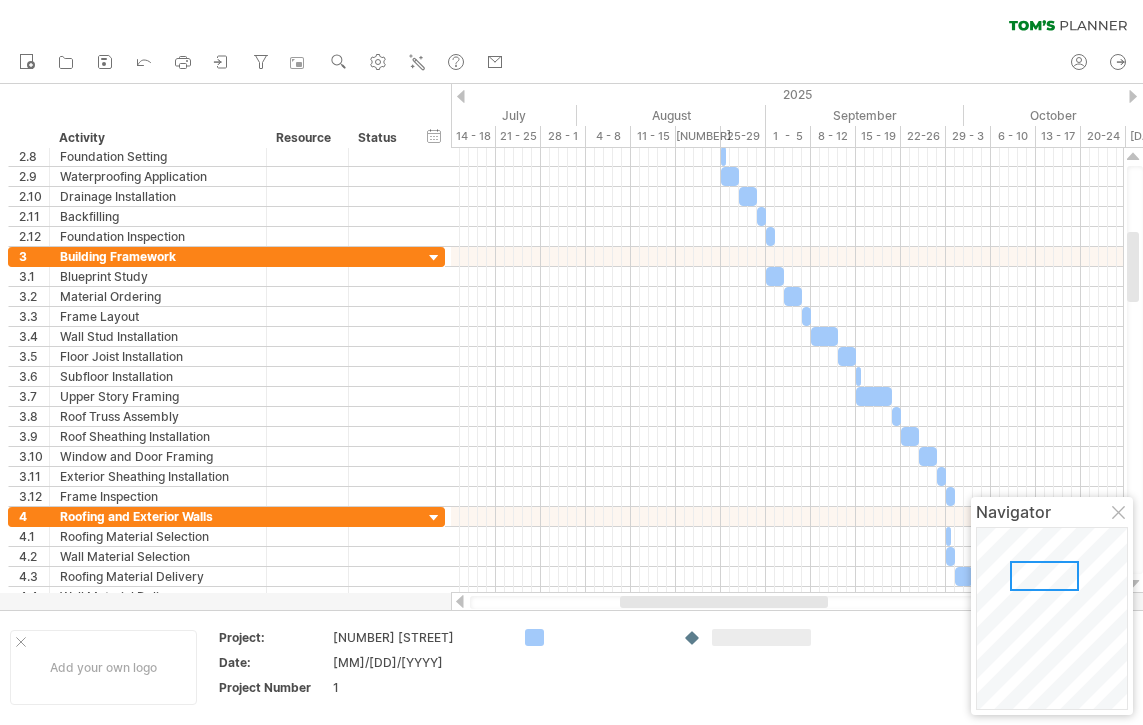 click at bounding box center (608, 637) 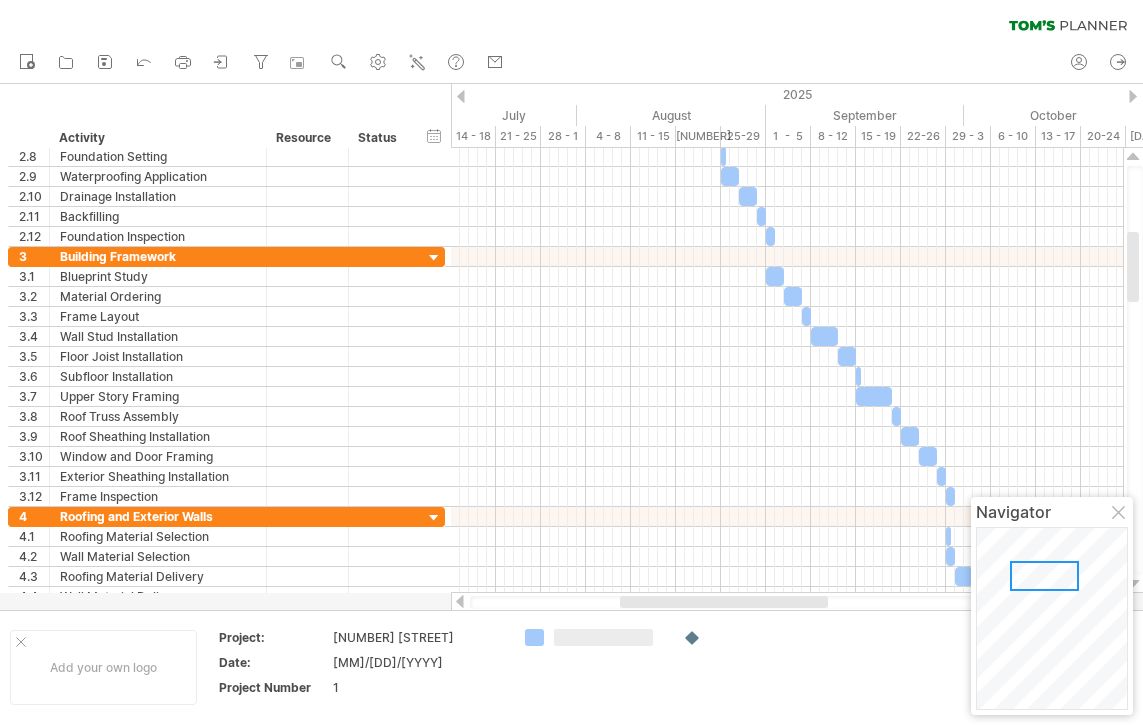 click at bounding box center [603, 637] 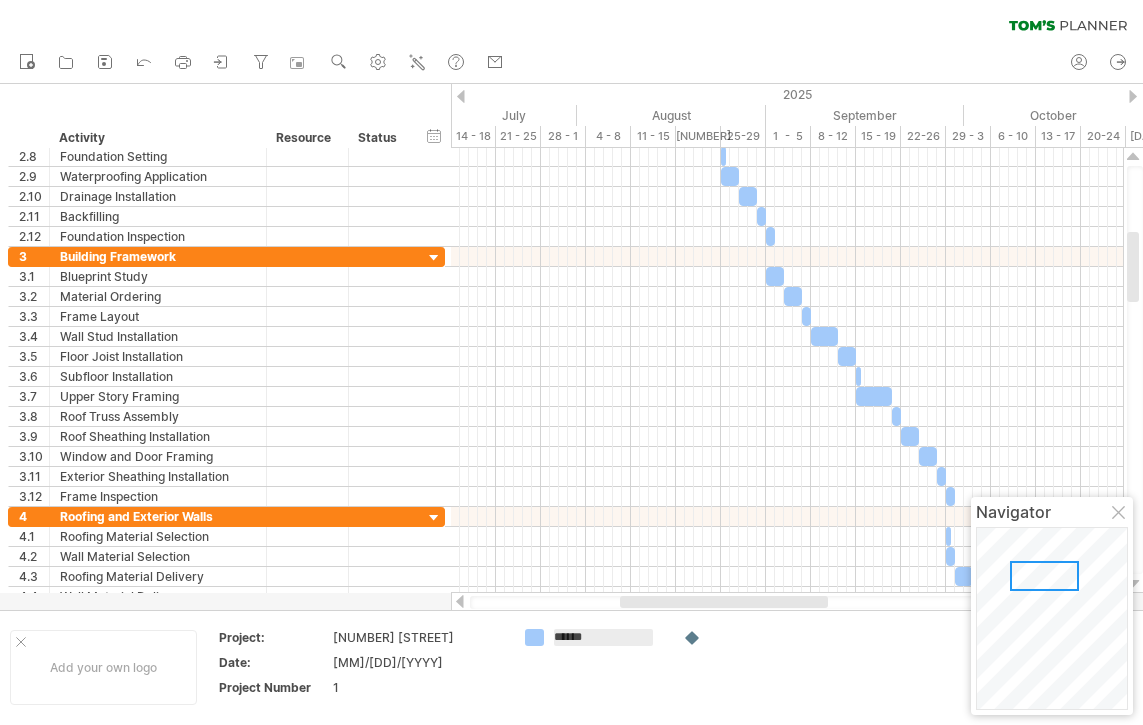click on "*****" at bounding box center (594, 667) 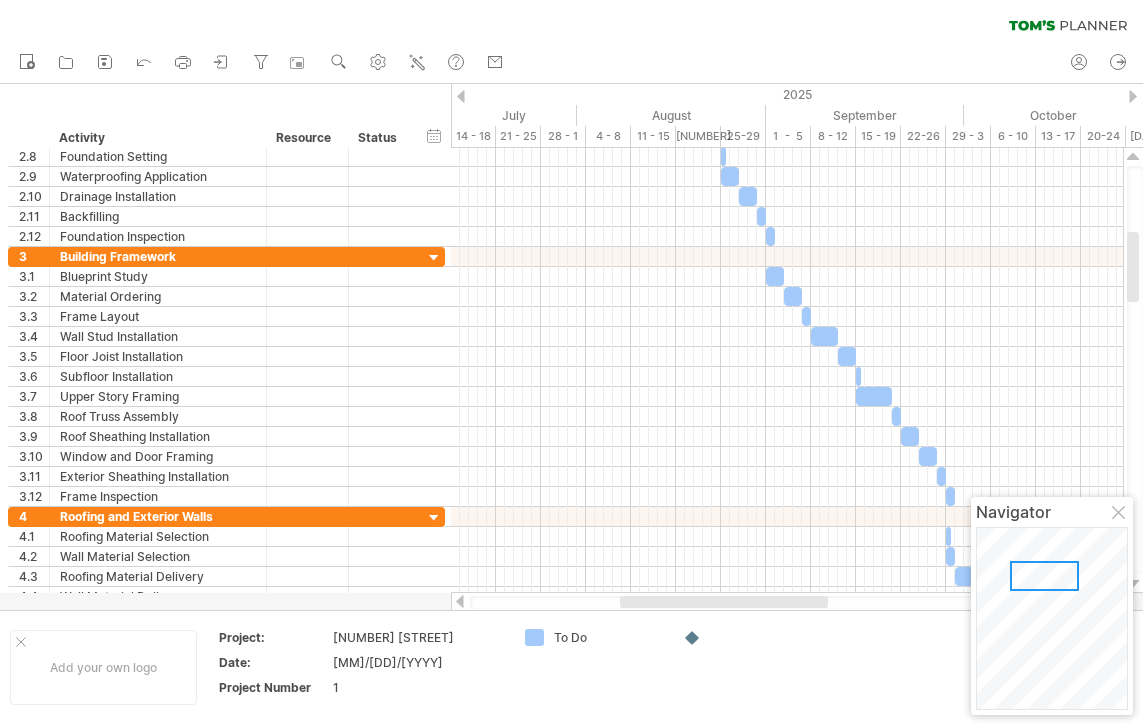 click at bounding box center [594, 637] 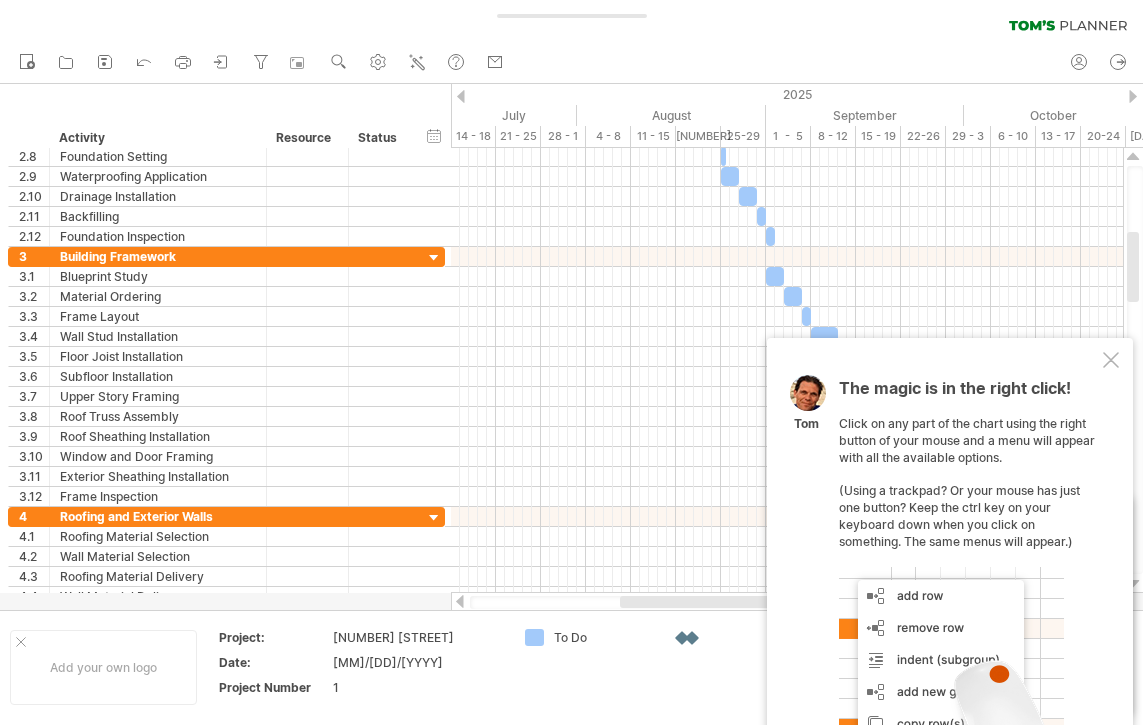 click at bounding box center [693, 638] 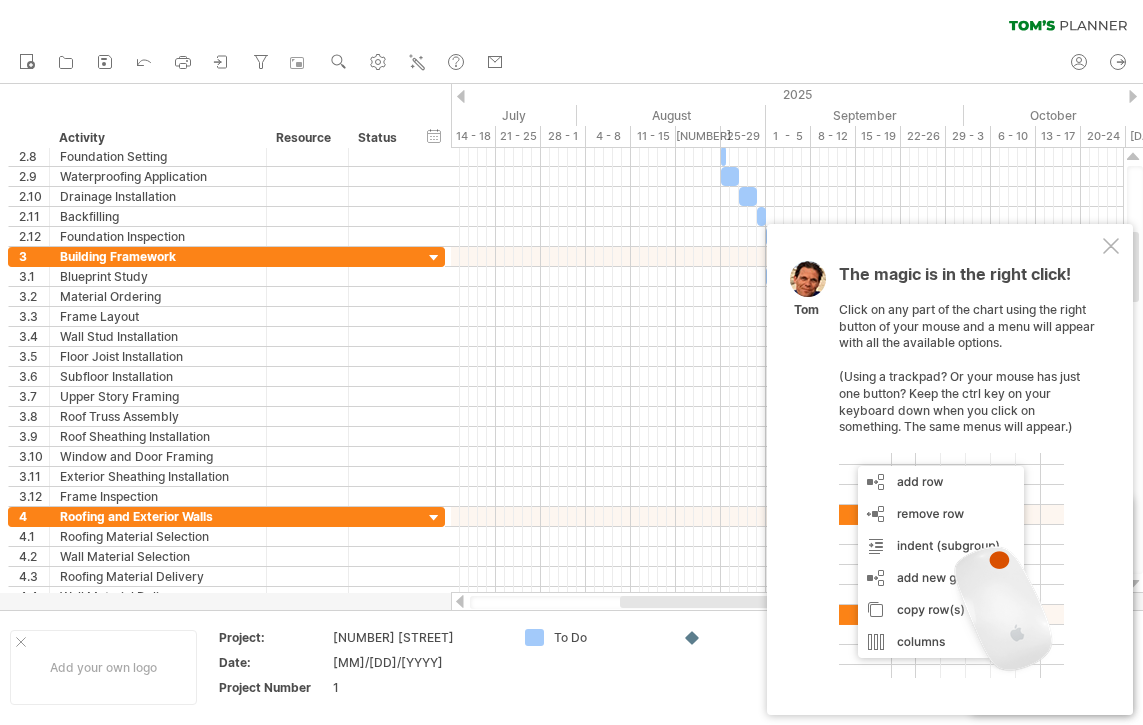 click at bounding box center [693, 638] 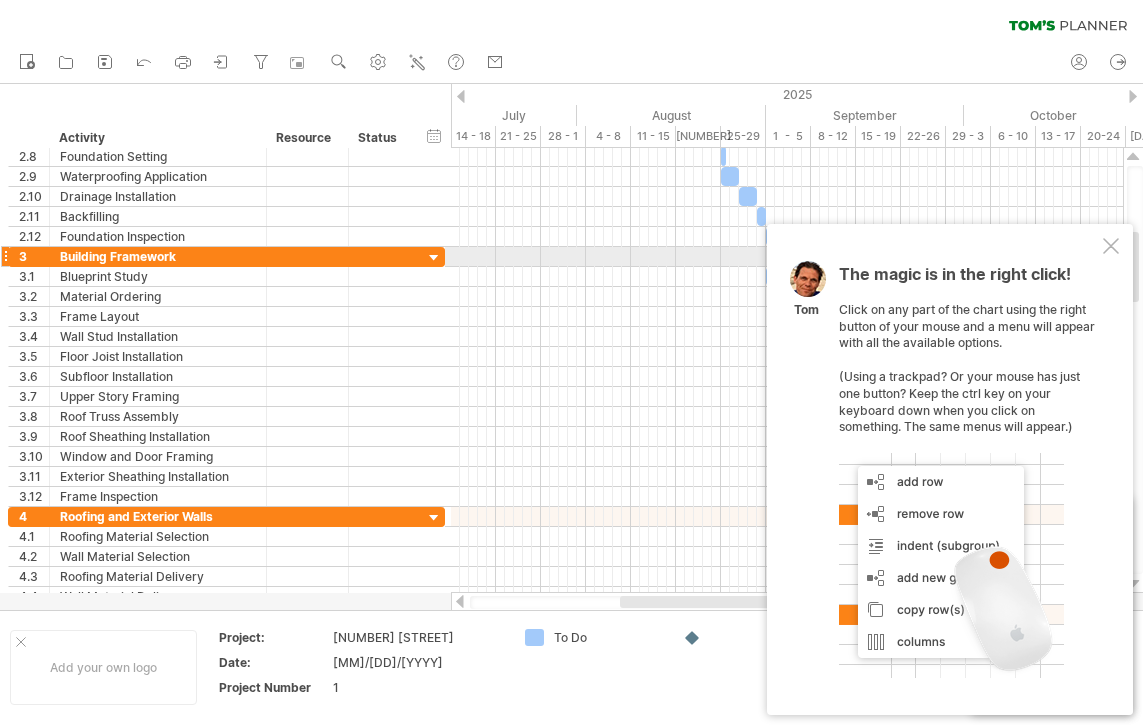 click at bounding box center (1111, 246) 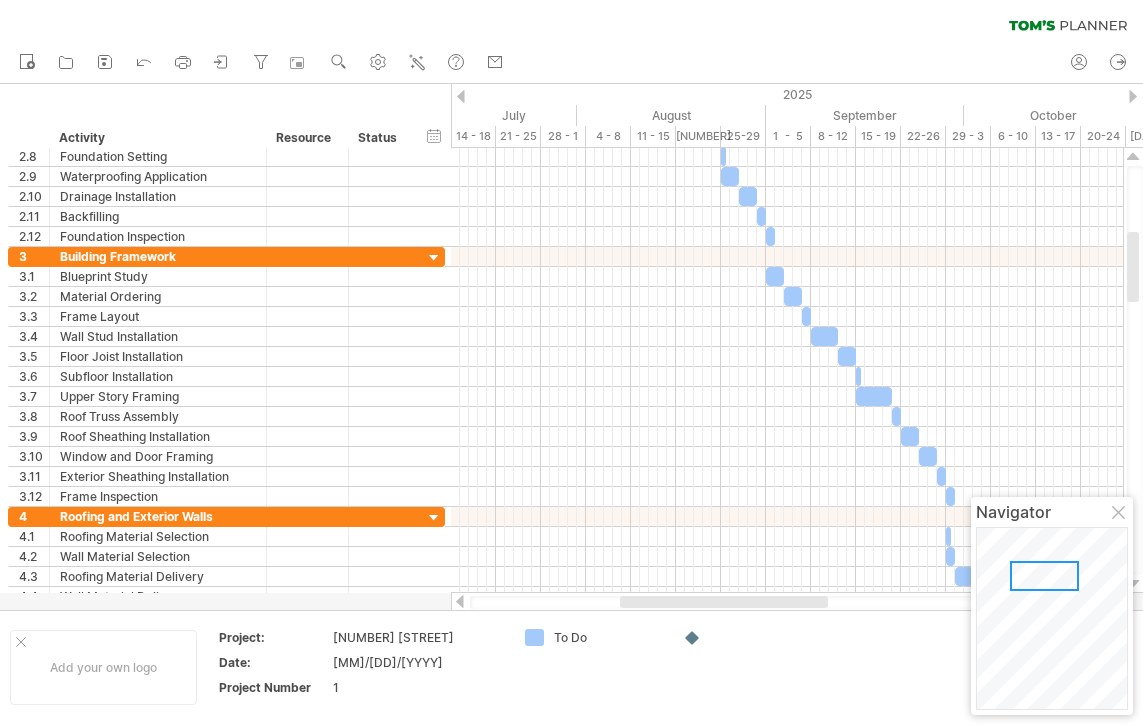 click at bounding box center [594, 637] 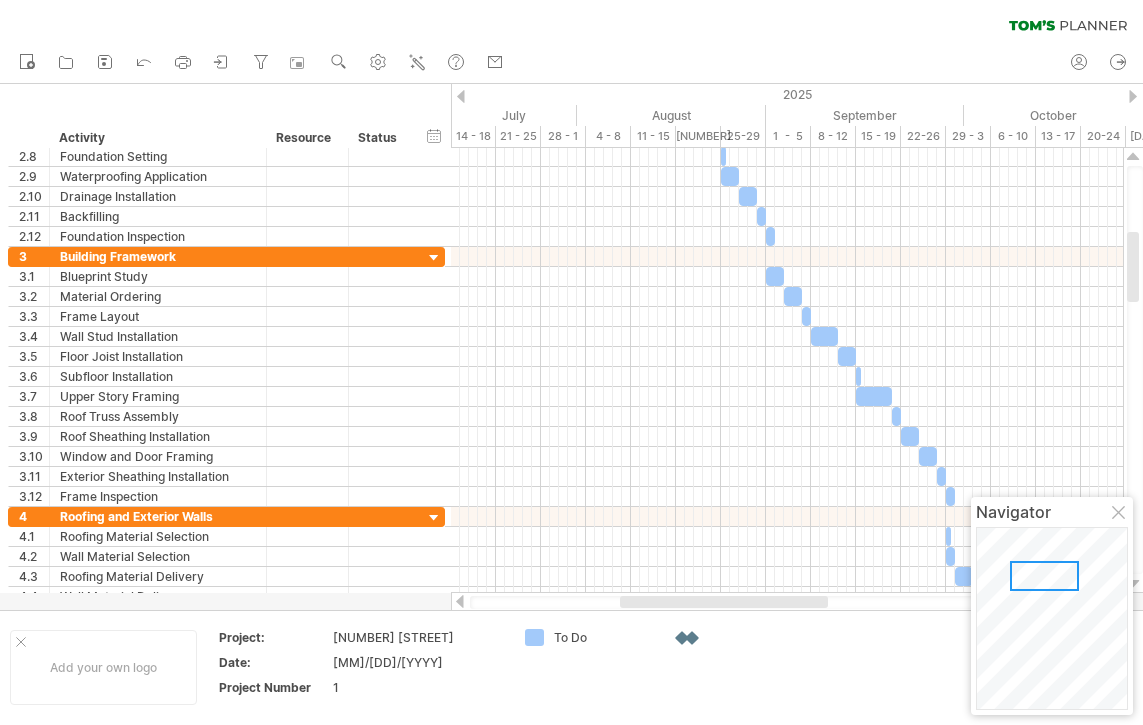 click at bounding box center (693, 638) 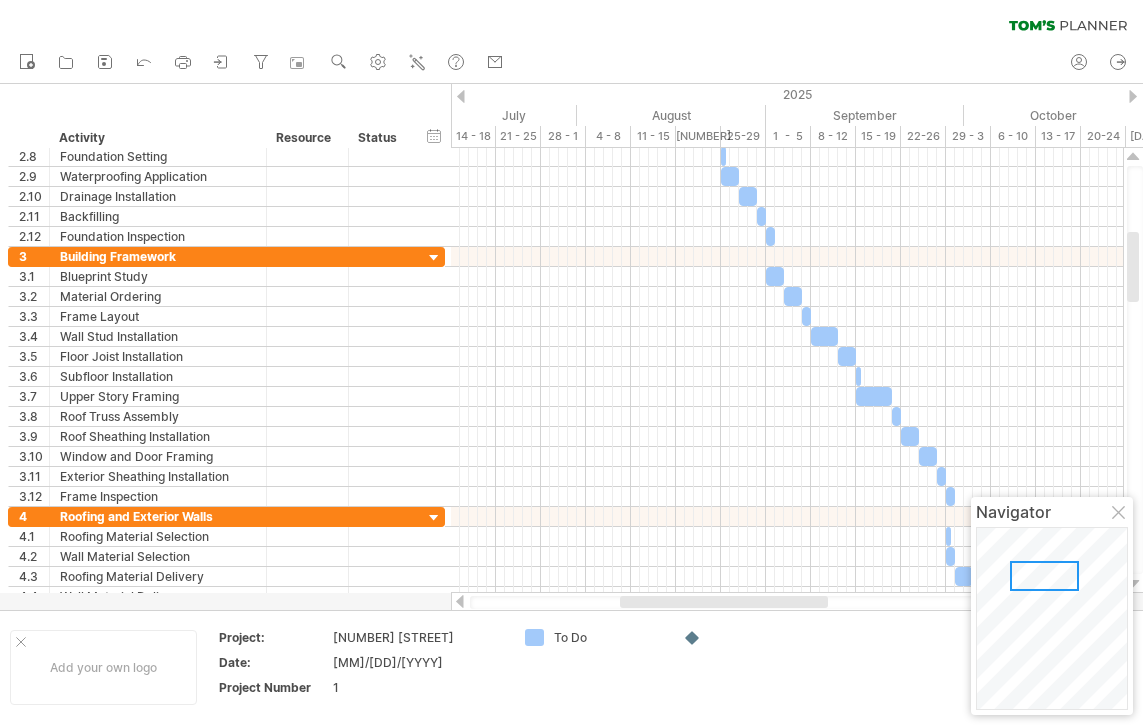 click on "To Do" at bounding box center (608, 637) 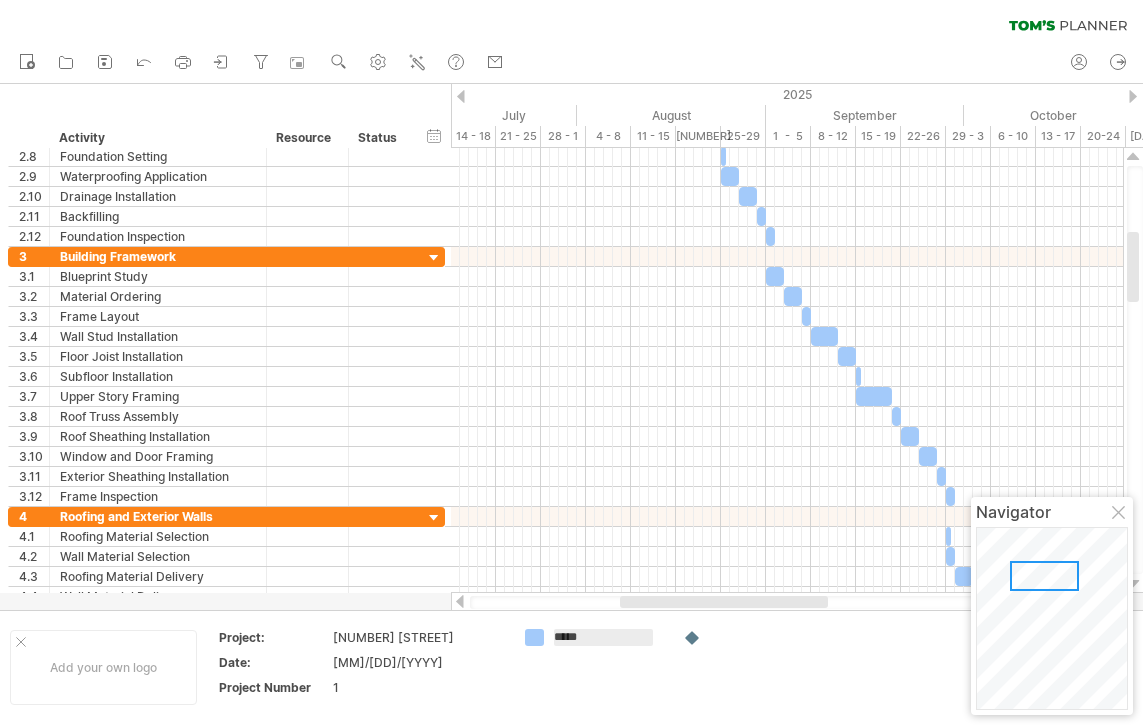 click on "*****" at bounding box center [603, 637] 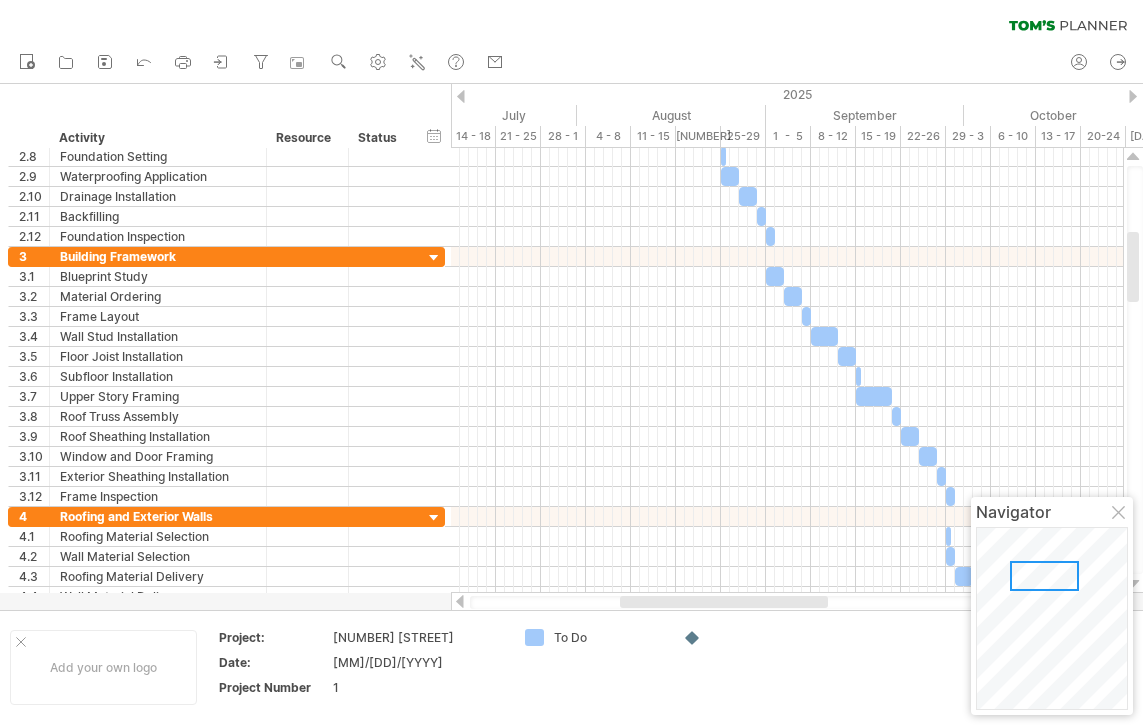 click at bounding box center (608, 637) 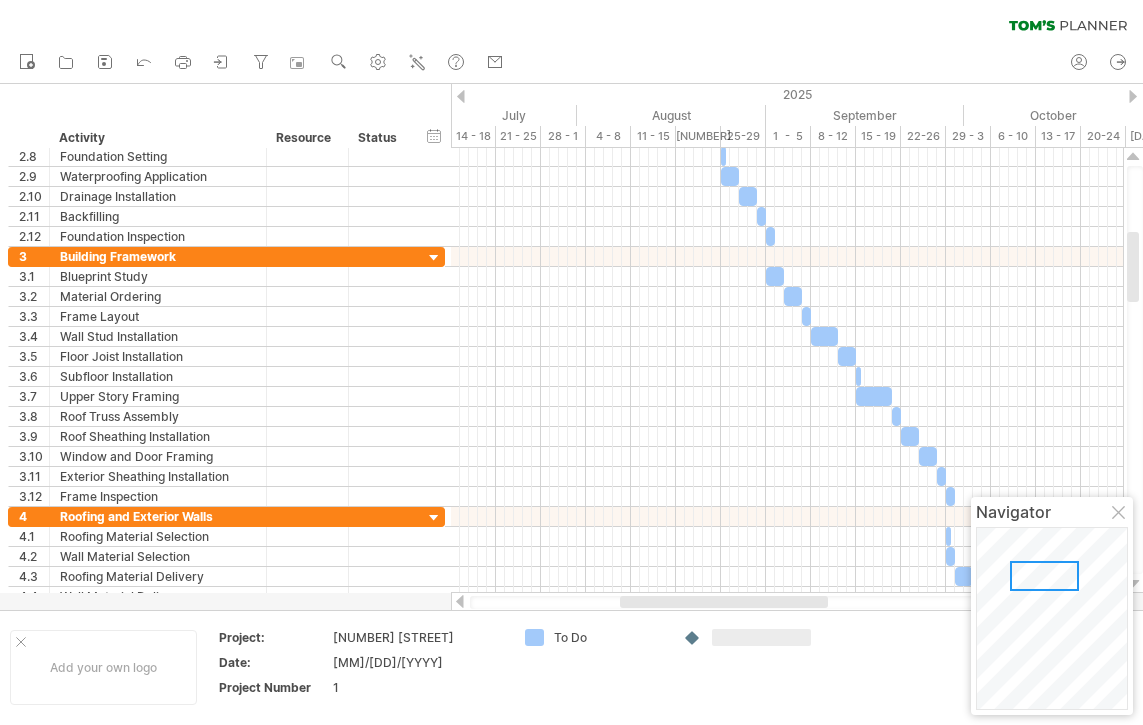 click at bounding box center [761, 637] 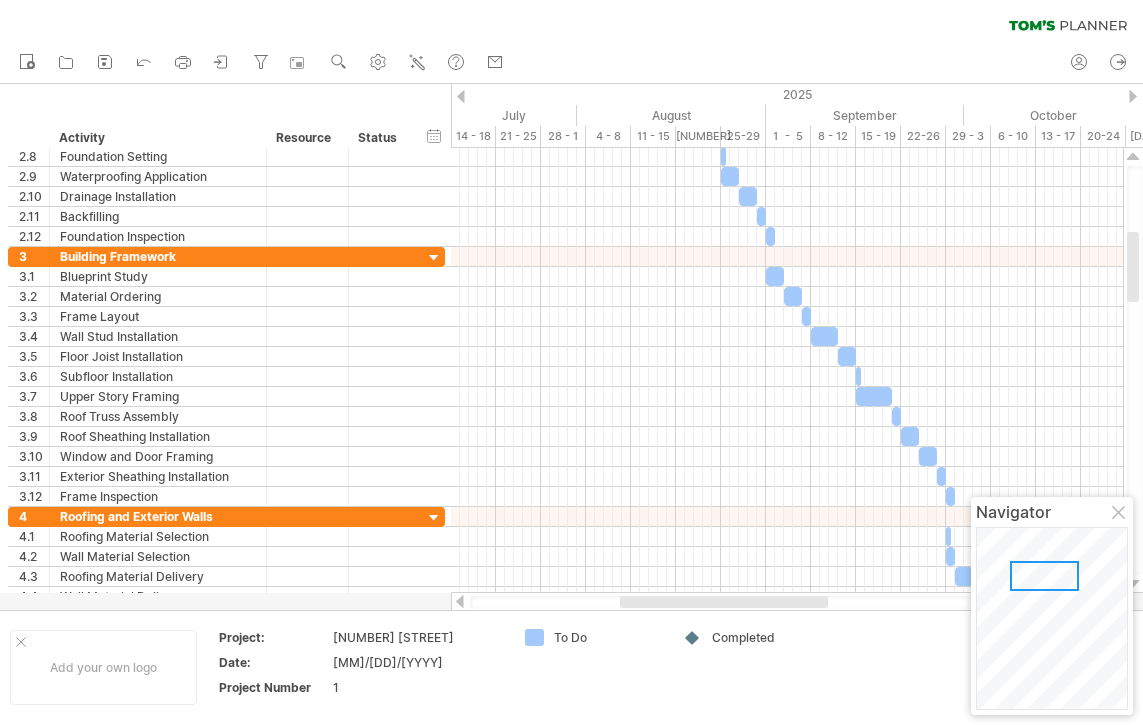 click on "Completed" at bounding box center [752, 667] 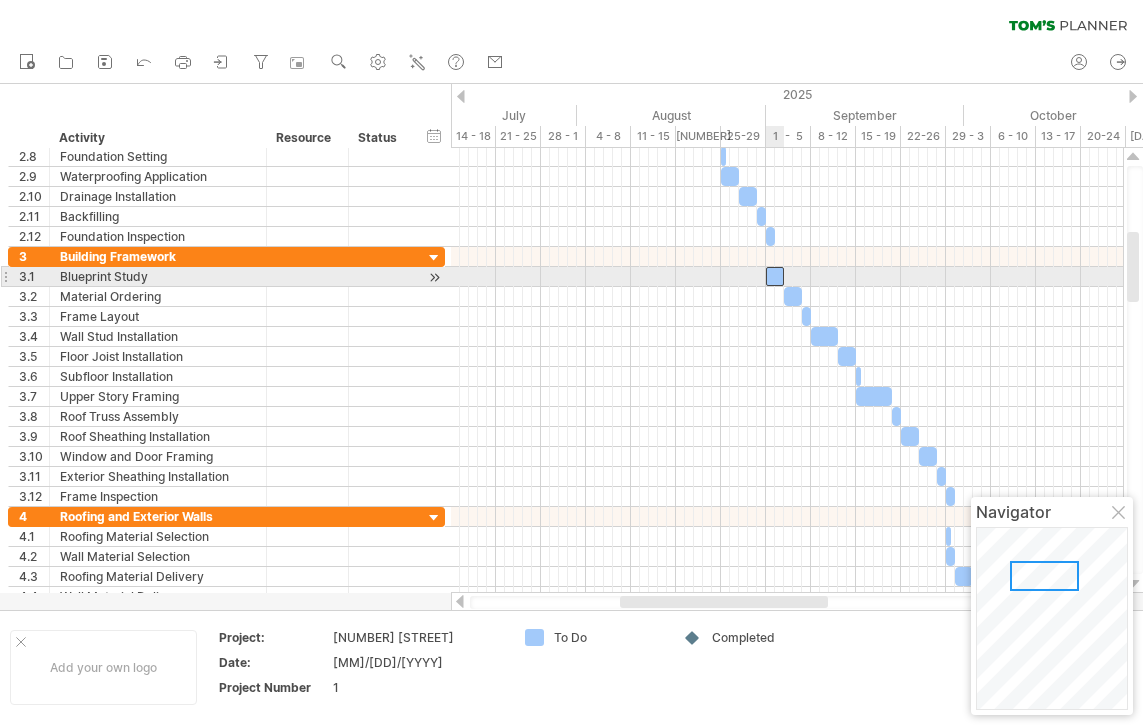 click at bounding box center [775, 276] 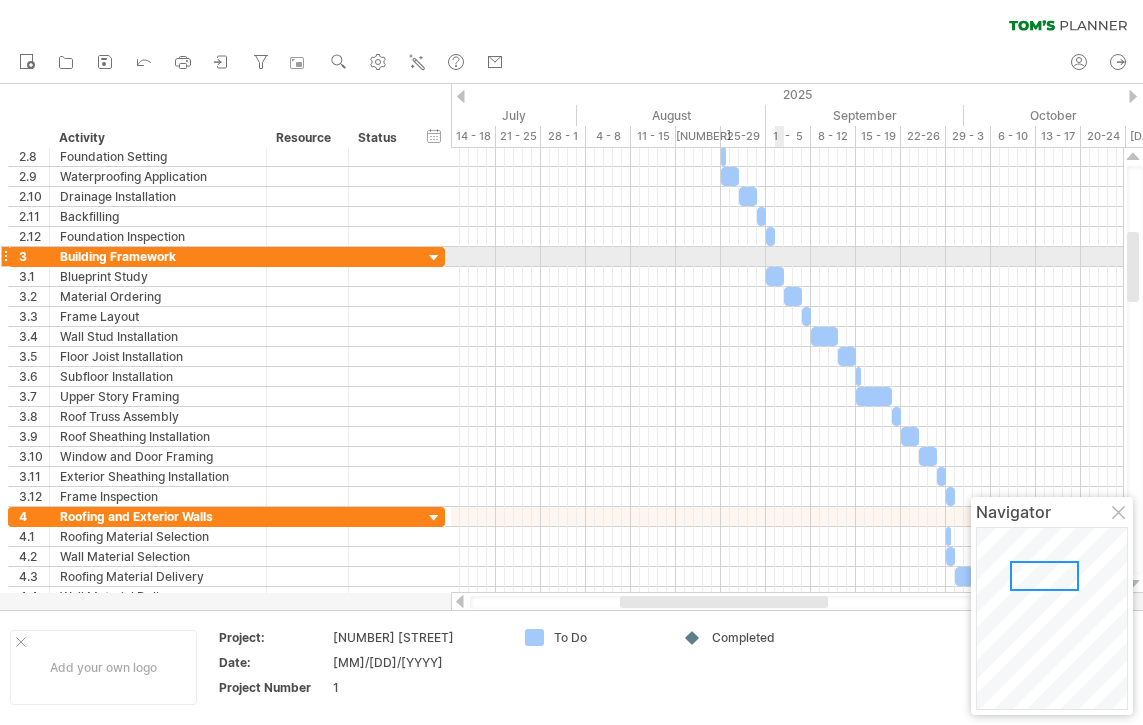 click at bounding box center [787, 257] 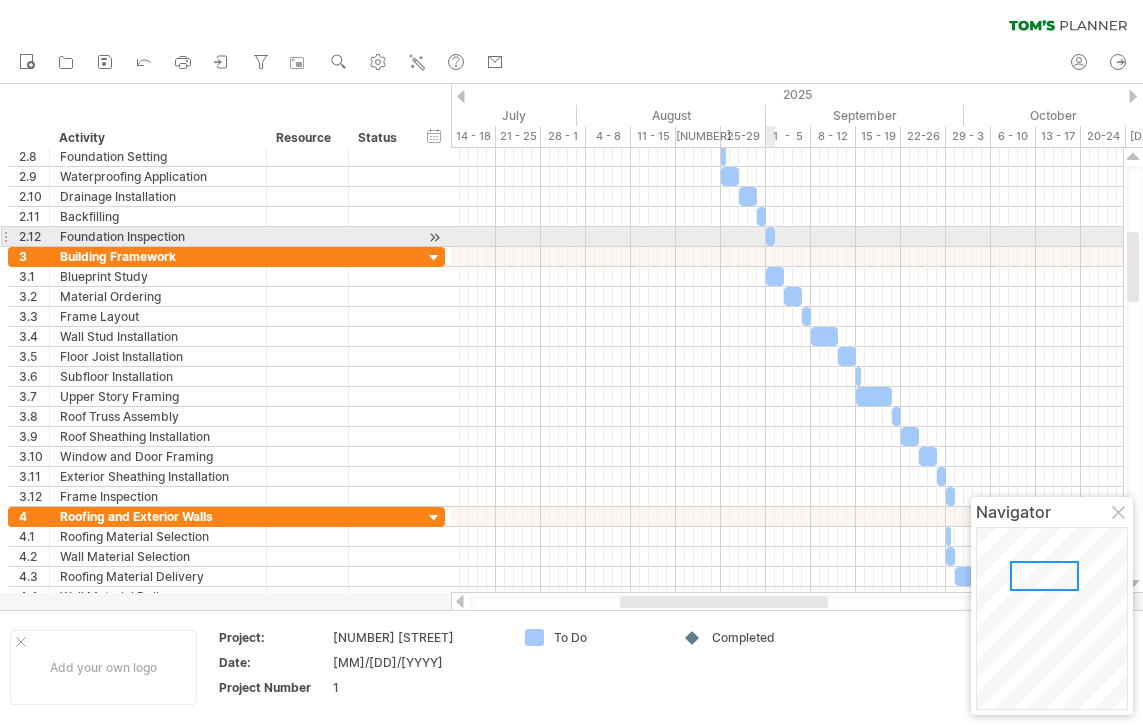 click at bounding box center [770, 236] 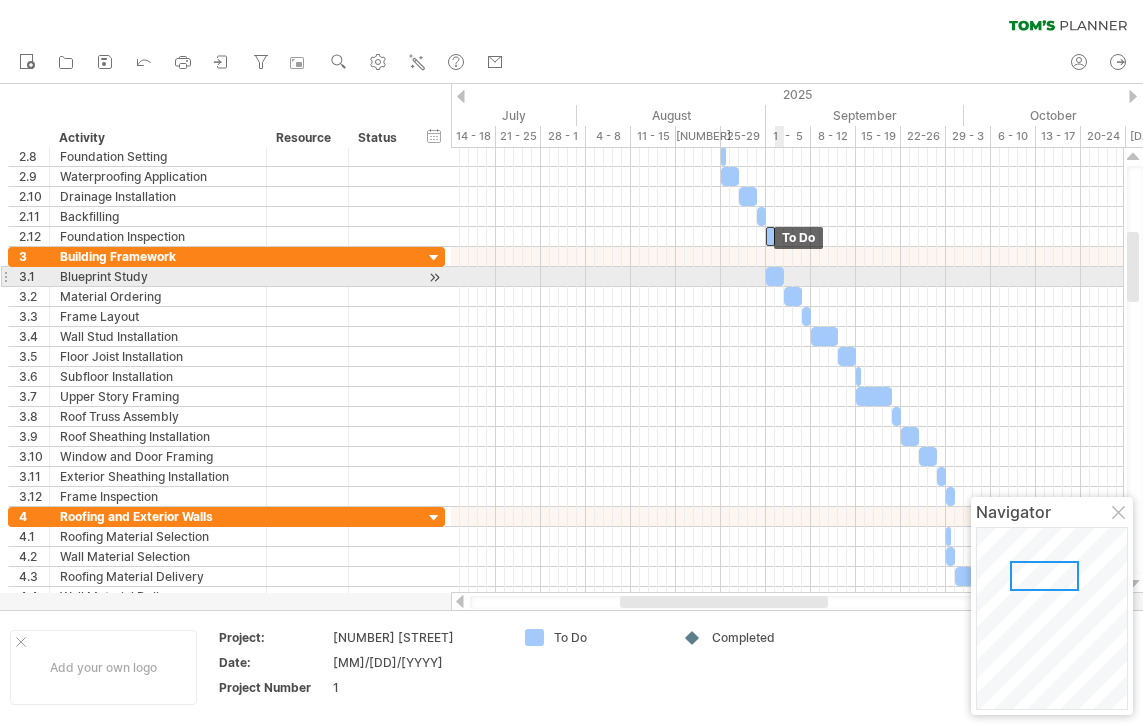 click at bounding box center (775, 276) 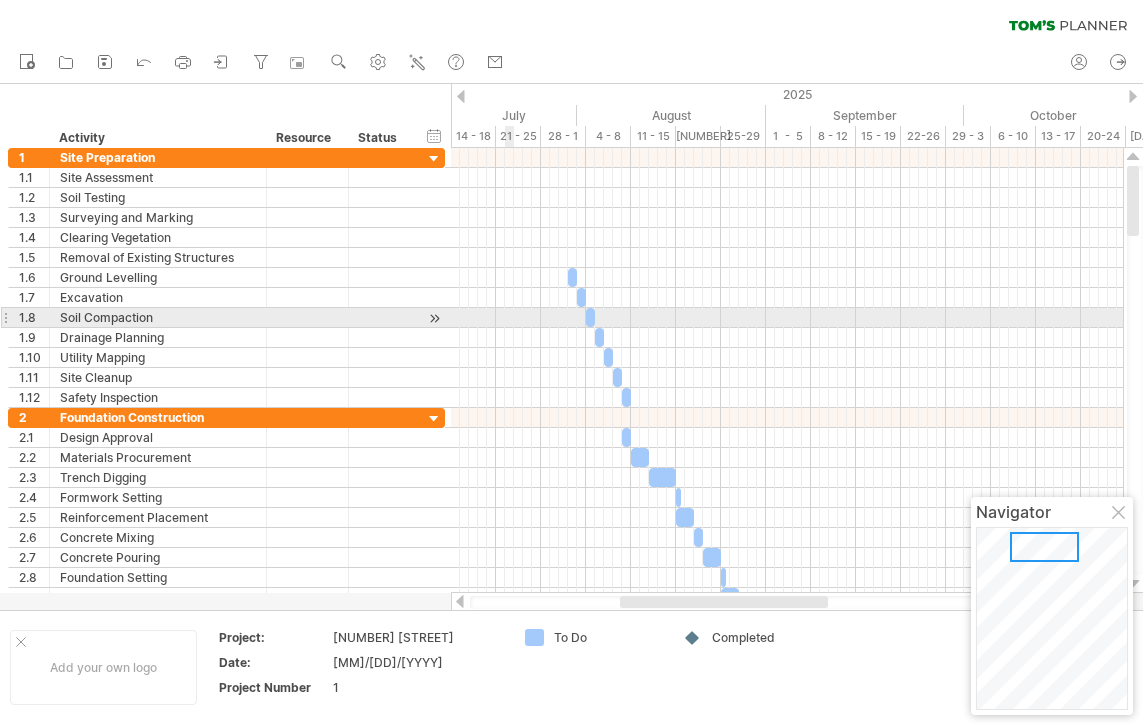 click at bounding box center (787, 318) 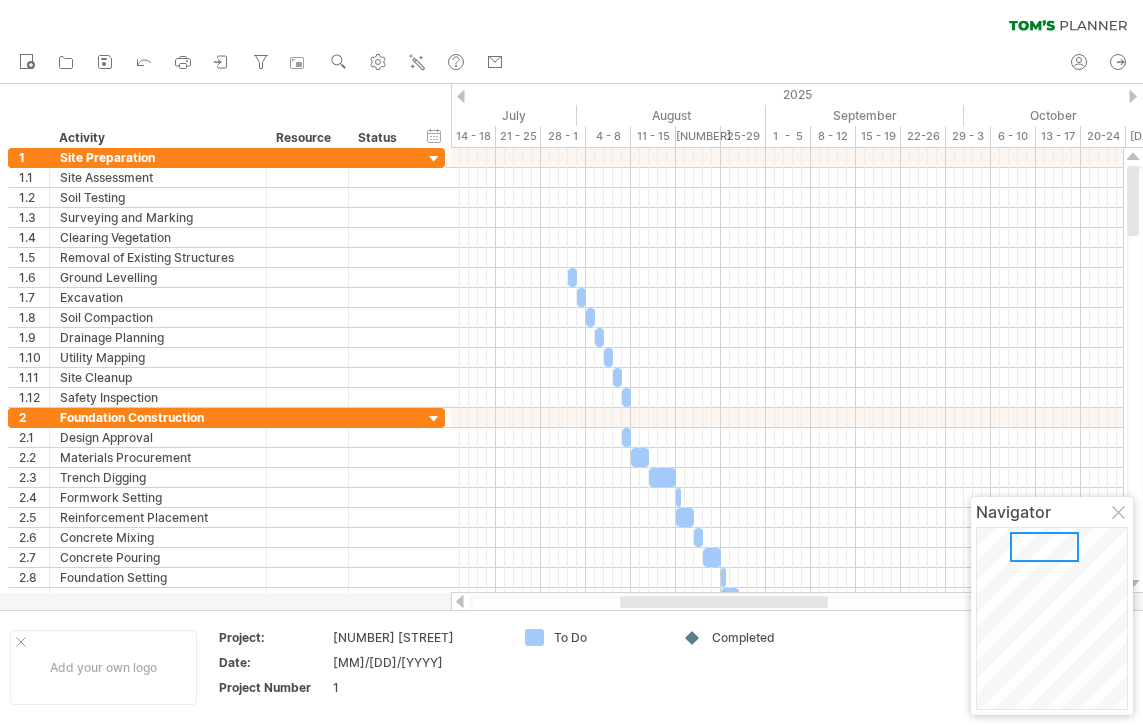 click on "Completed" at bounding box center [752, 667] 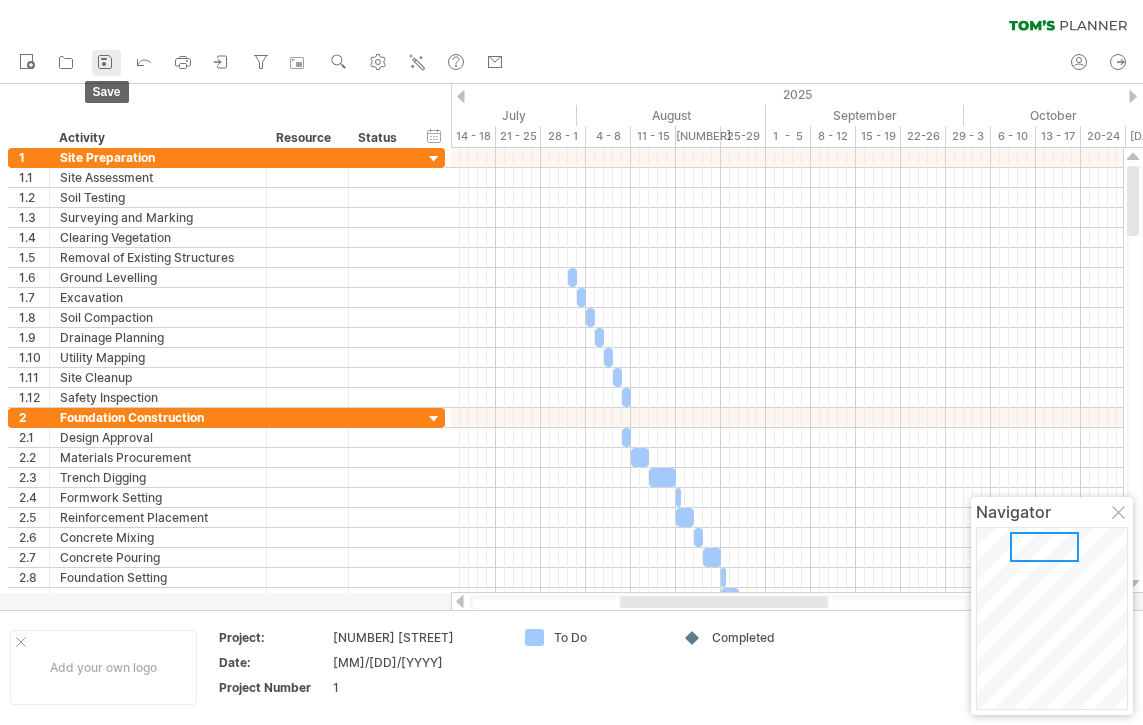 click at bounding box center (105, 62) 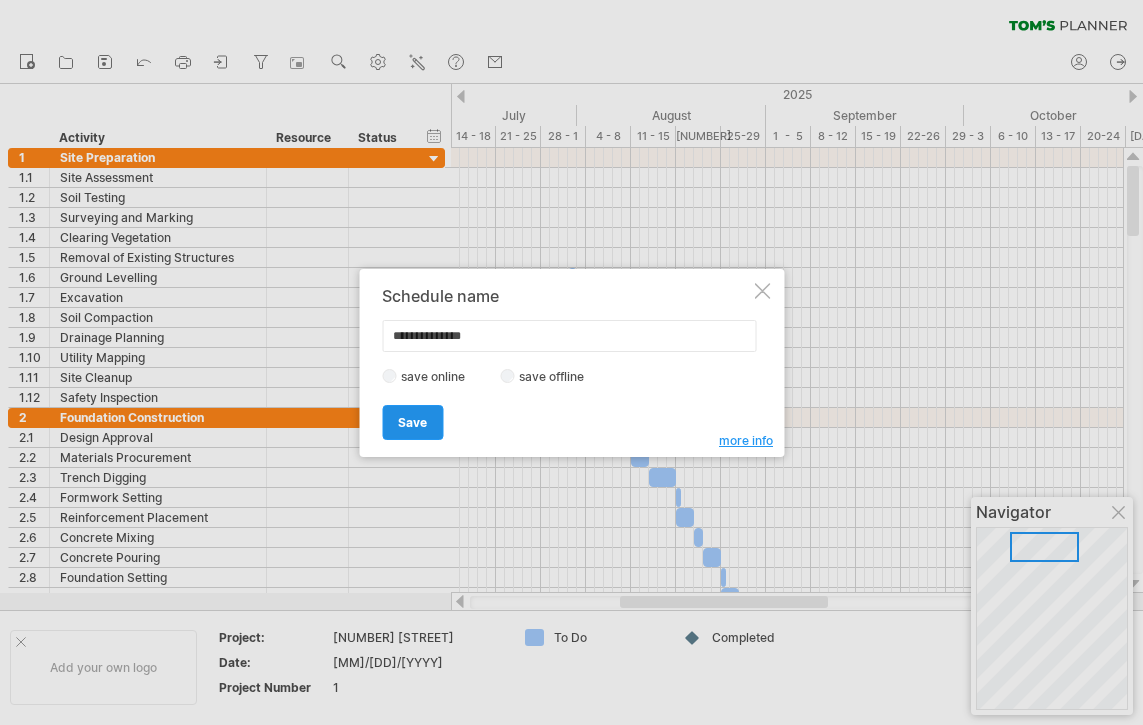 type on "**********" 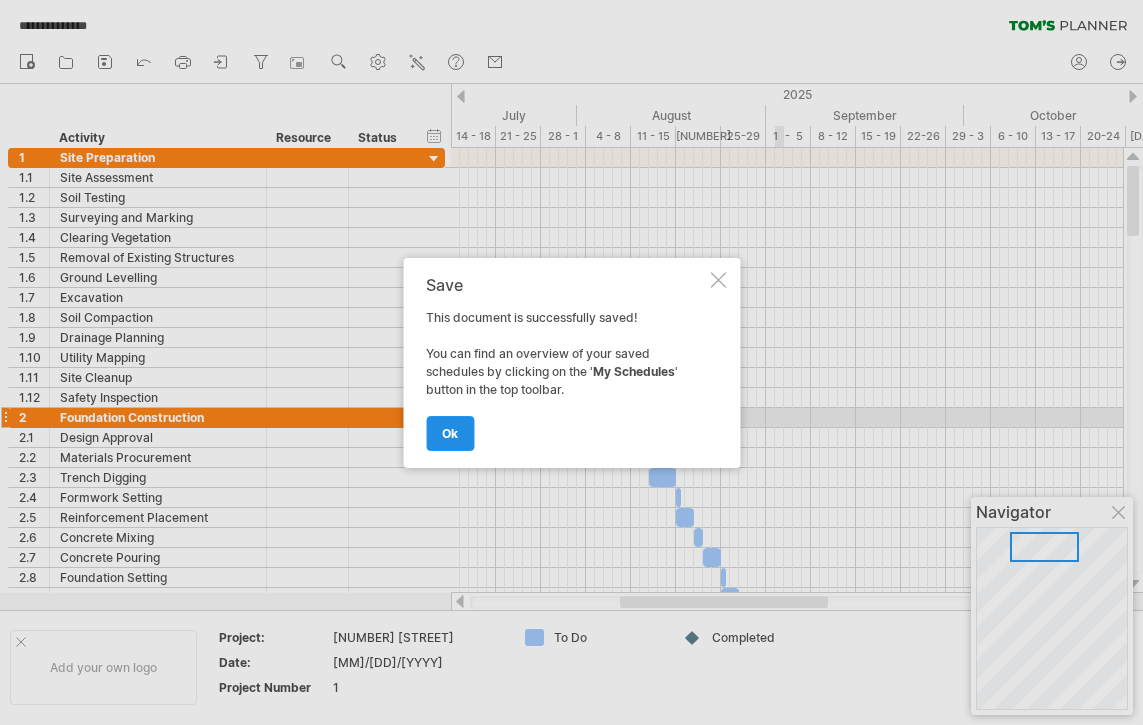 click on "ok" at bounding box center [450, 433] 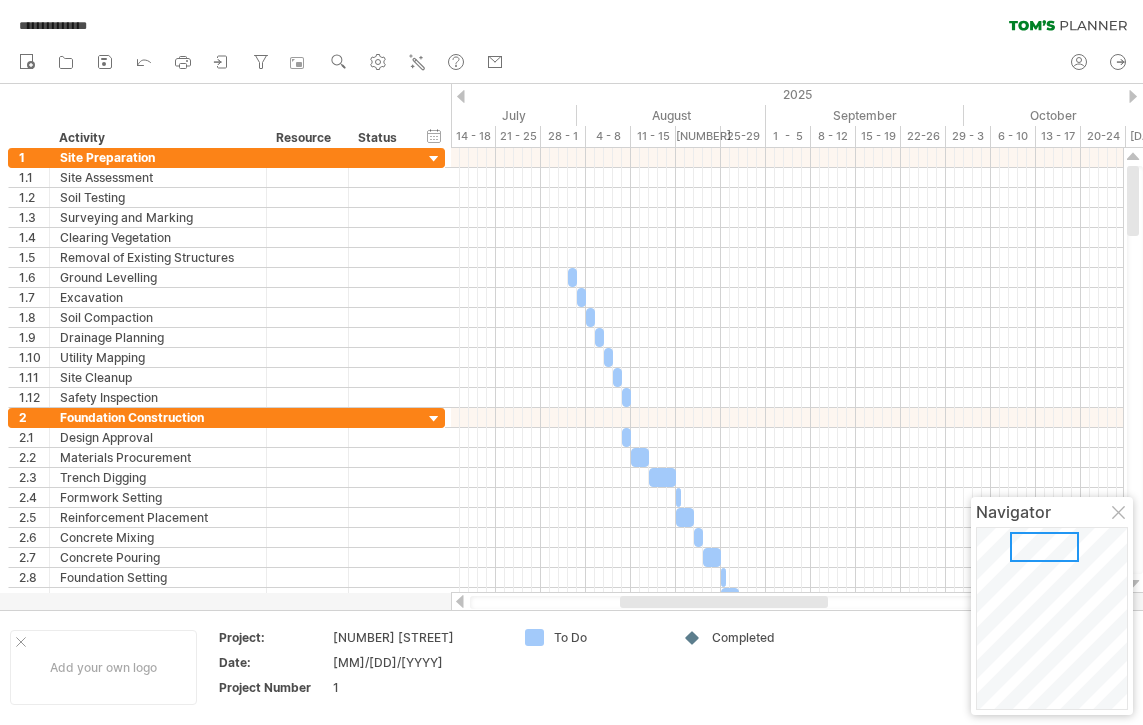 drag, startPoint x: 780, startPoint y: 610, endPoint x: 820, endPoint y: 596, distance: 42.379242 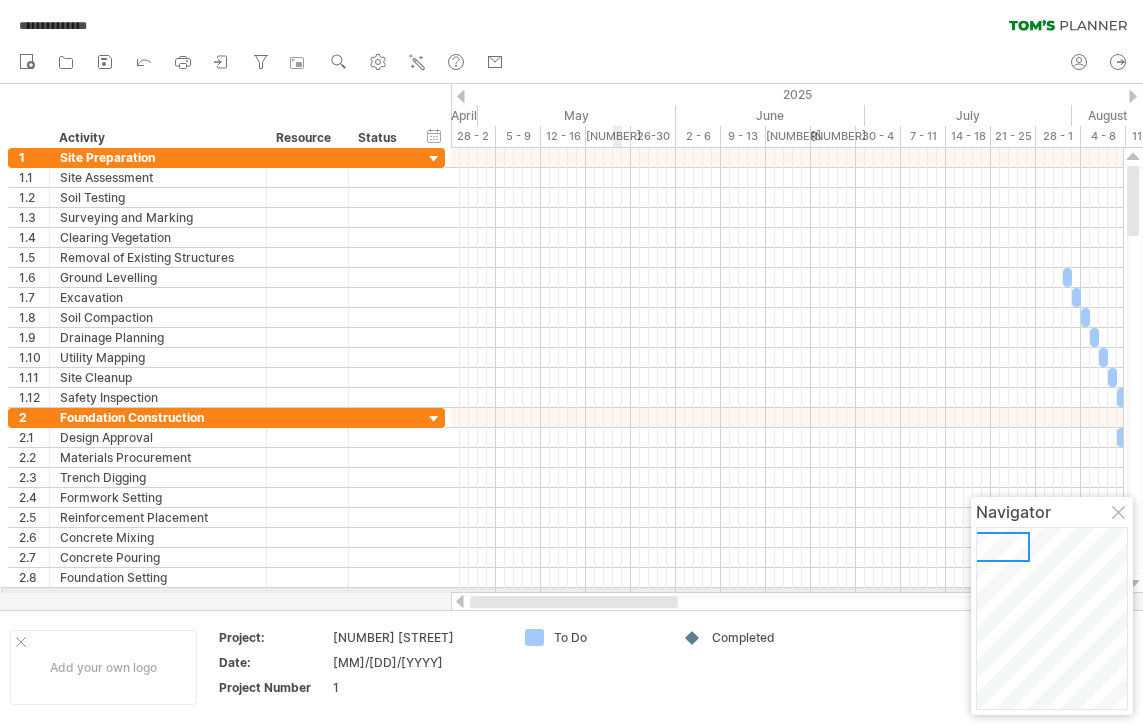 drag, startPoint x: 790, startPoint y: 598, endPoint x: 613, endPoint y: 590, distance: 177.1807 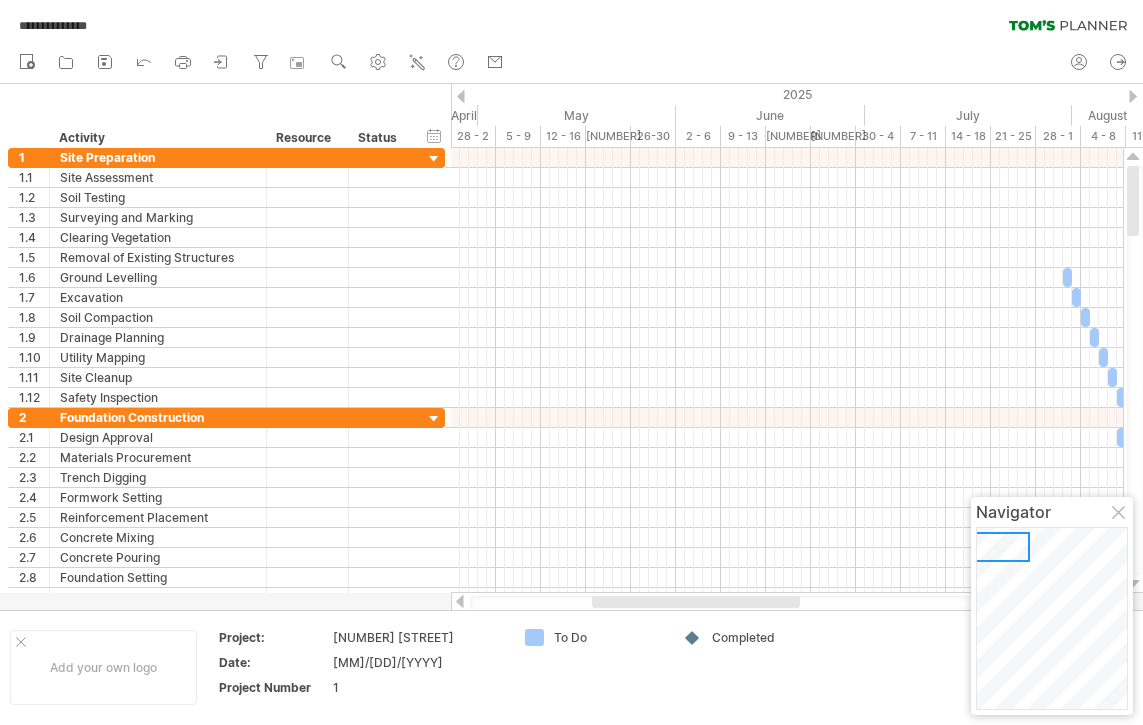 drag, startPoint x: 699, startPoint y: 595, endPoint x: 739, endPoint y: 600, distance: 40.311287 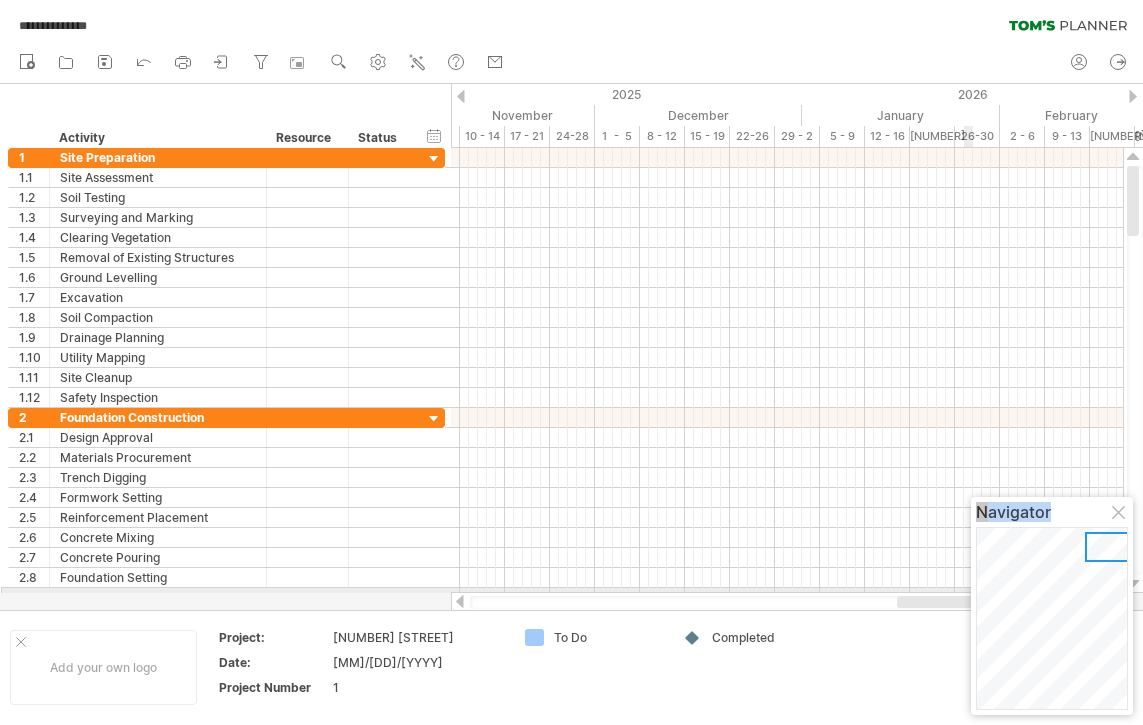 click on "**********" at bounding box center (571, 364) 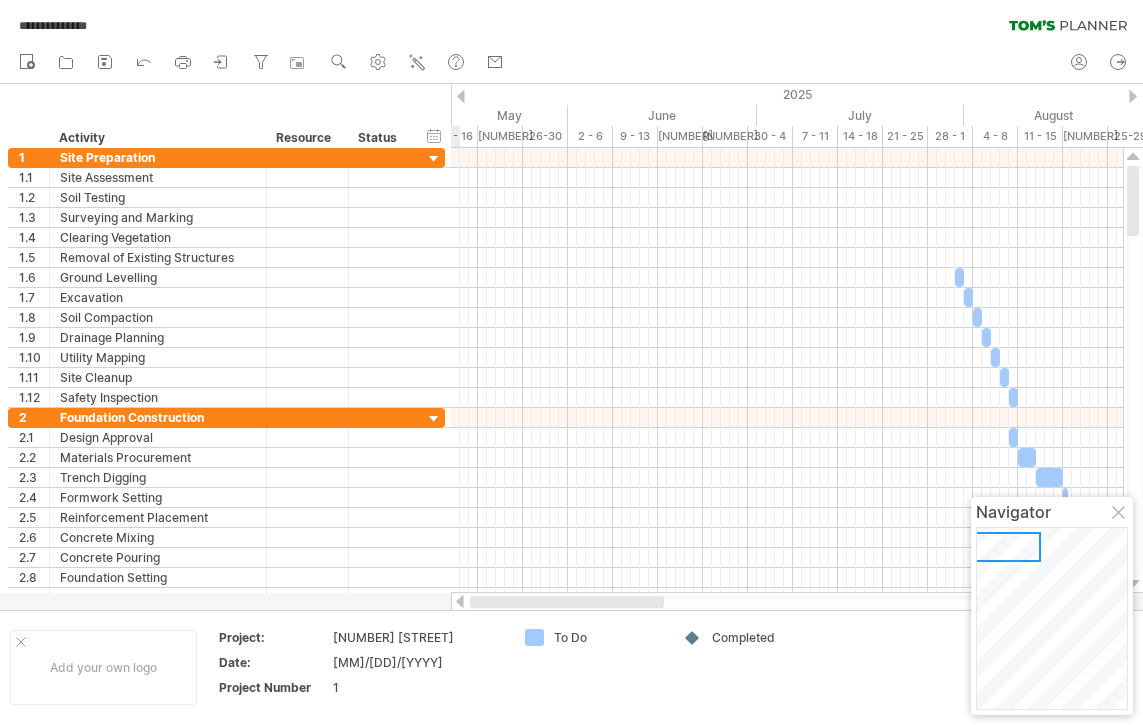 drag, startPoint x: 816, startPoint y: 603, endPoint x: 488, endPoint y: 607, distance: 328.02438 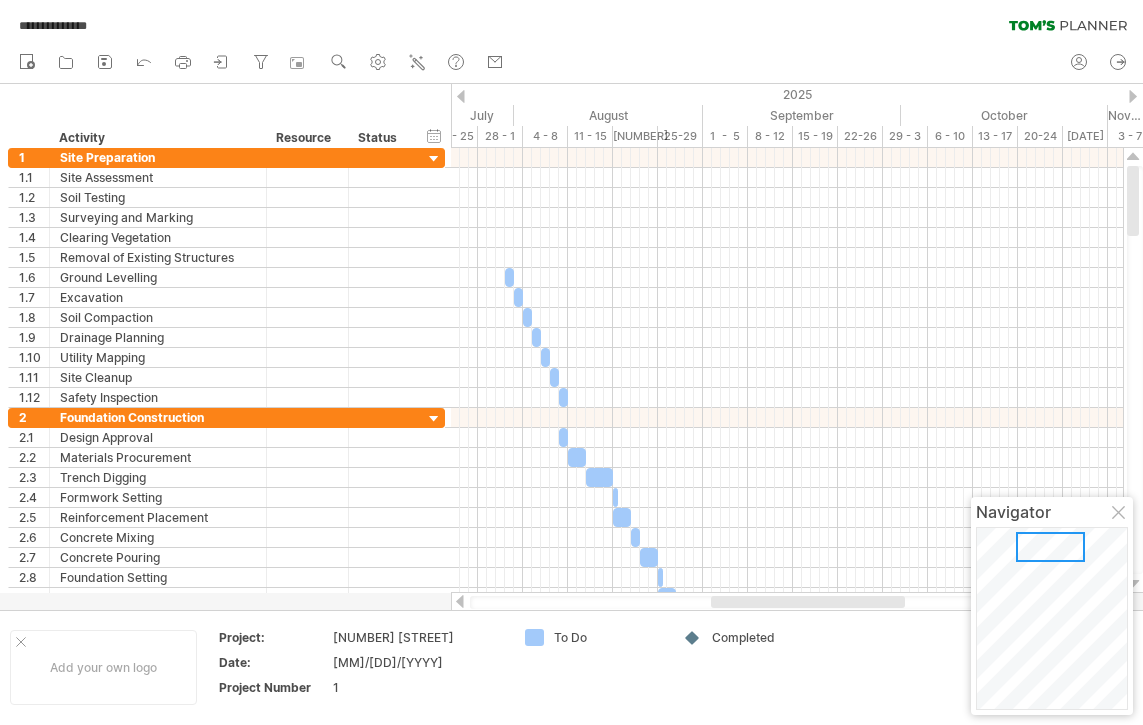 drag, startPoint x: 693, startPoint y: 599, endPoint x: 805, endPoint y: 599, distance: 112 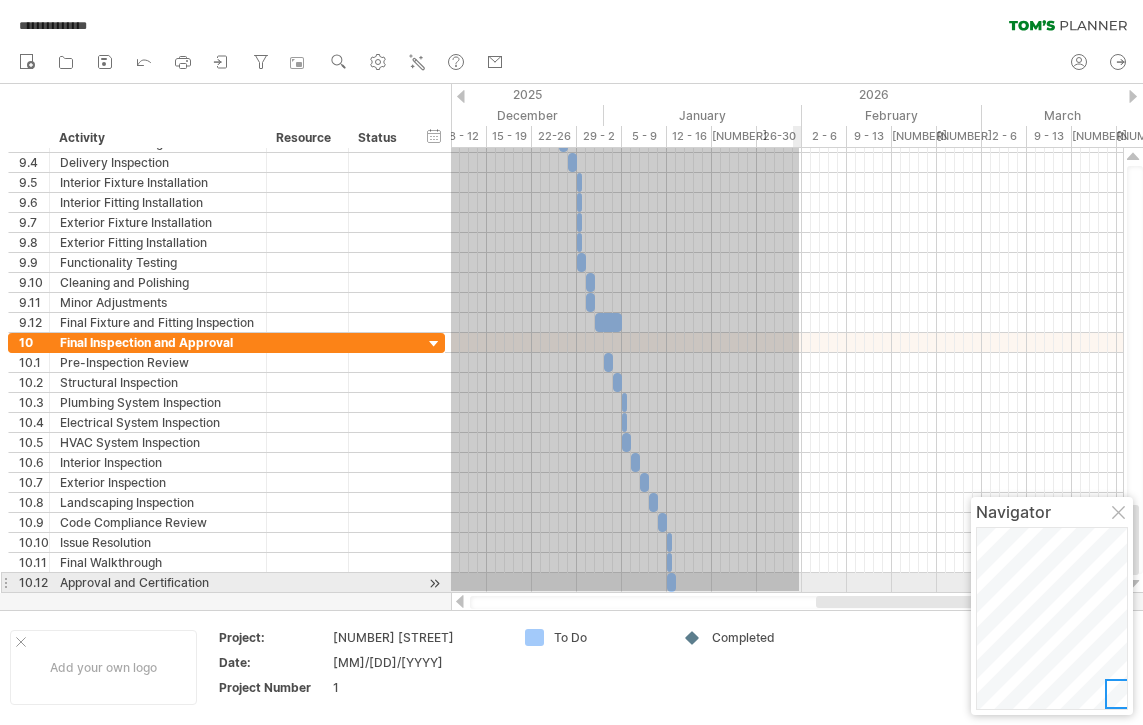 drag, startPoint x: 483, startPoint y: 208, endPoint x: 799, endPoint y: 593, distance: 498.0773 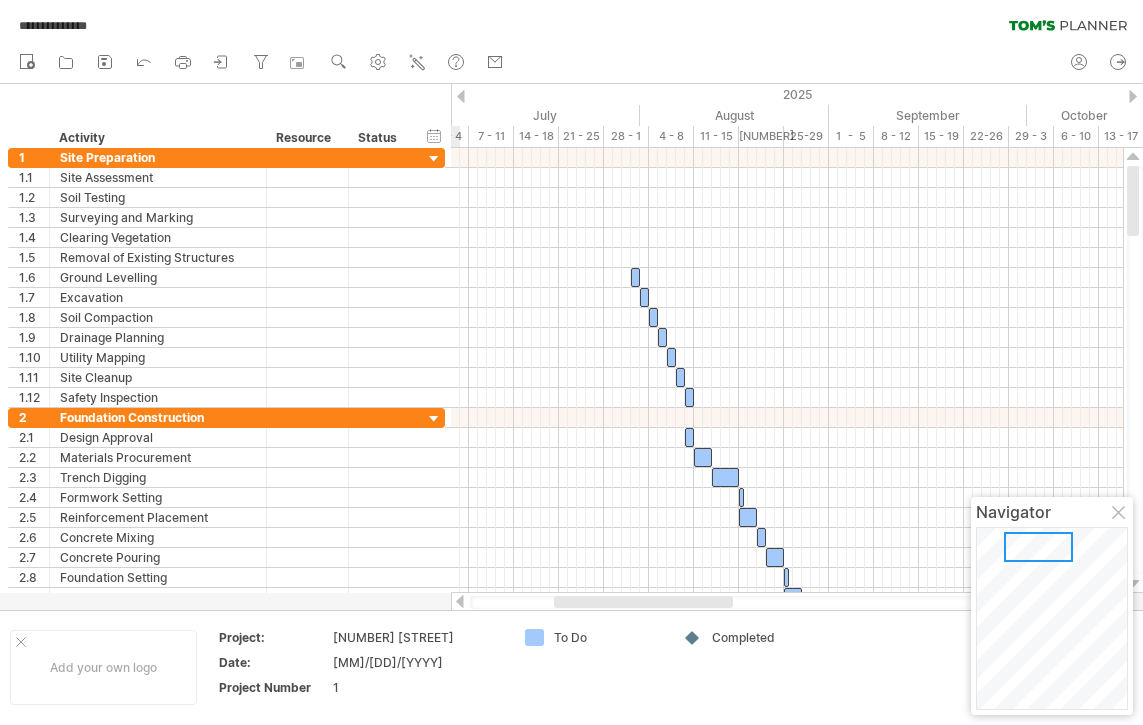 drag, startPoint x: 874, startPoint y: 600, endPoint x: 612, endPoint y: 598, distance: 262.00763 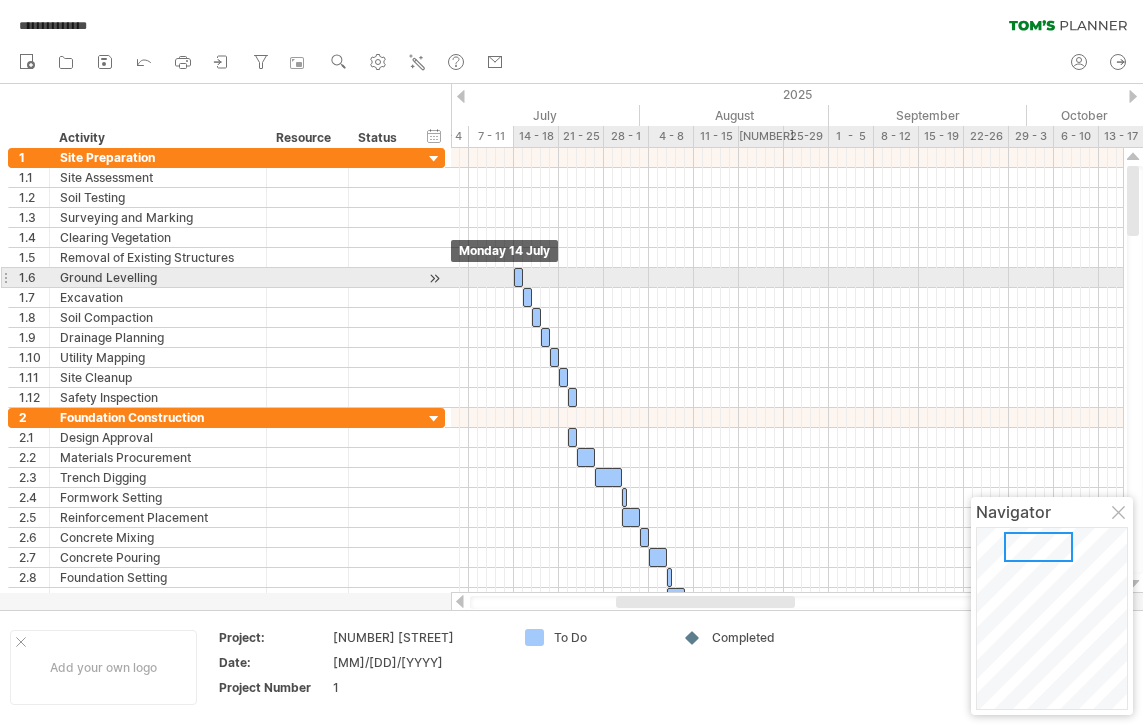 drag, startPoint x: 635, startPoint y: 275, endPoint x: 519, endPoint y: 273, distance: 116.01724 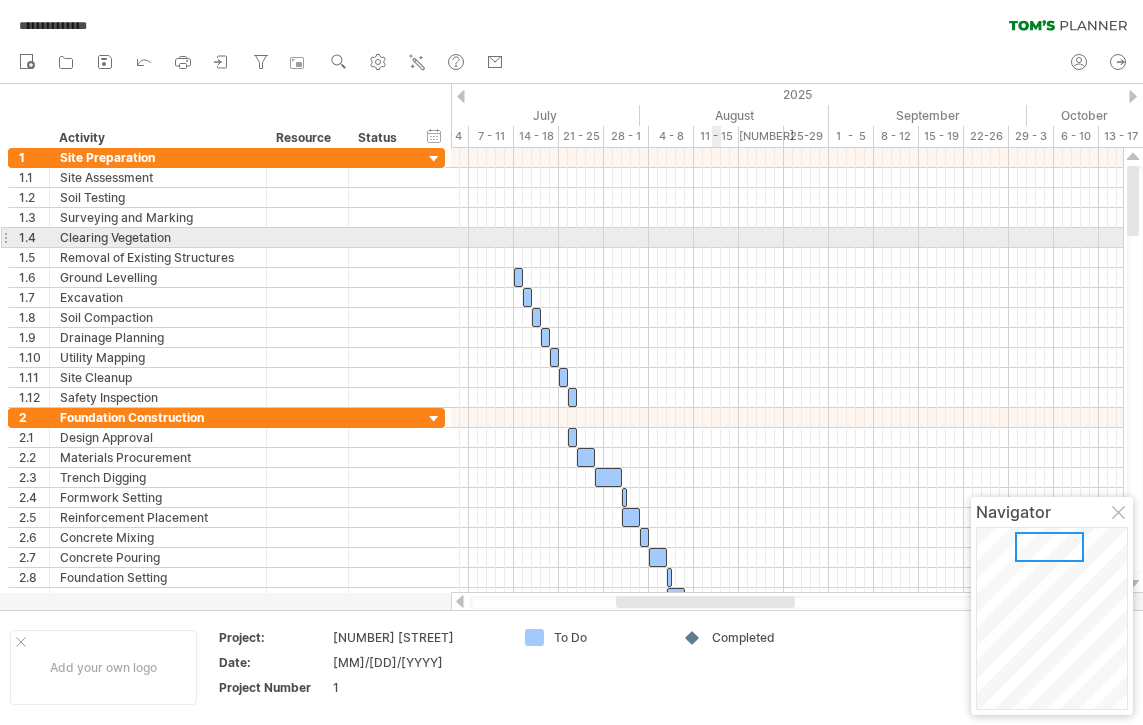 click at bounding box center (787, 238) 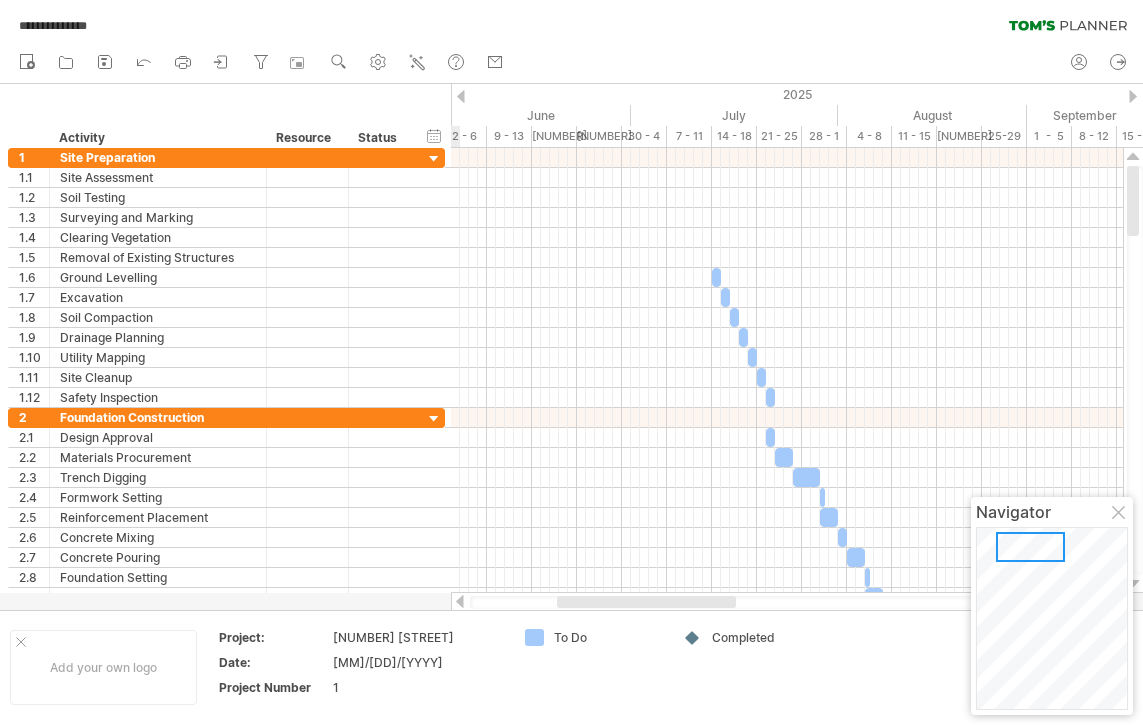 drag, startPoint x: 682, startPoint y: 605, endPoint x: 623, endPoint y: 595, distance: 59.841457 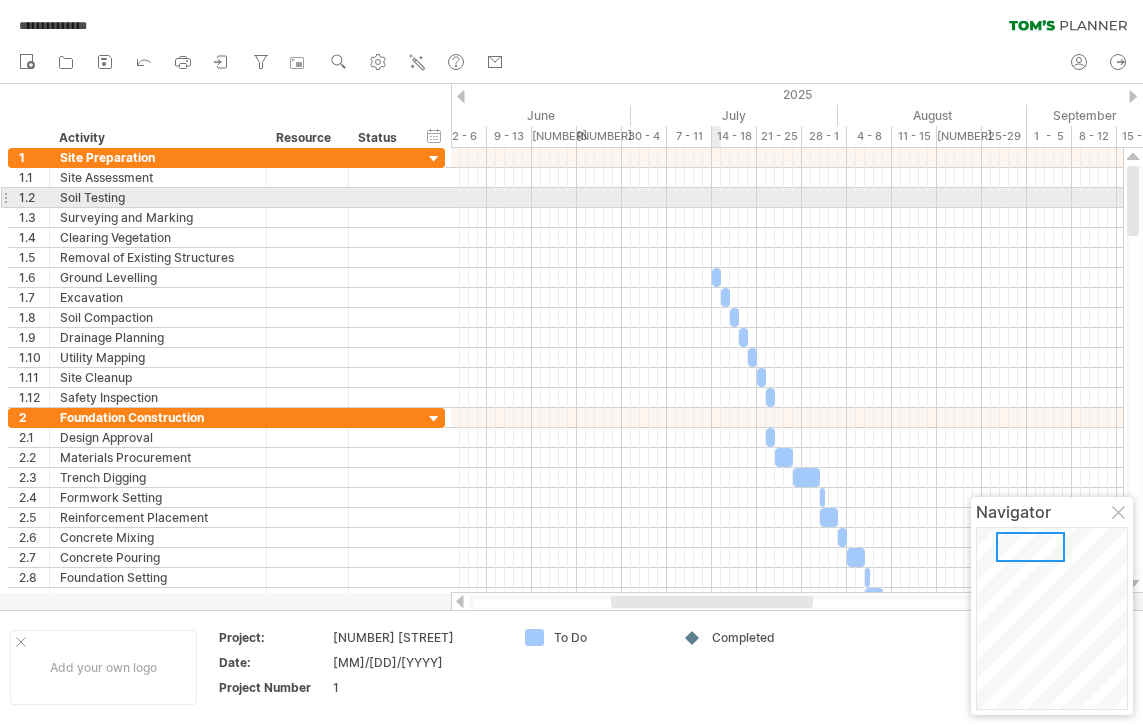 click at bounding box center (787, 198) 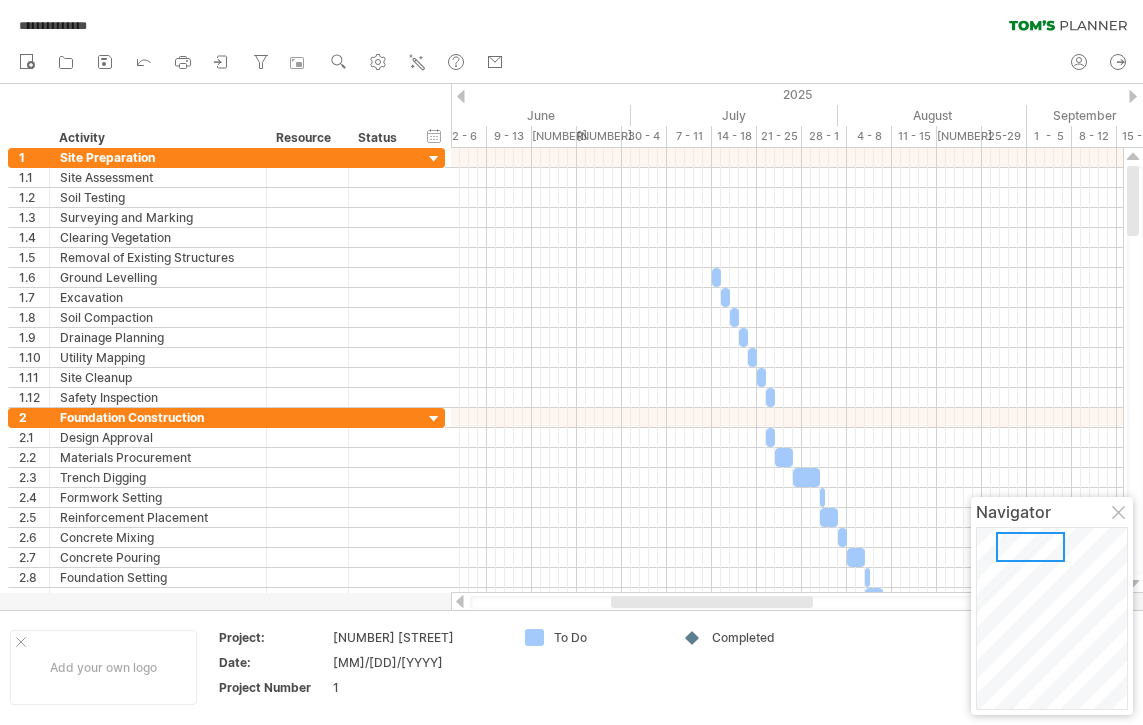 click on "new" at bounding box center (571, 63) 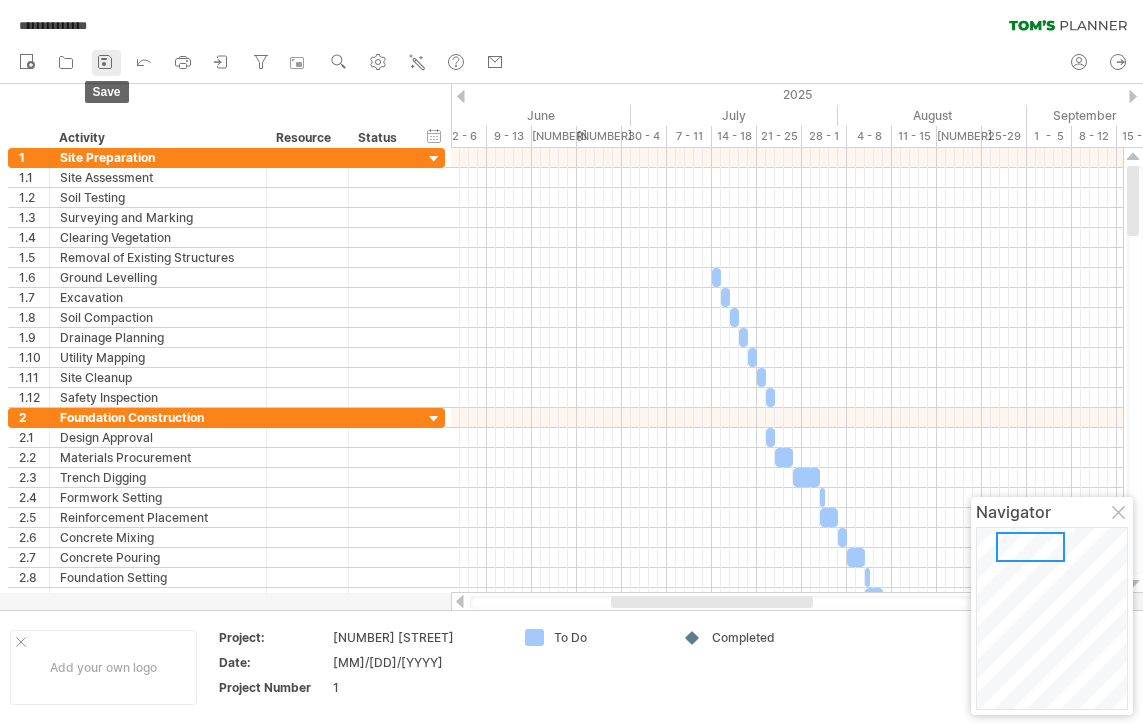 click at bounding box center (105, 62) 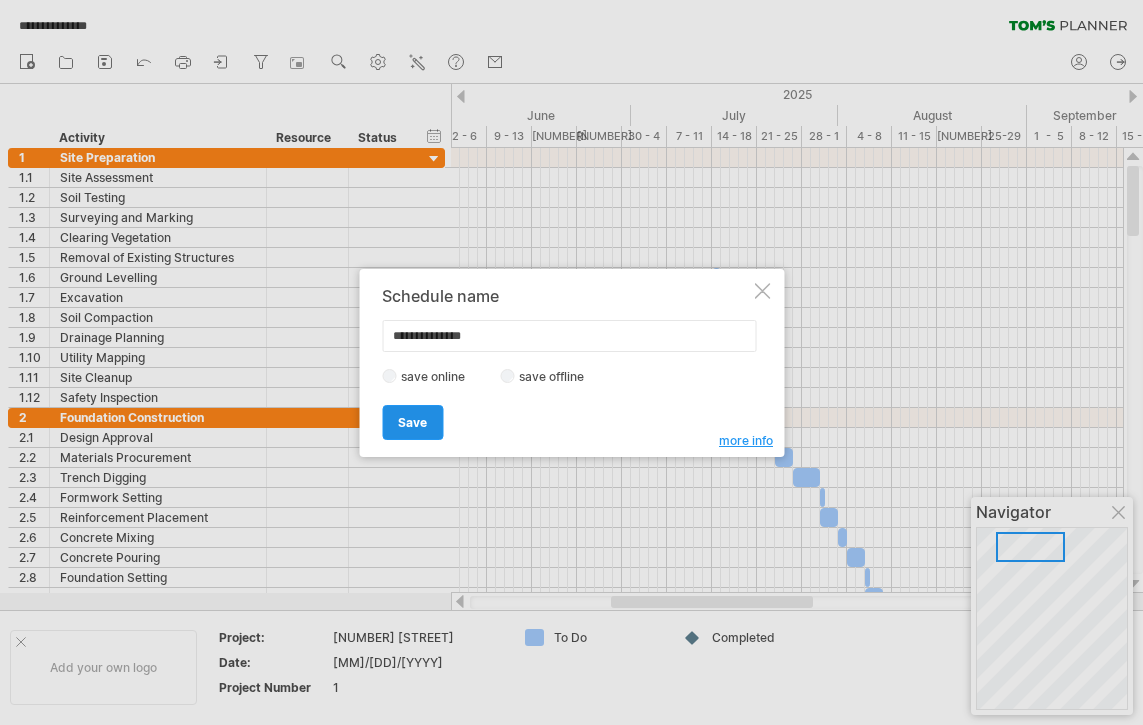 click on "Save" at bounding box center [412, 422] 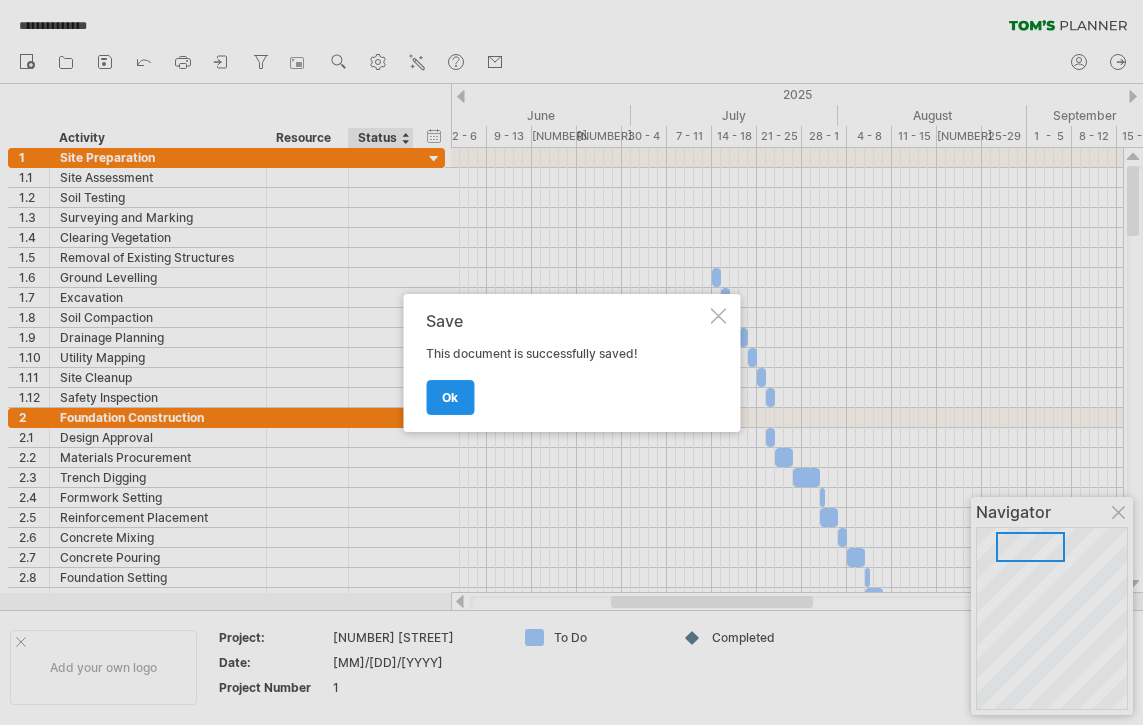 click on "ok" at bounding box center [450, 397] 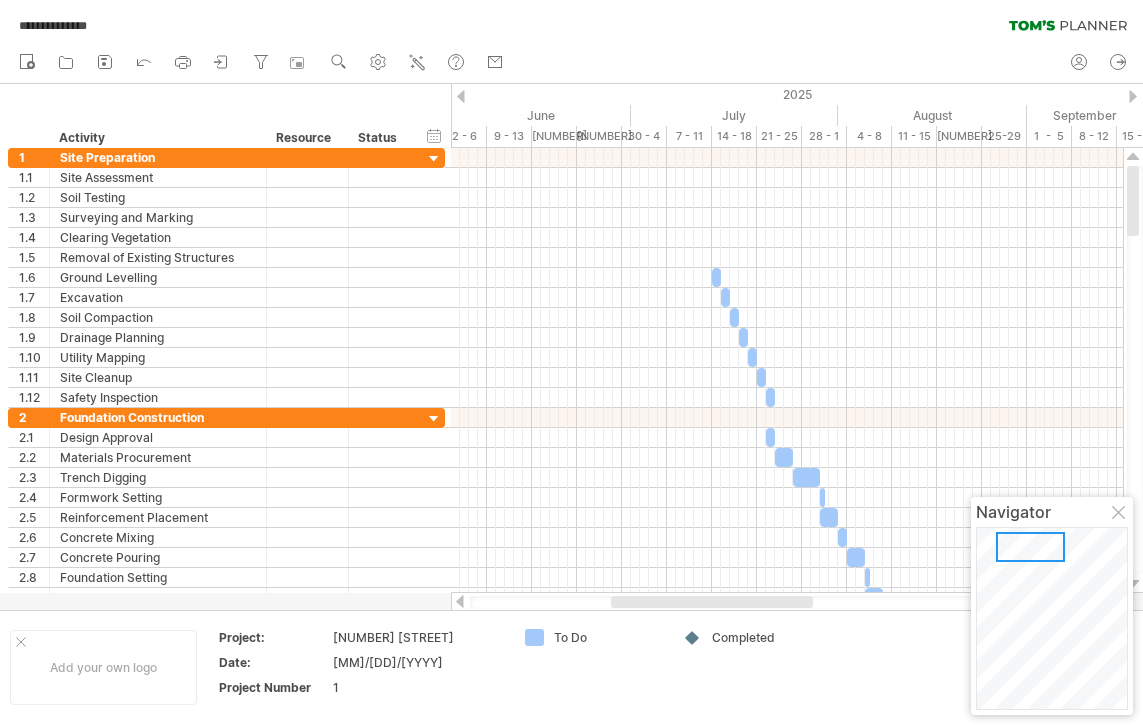 click on "To Do" at bounding box center [594, 667] 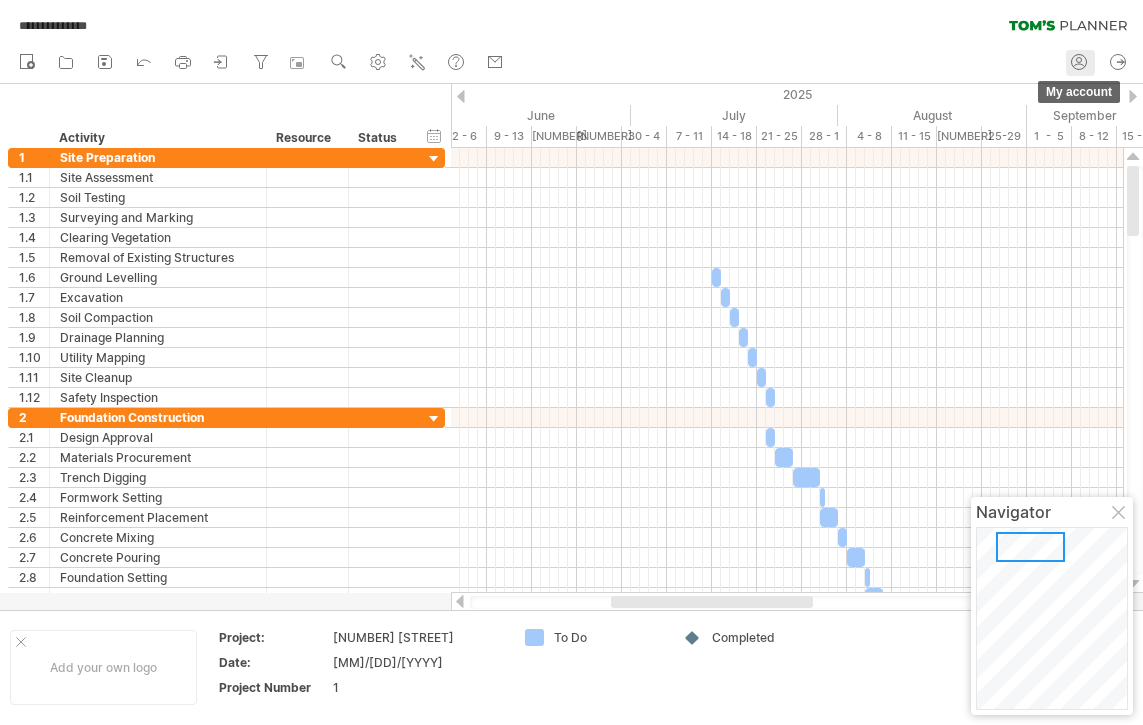 click at bounding box center (1079, 62) 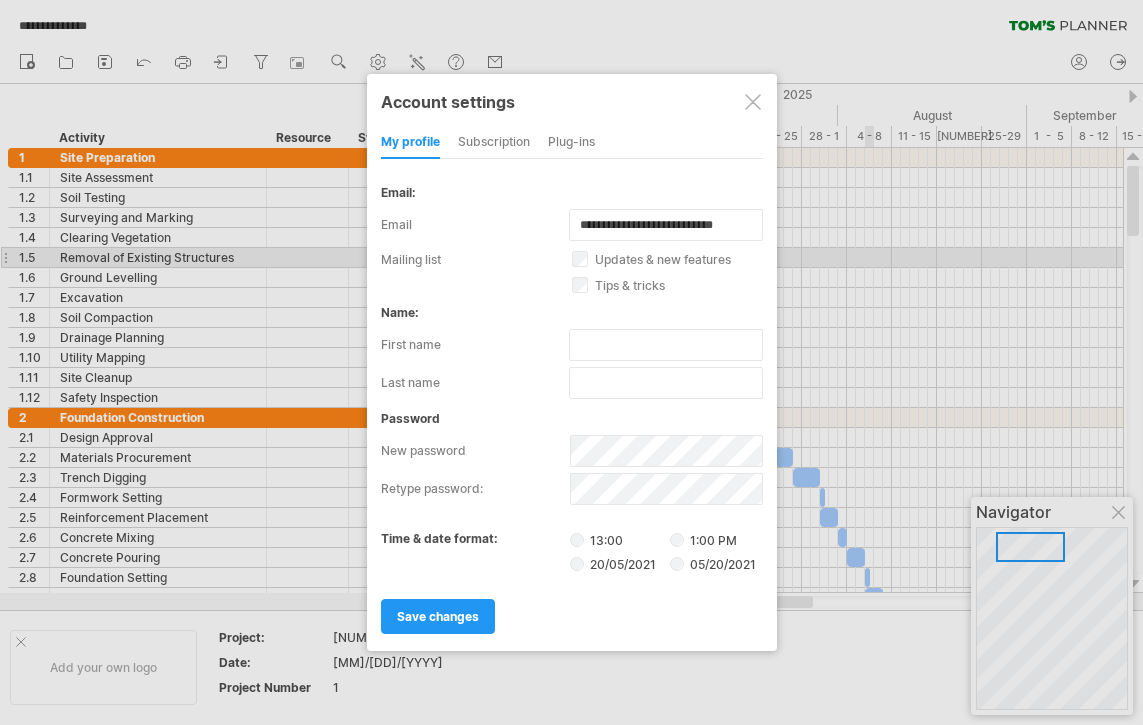 click on "subscription" at bounding box center [494, 143] 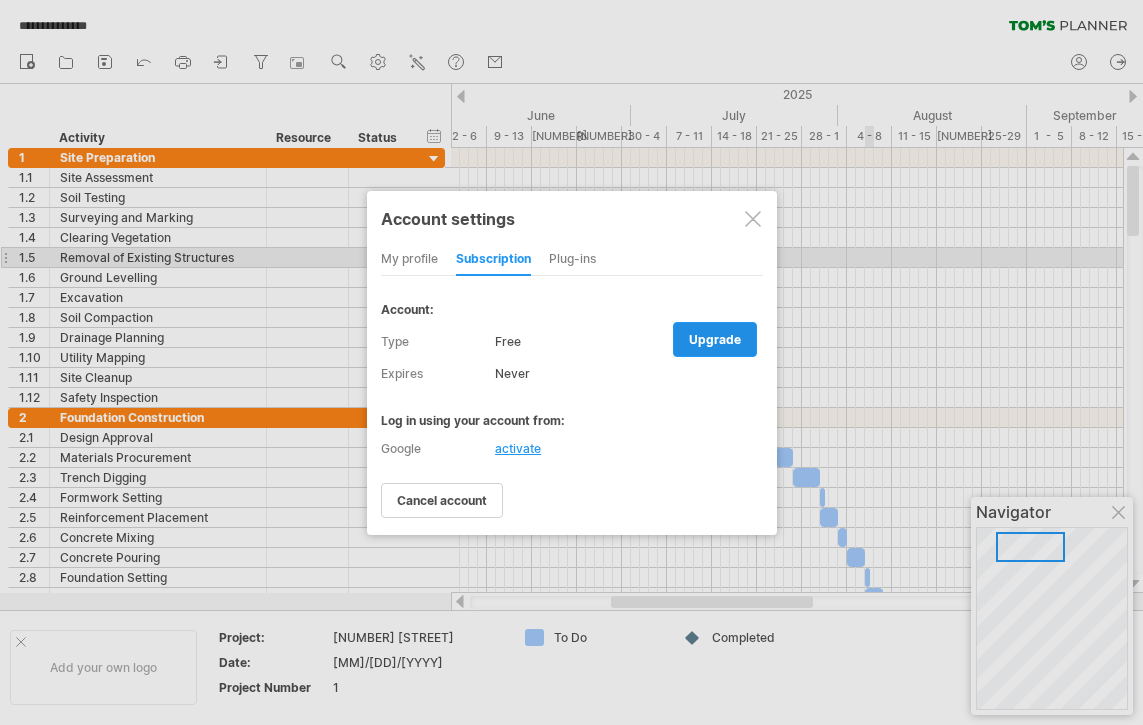 click on "upgrade" at bounding box center [715, 339] 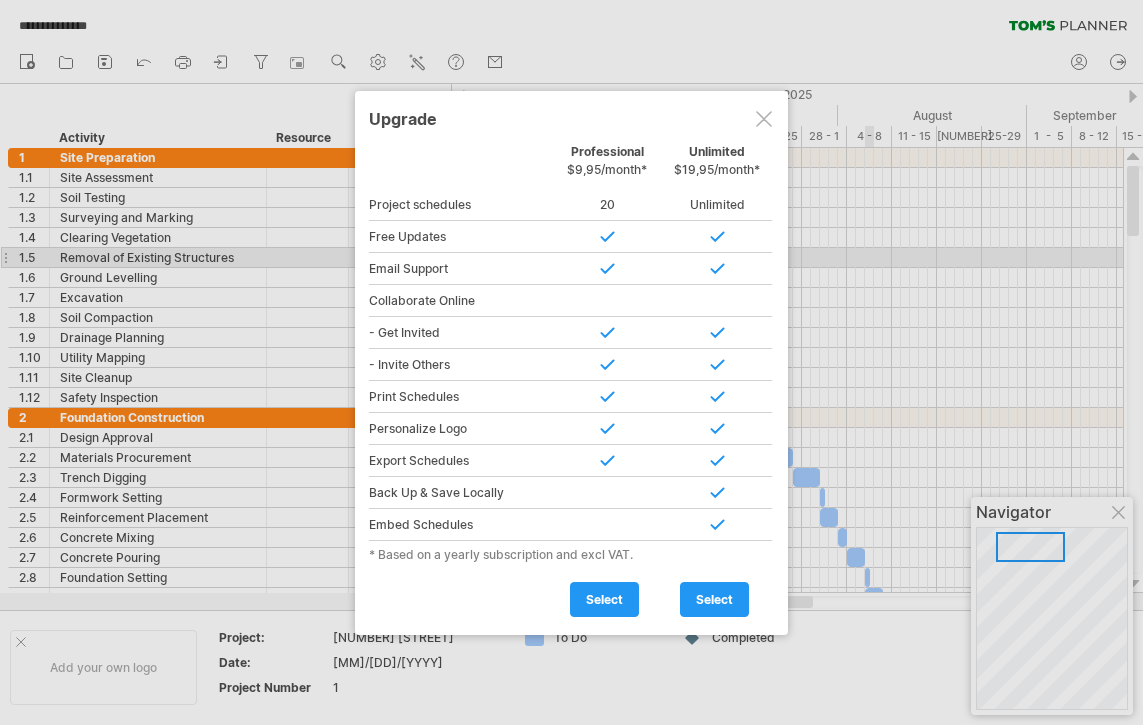 click at bounding box center (764, 119) 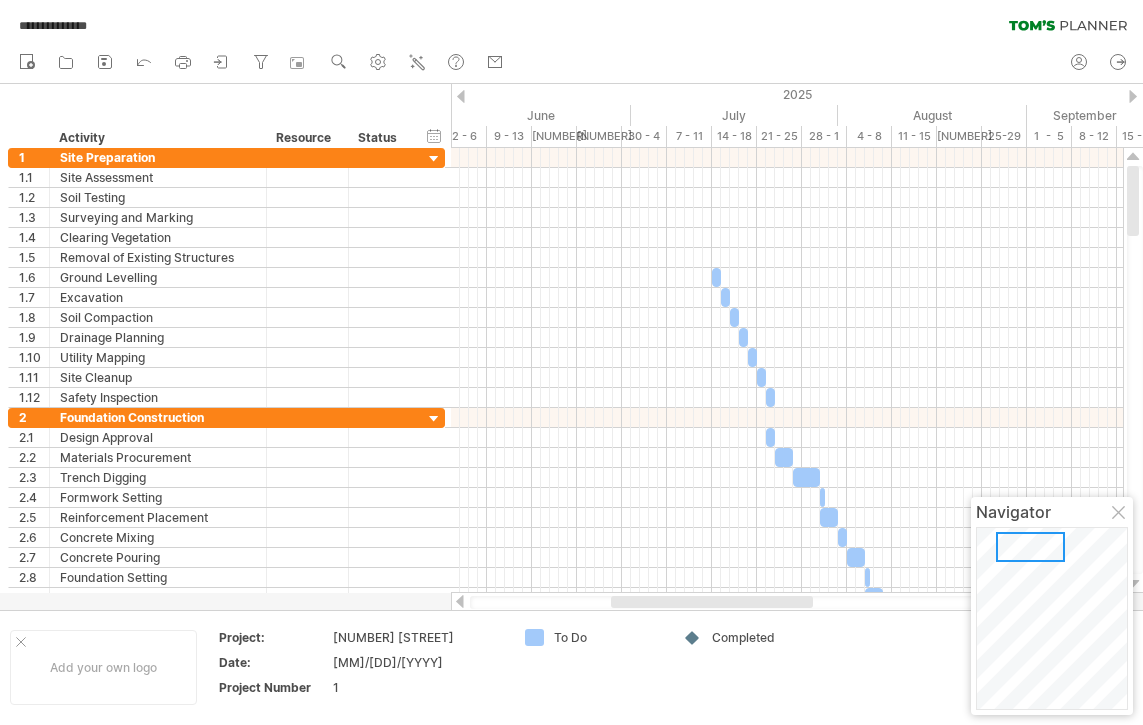 click on "new" at bounding box center (571, 63) 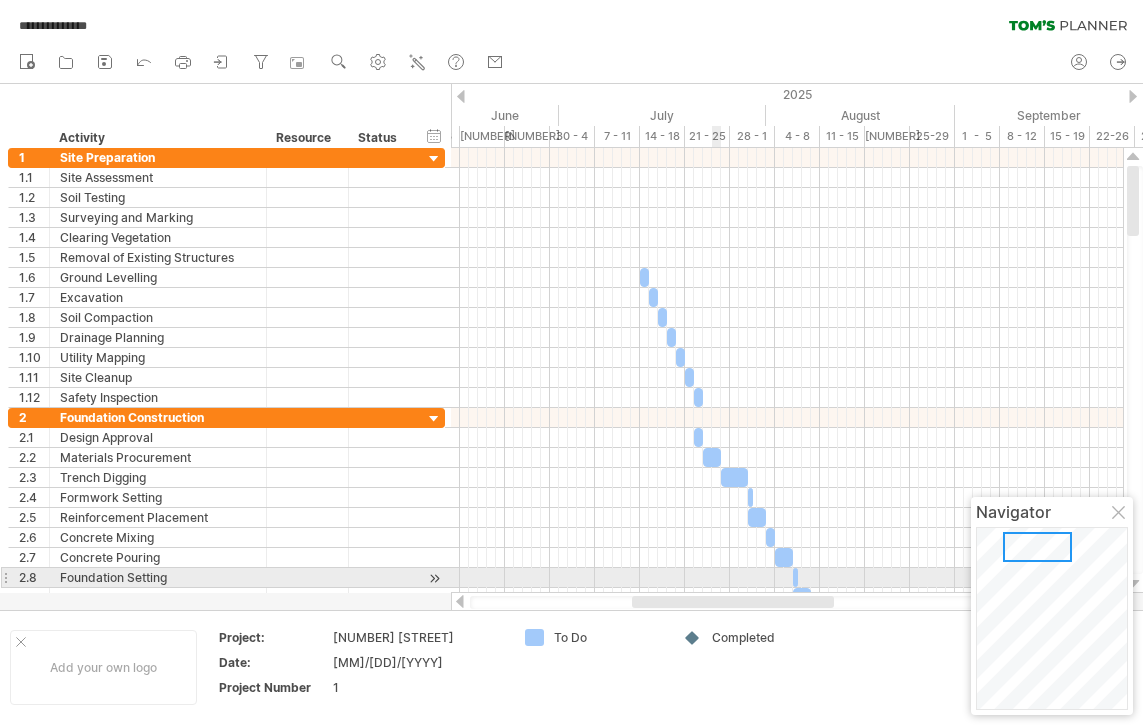 drag, startPoint x: 691, startPoint y: 604, endPoint x: 560, endPoint y: 603, distance: 131.00381 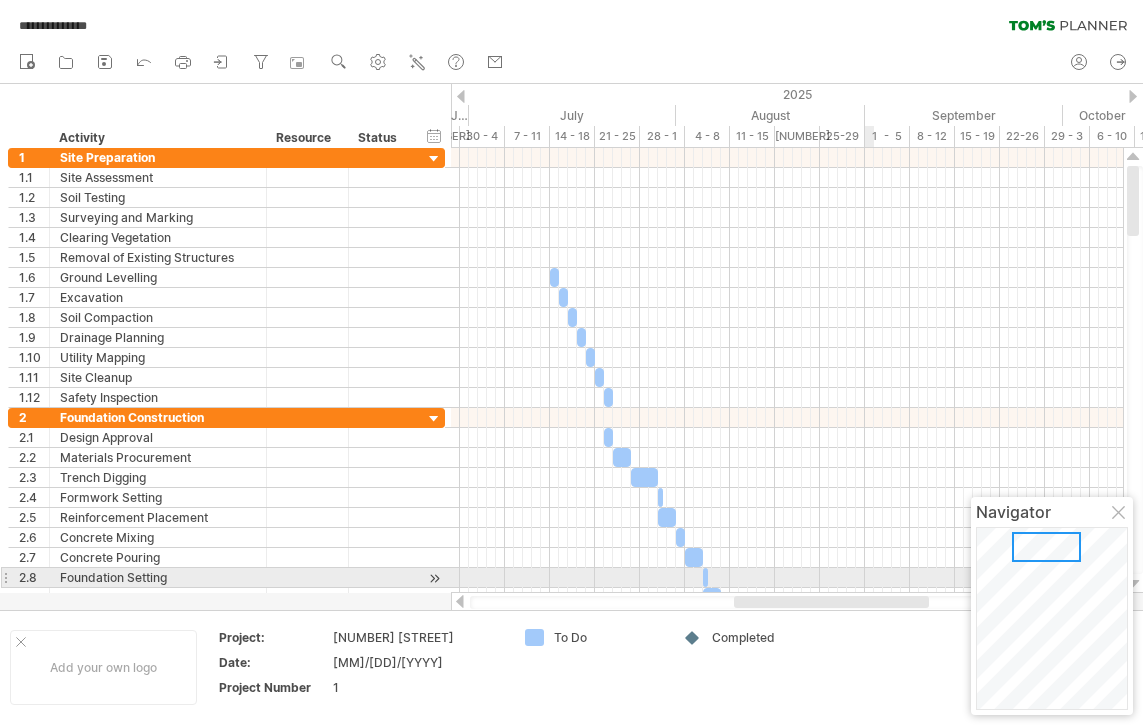 drag, startPoint x: 720, startPoint y: 605, endPoint x: 873, endPoint y: 583, distance: 154.57361 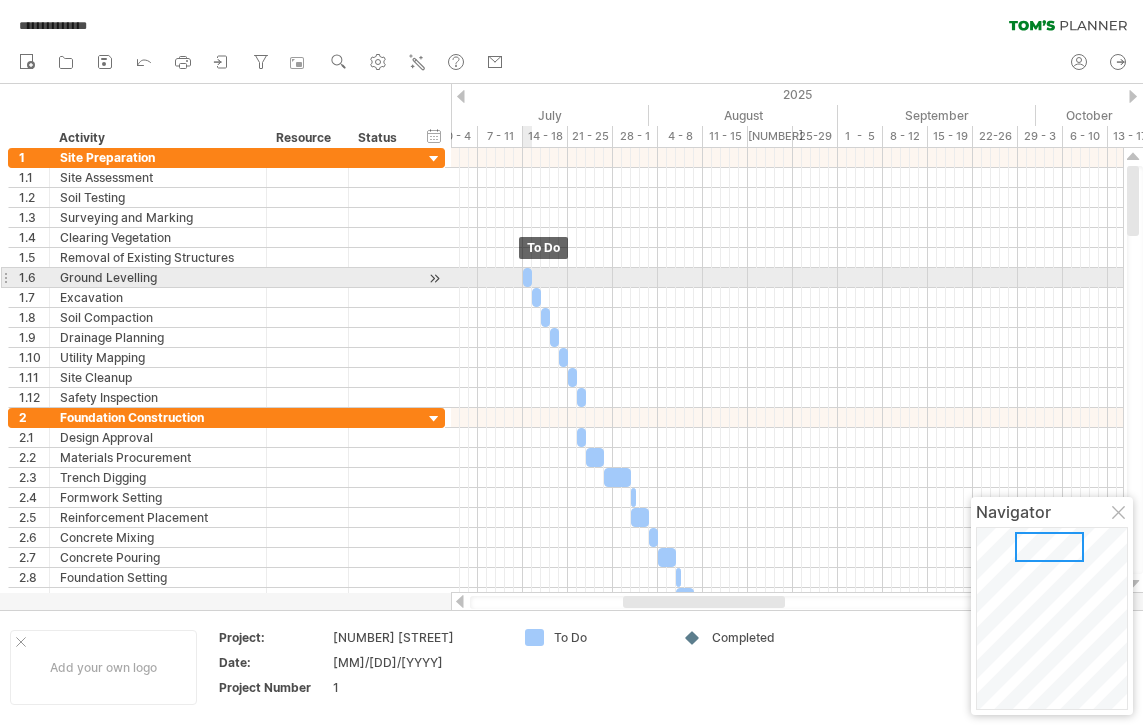 click at bounding box center [523, 277] 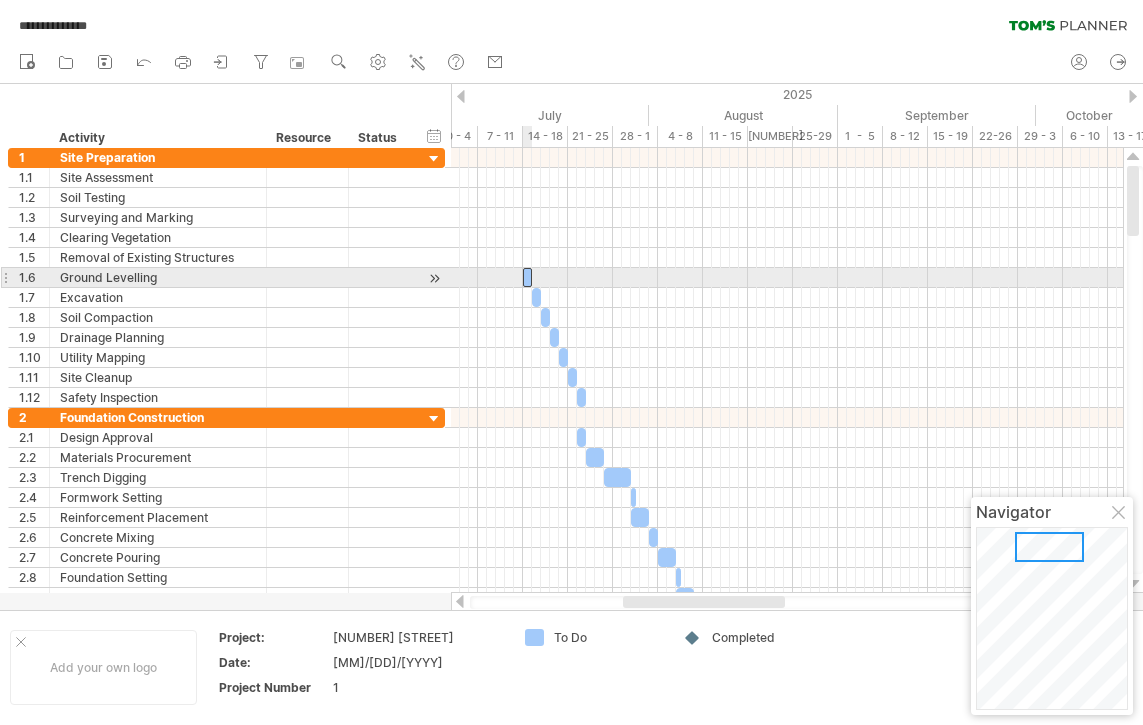 click at bounding box center (527, 277) 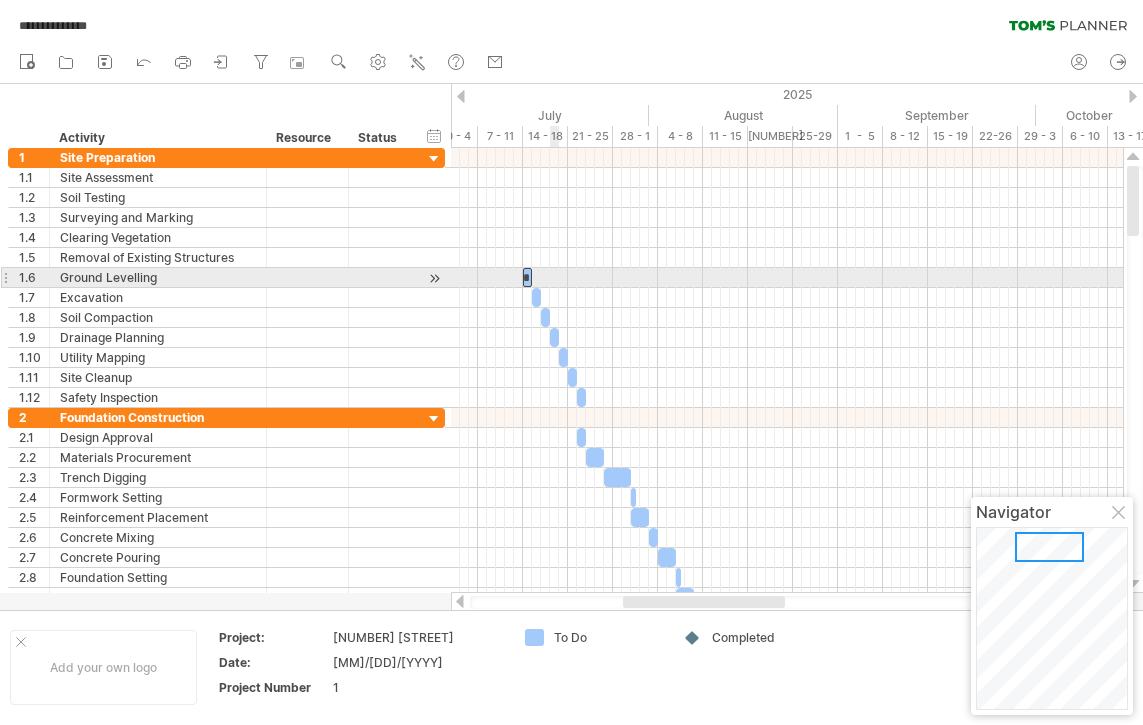 scroll, scrollTop: 0, scrollLeft: 0, axis: both 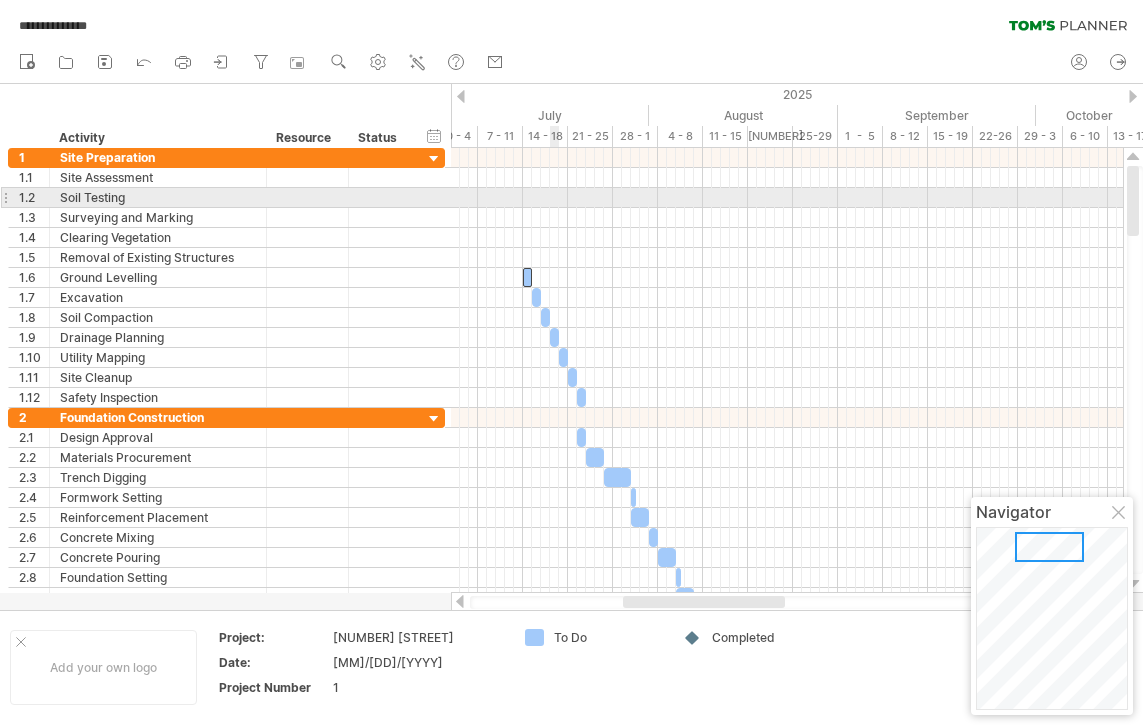 click at bounding box center (787, 198) 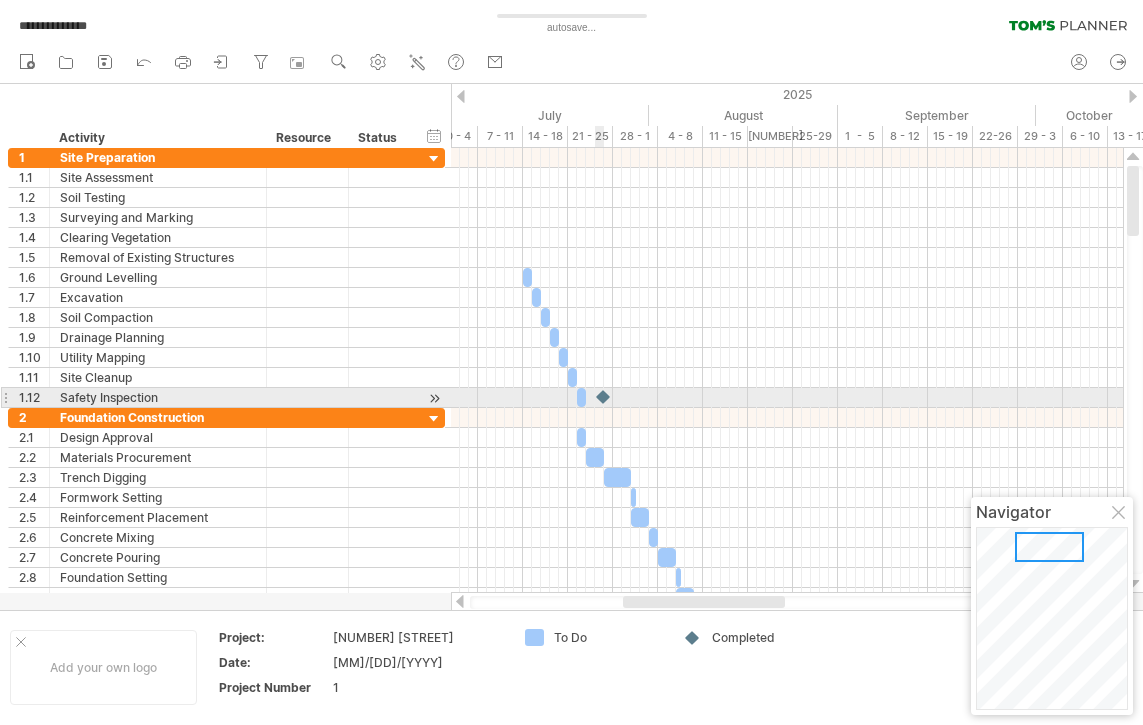drag, startPoint x: 692, startPoint y: 643, endPoint x: 603, endPoint y: 401, distance: 257.84686 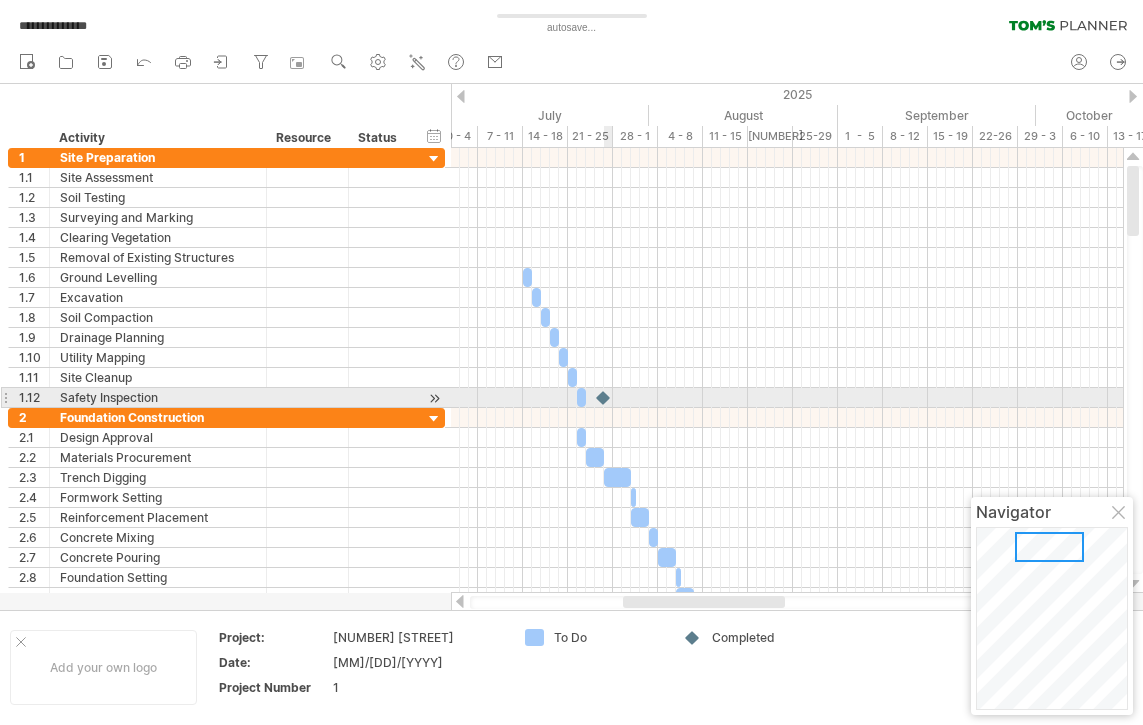 click at bounding box center (604, 397) 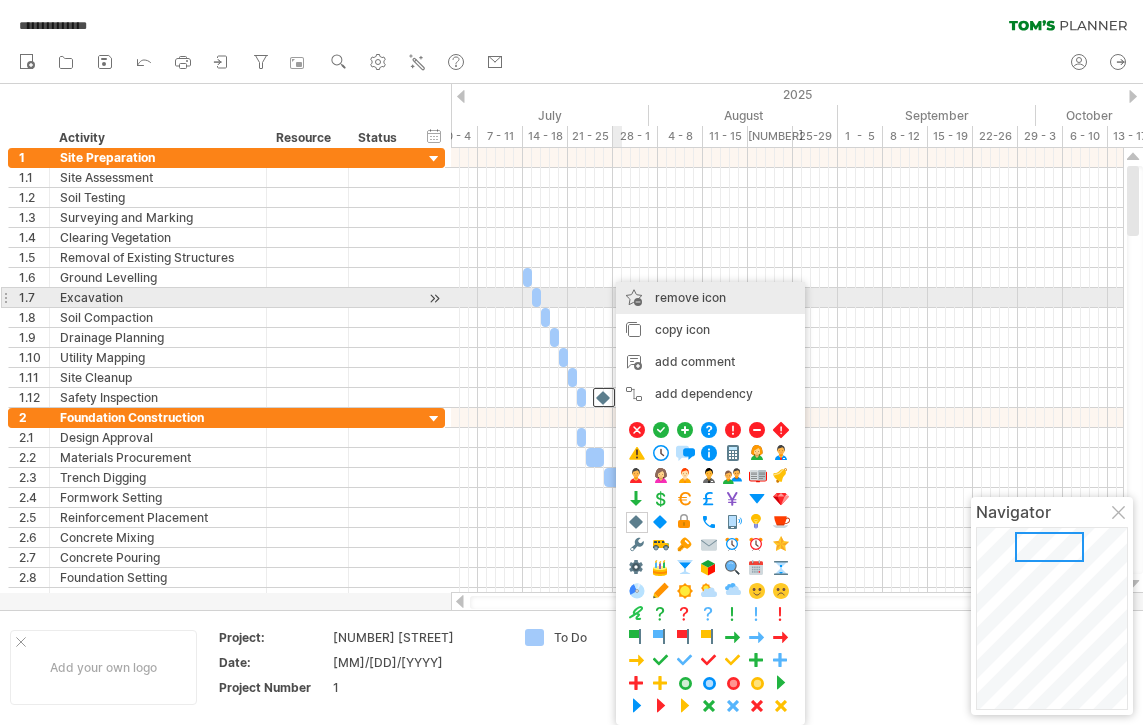 click on "remove icon" at bounding box center (690, 297) 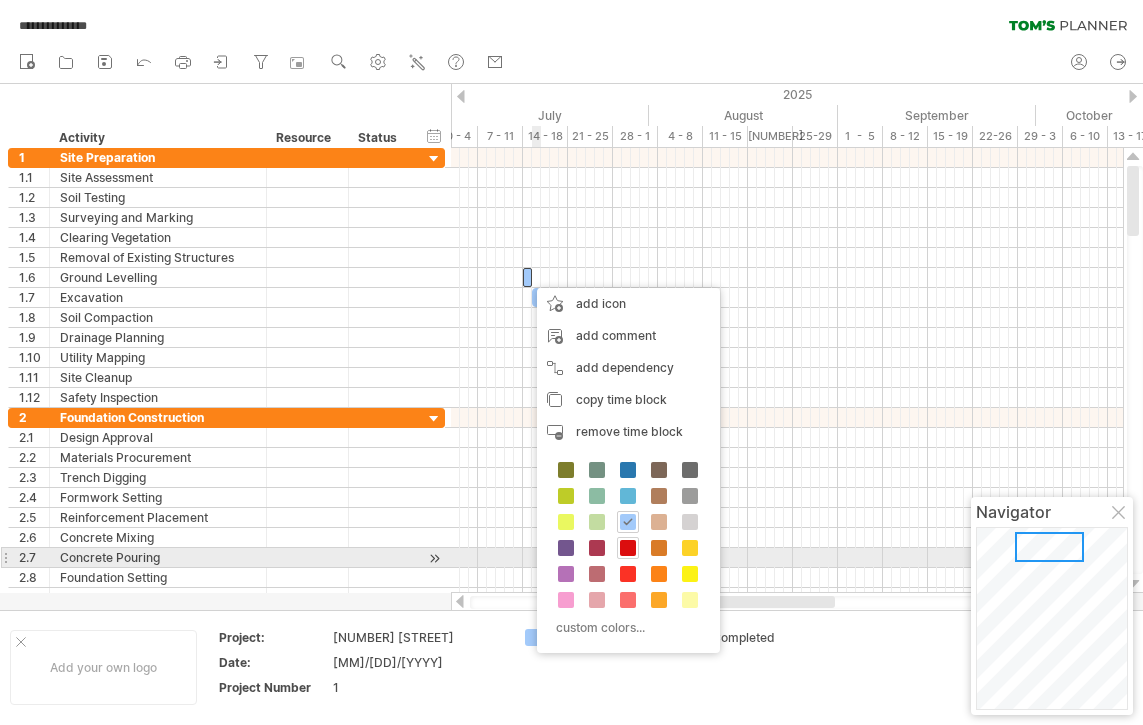 click at bounding box center [628, 548] 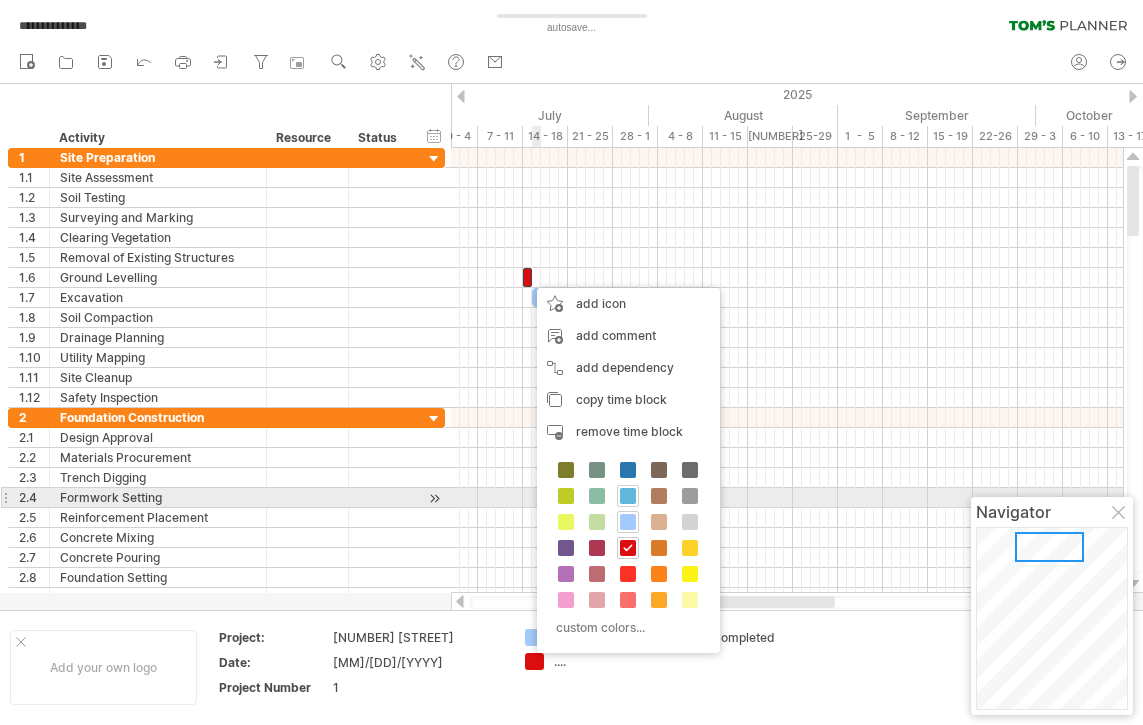 click at bounding box center [628, 496] 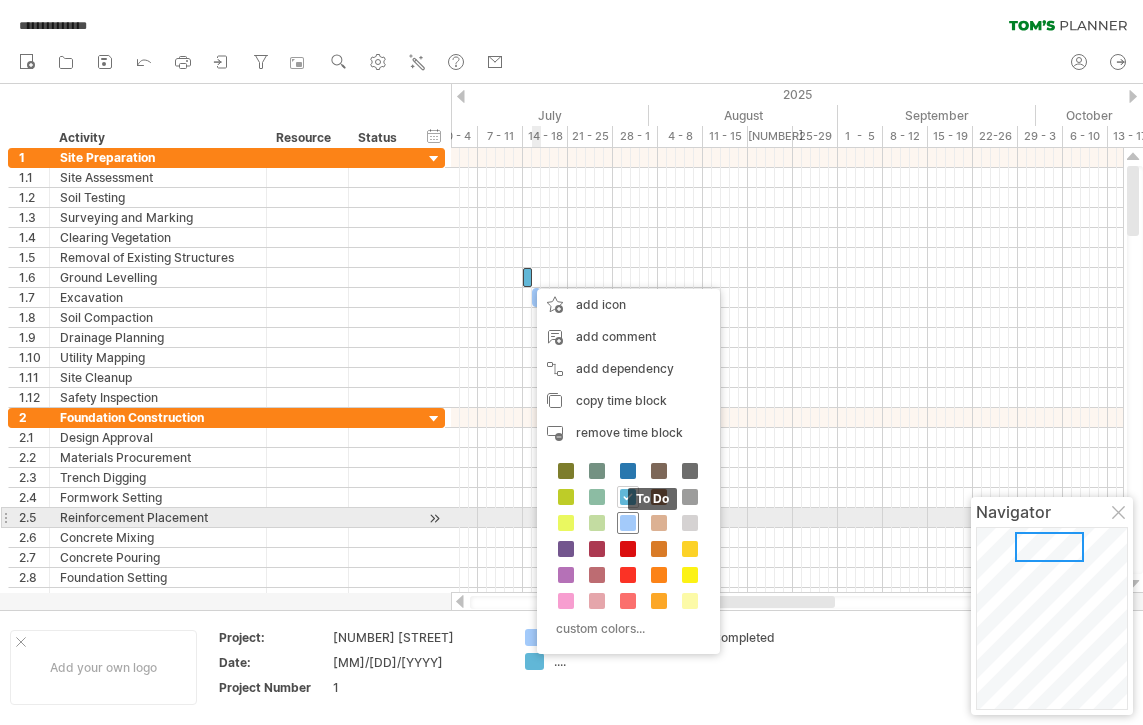 click at bounding box center (628, 523) 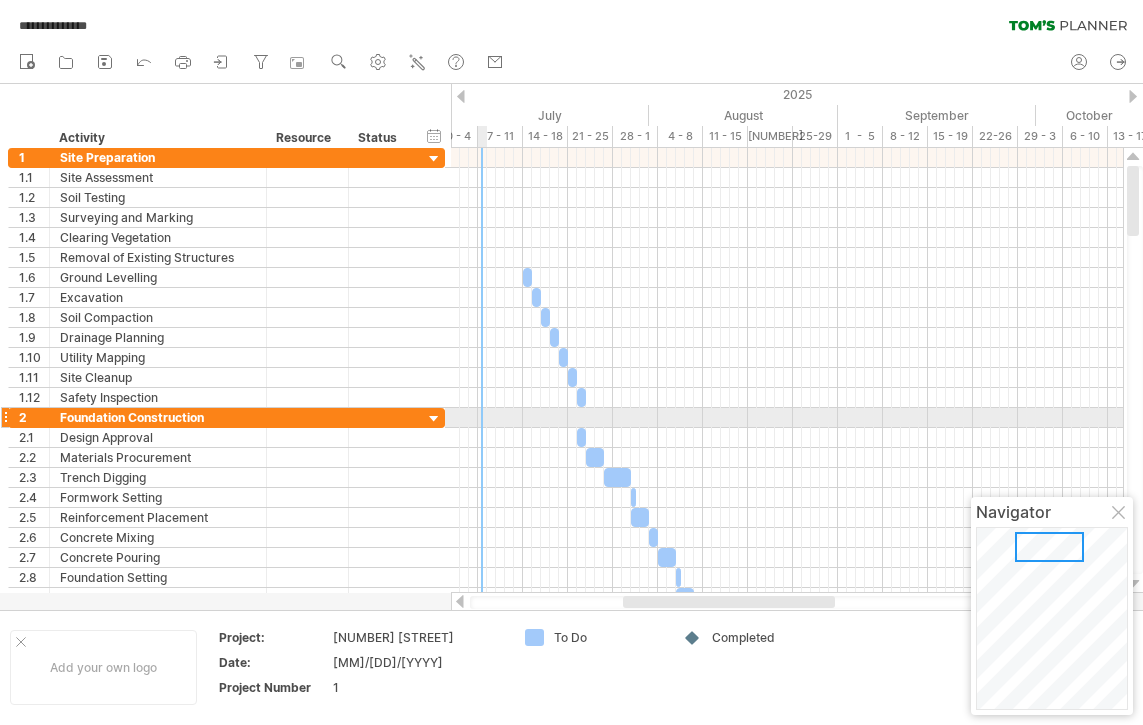 click at bounding box center (787, 418) 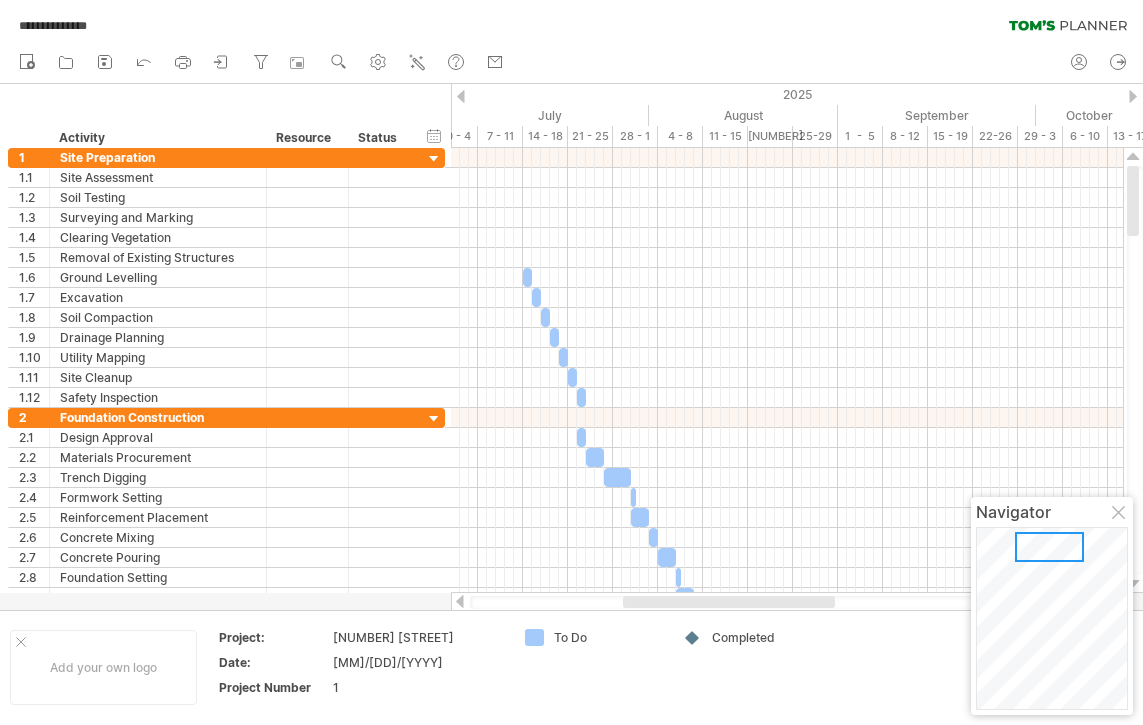 click on "To Do" at bounding box center [594, 667] 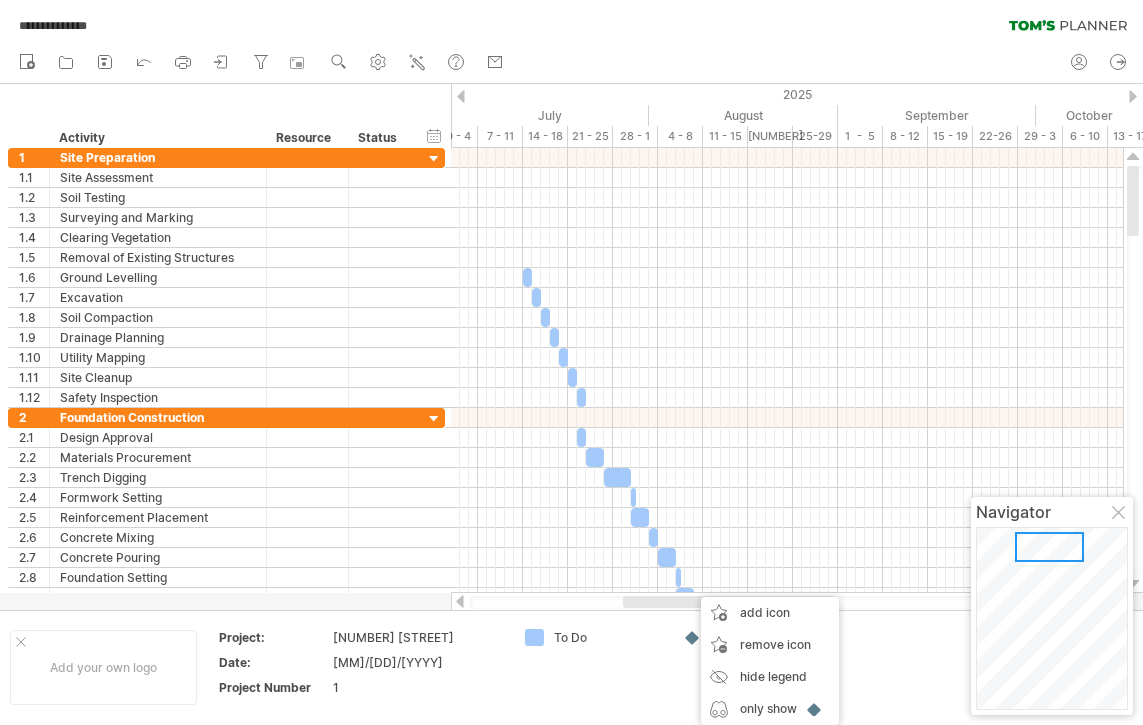click on "To Do" at bounding box center (594, 667) 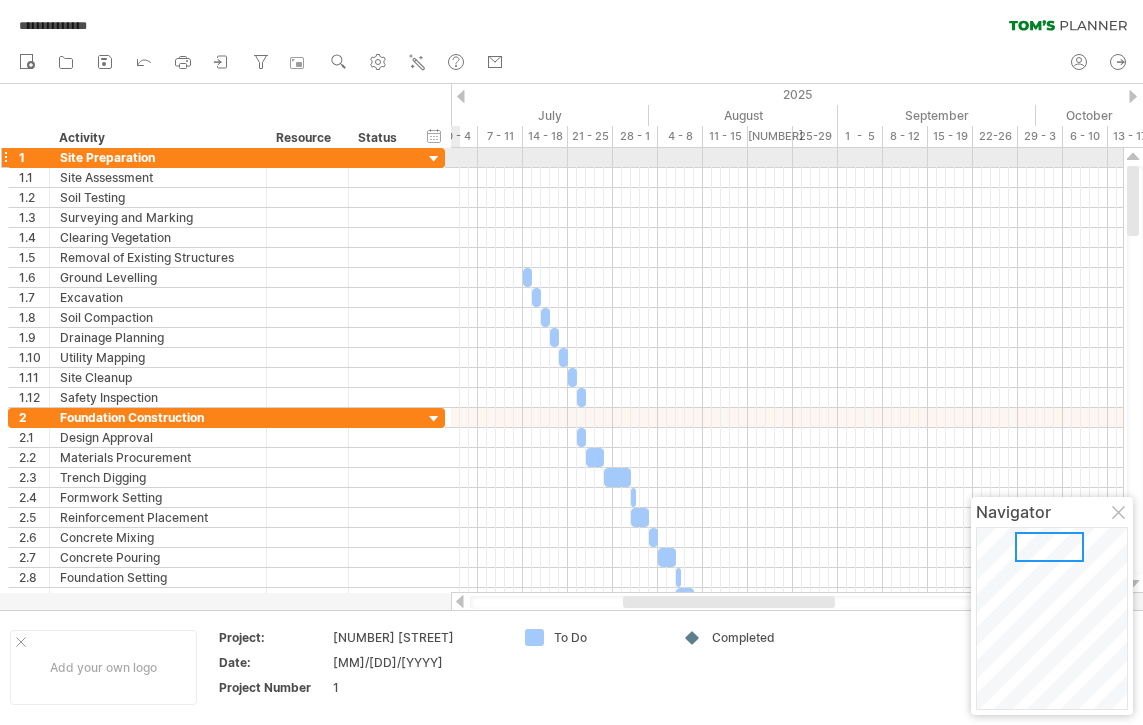 click at bounding box center [434, 159] 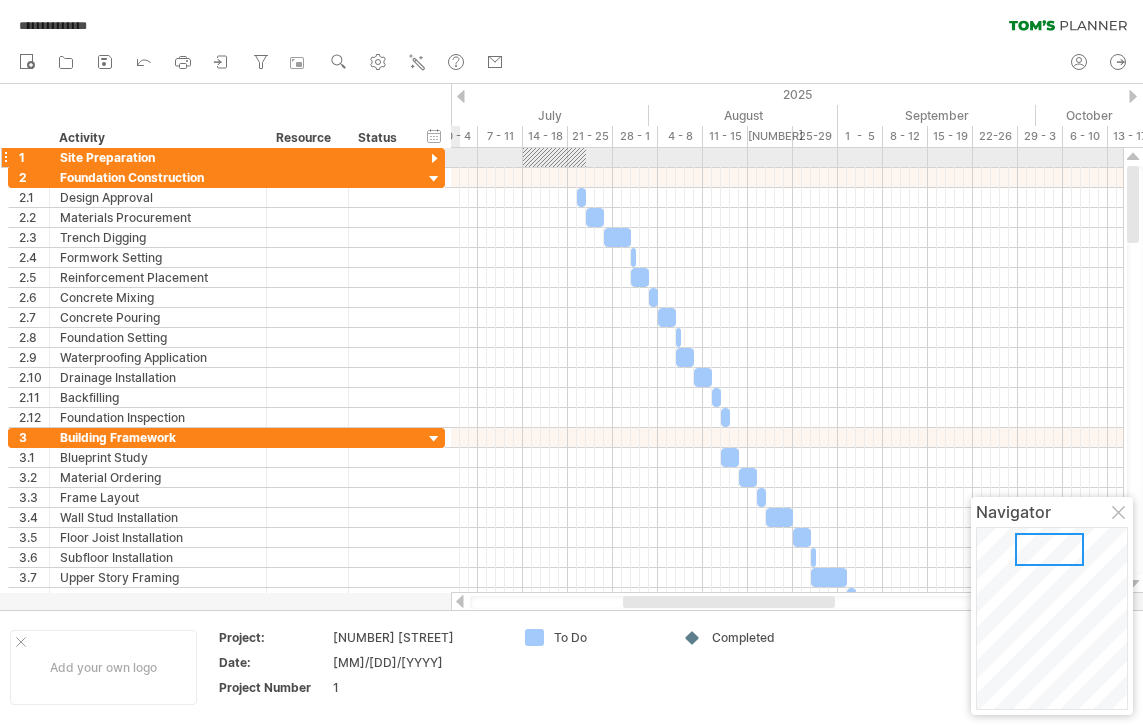 click at bounding box center (434, 159) 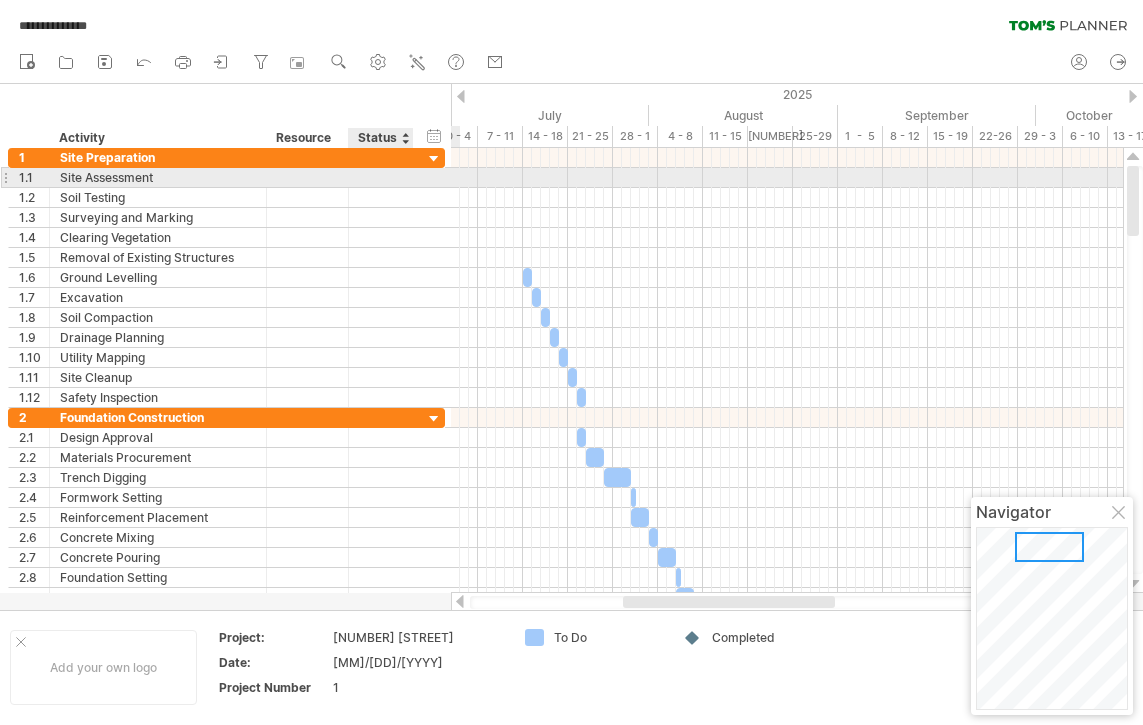 click at bounding box center [158, 177] 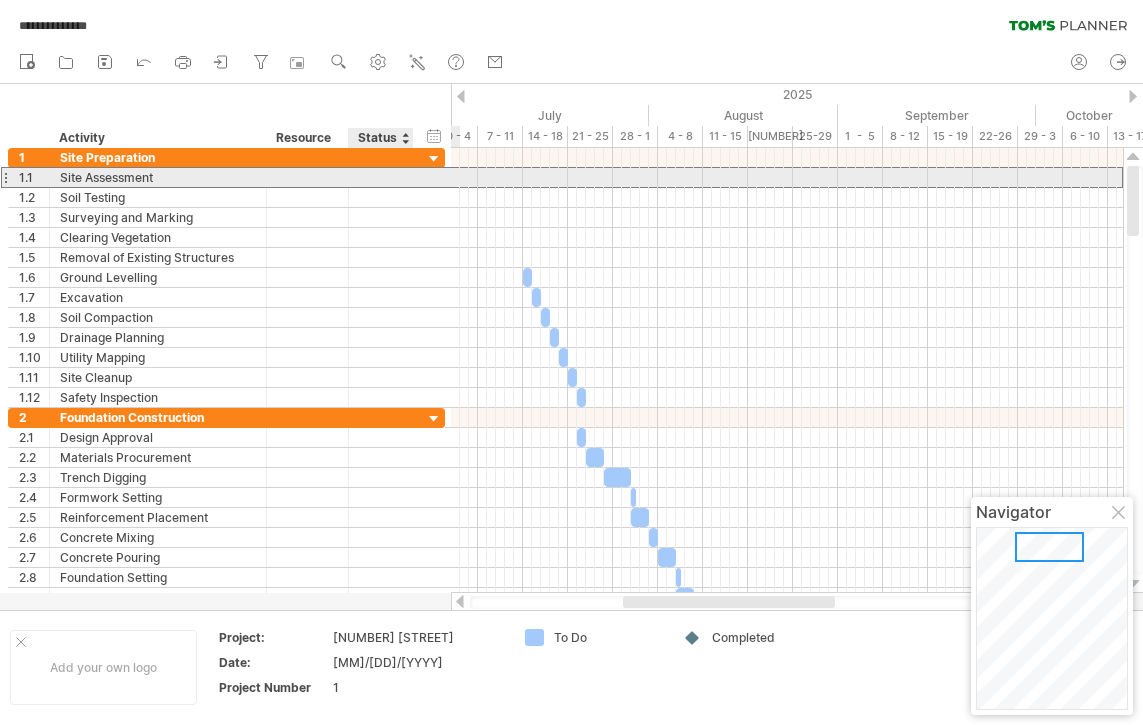 click at bounding box center [0, 0] 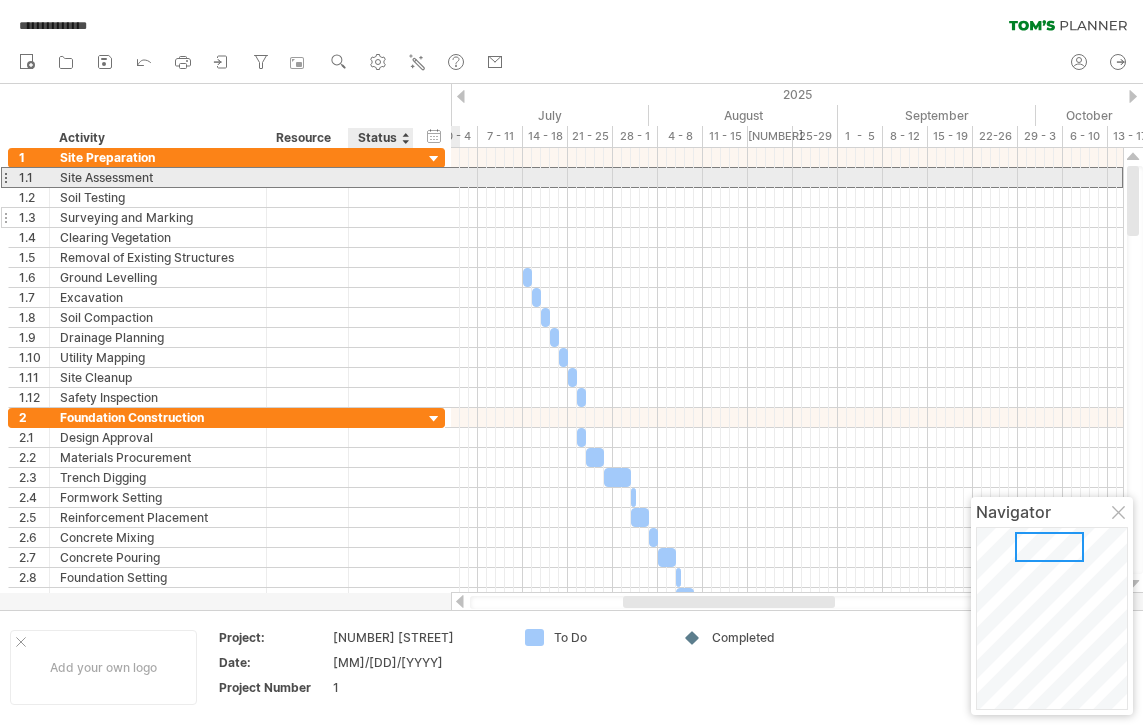 click at bounding box center [158, 217] 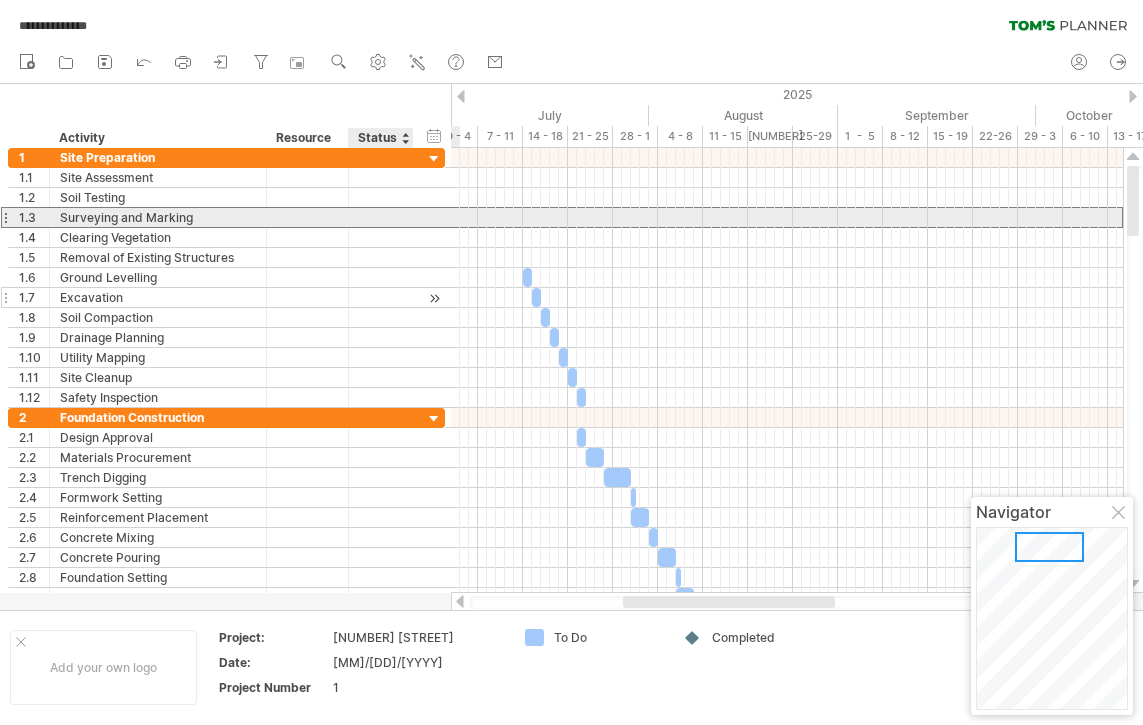 click on "Excavation" at bounding box center (158, 297) 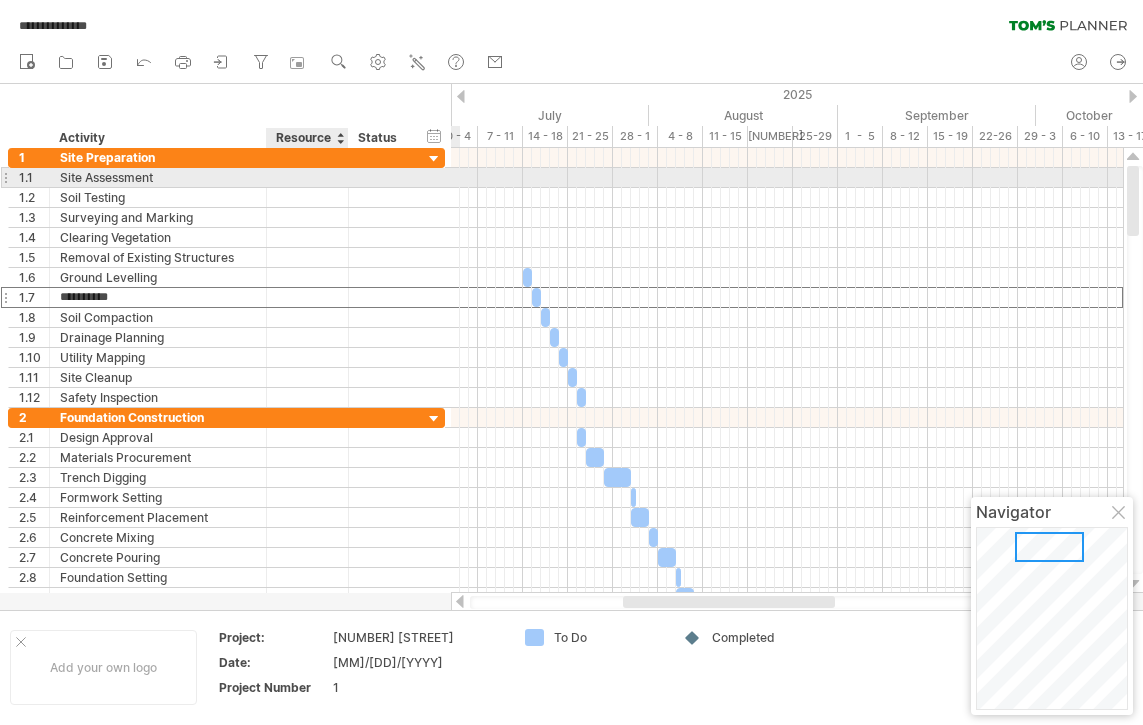 click at bounding box center [158, 177] 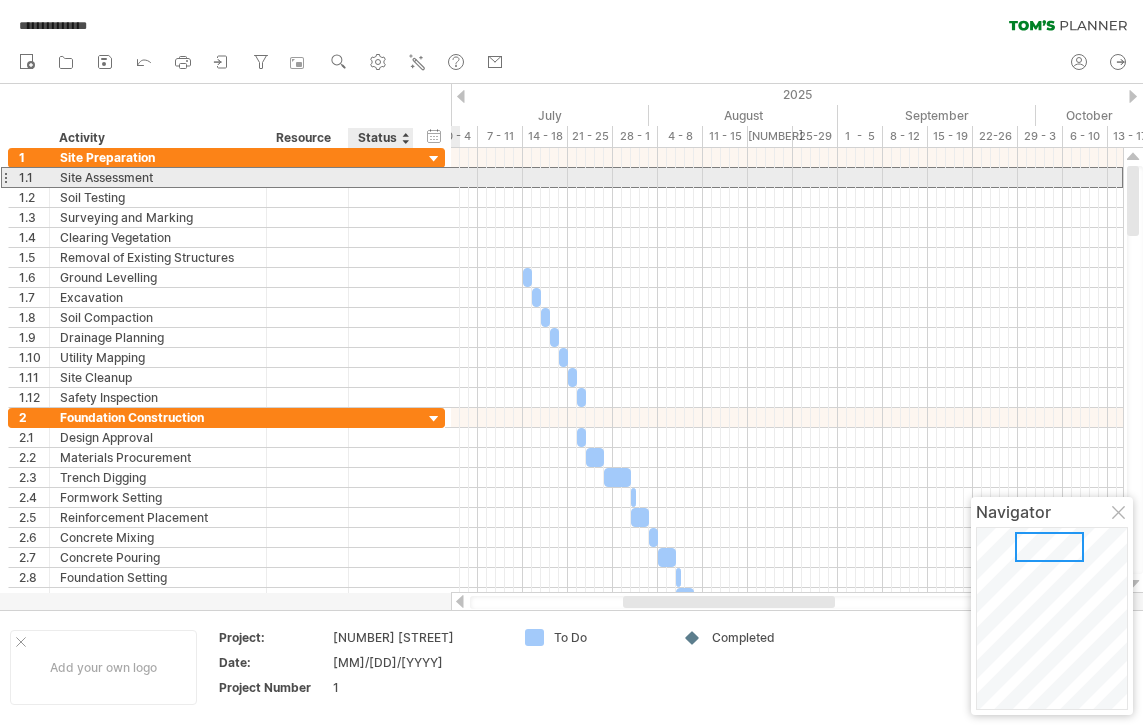 click at bounding box center (158, 177) 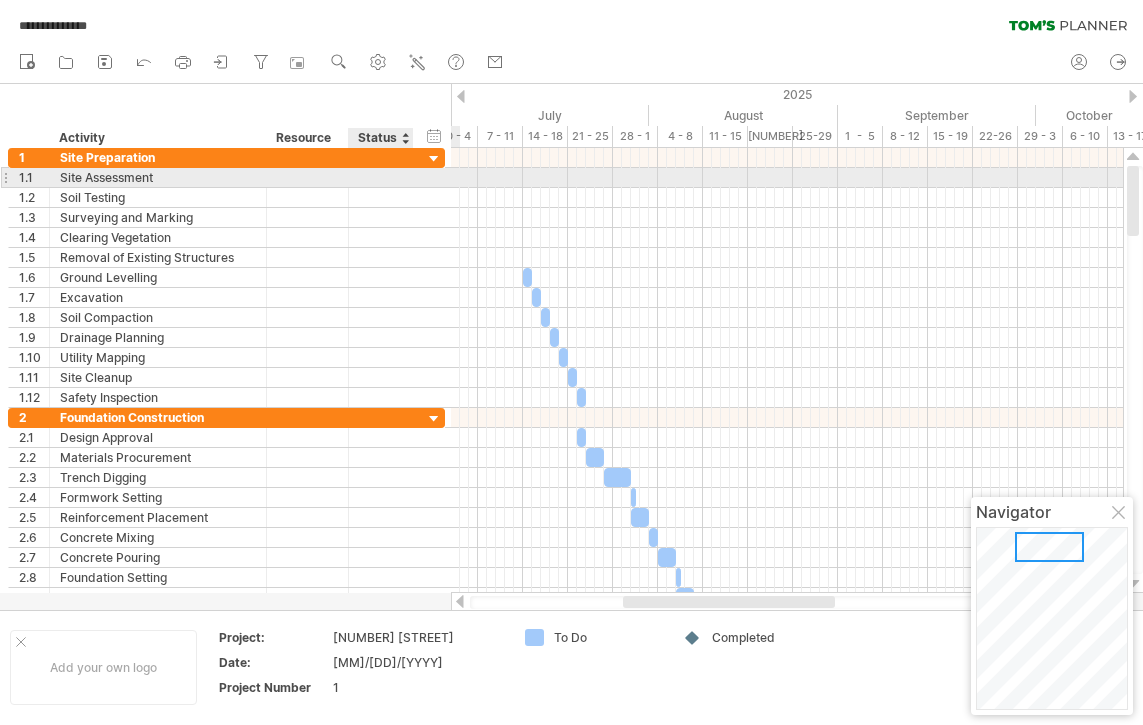 click at bounding box center [0, 0] 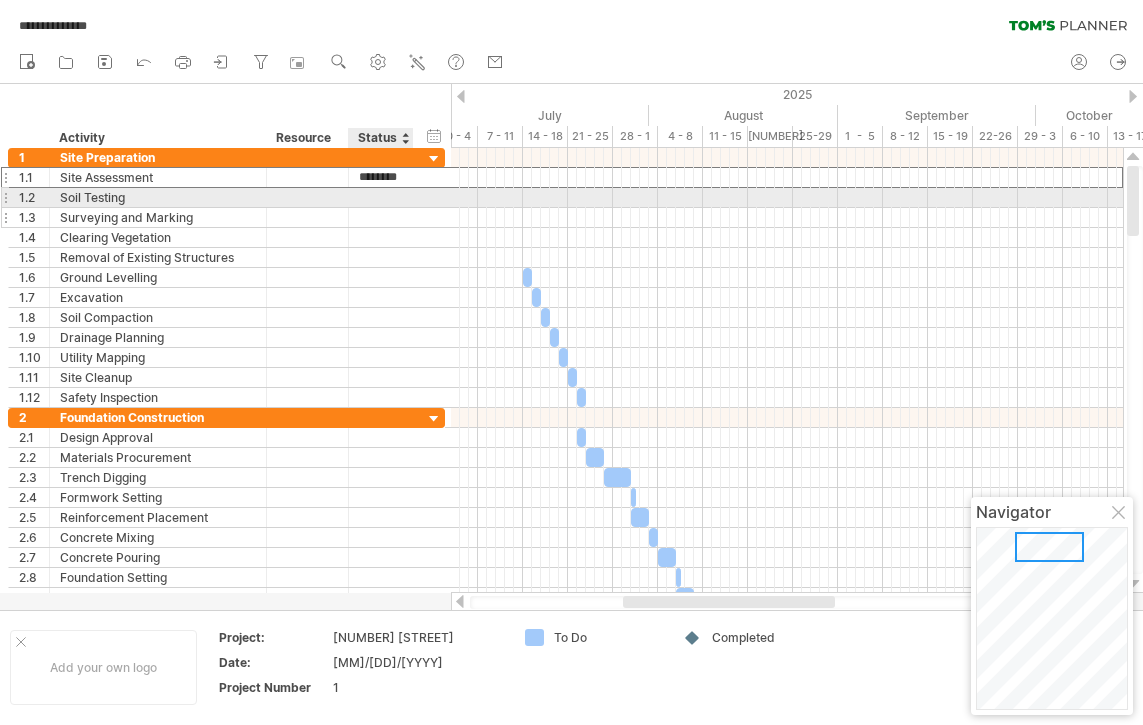 type on "********" 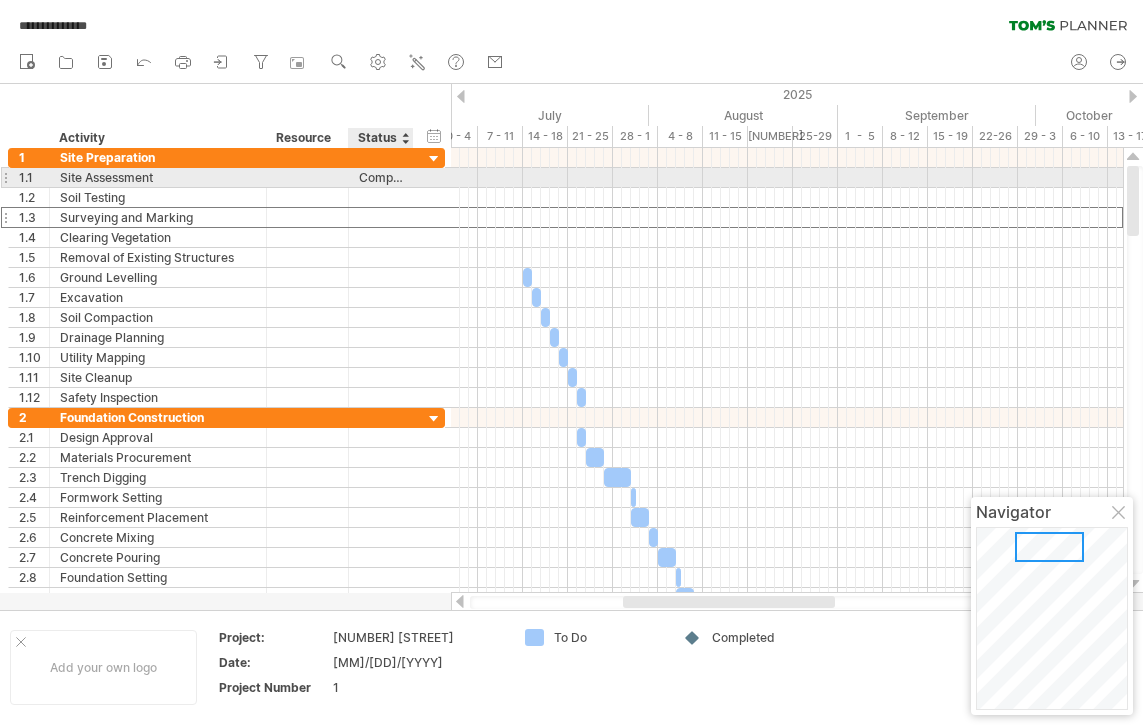 click on "Complete" at bounding box center (158, 177) 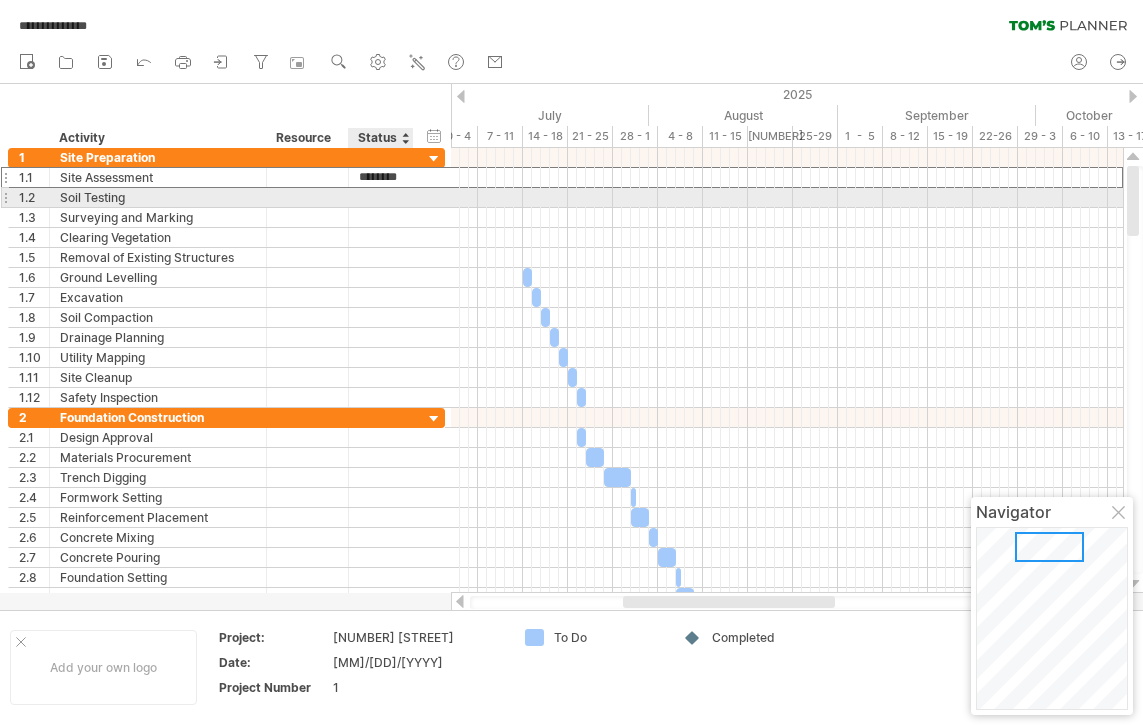 click at bounding box center [158, 197] 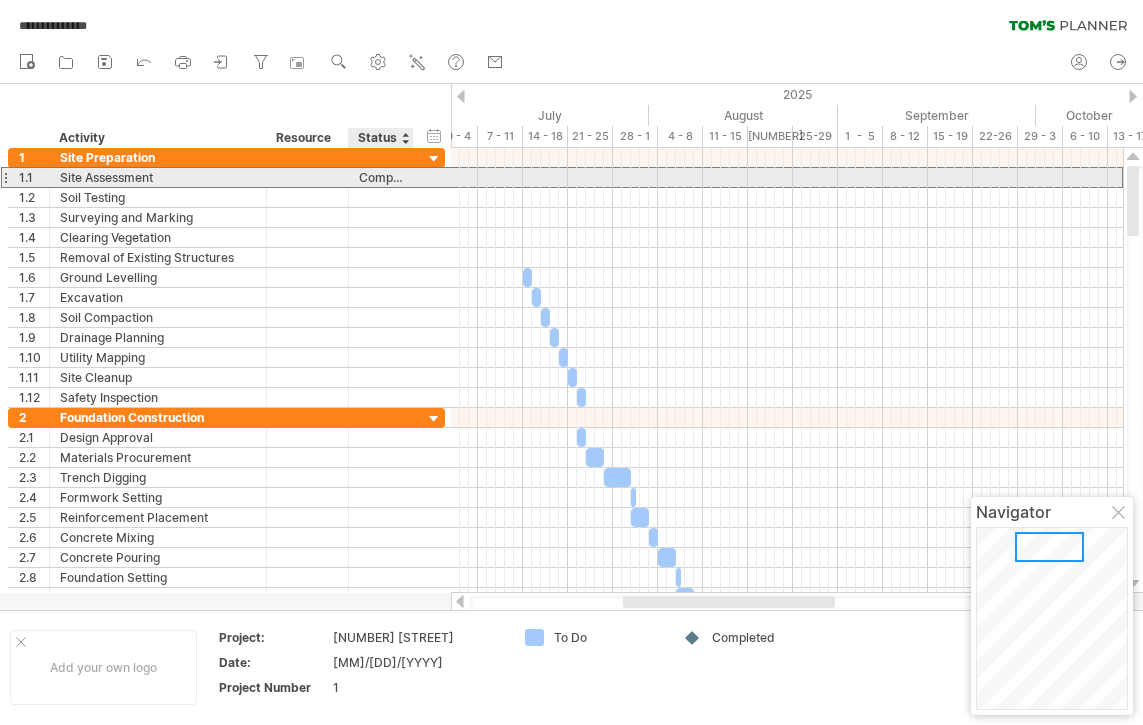 click on "Complete" at bounding box center (158, 177) 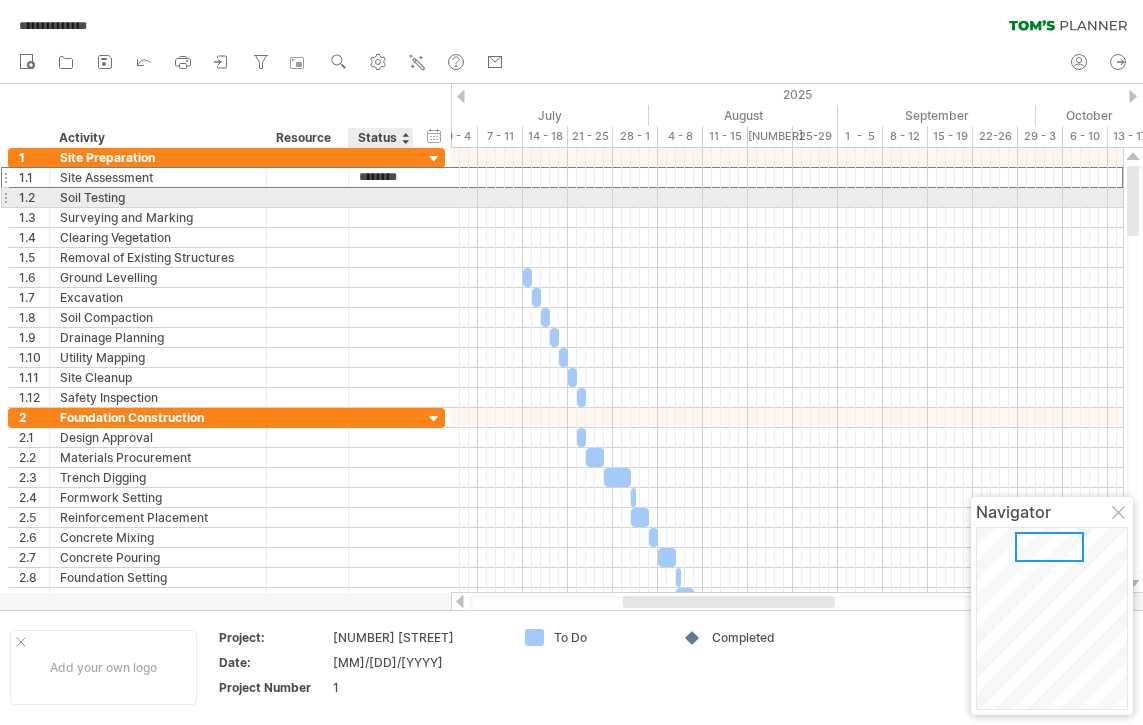 drag, startPoint x: 390, startPoint y: 189, endPoint x: 391, endPoint y: 200, distance: 11.045361 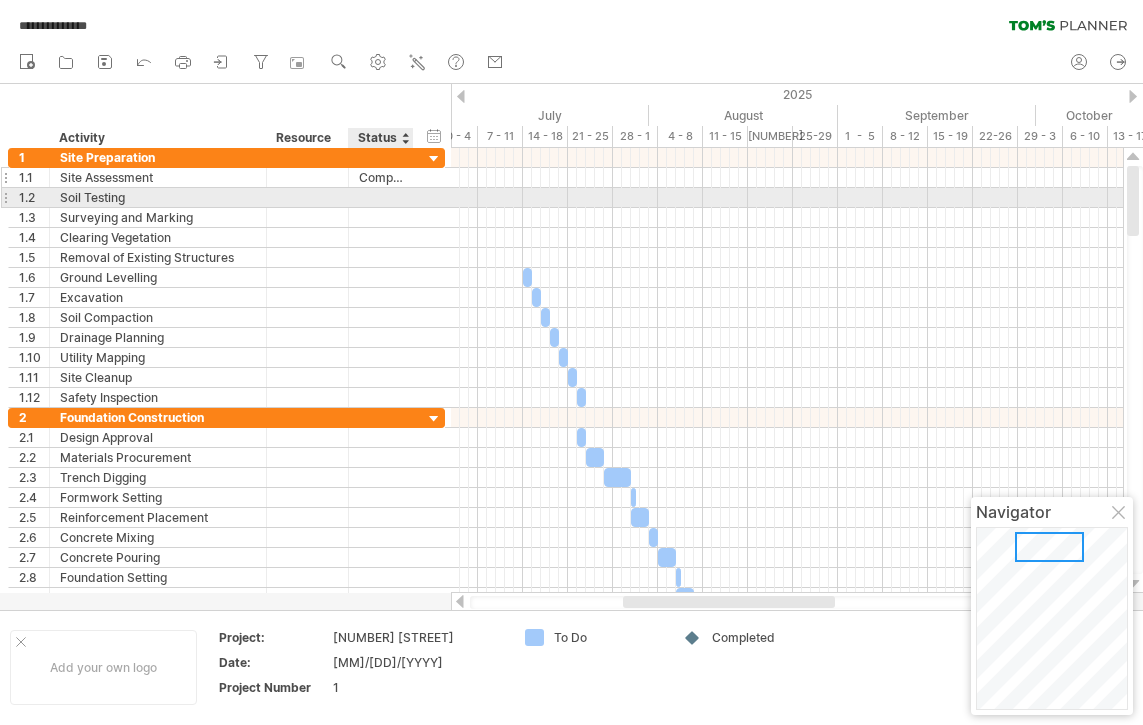 click on "Complete" at bounding box center (158, 177) 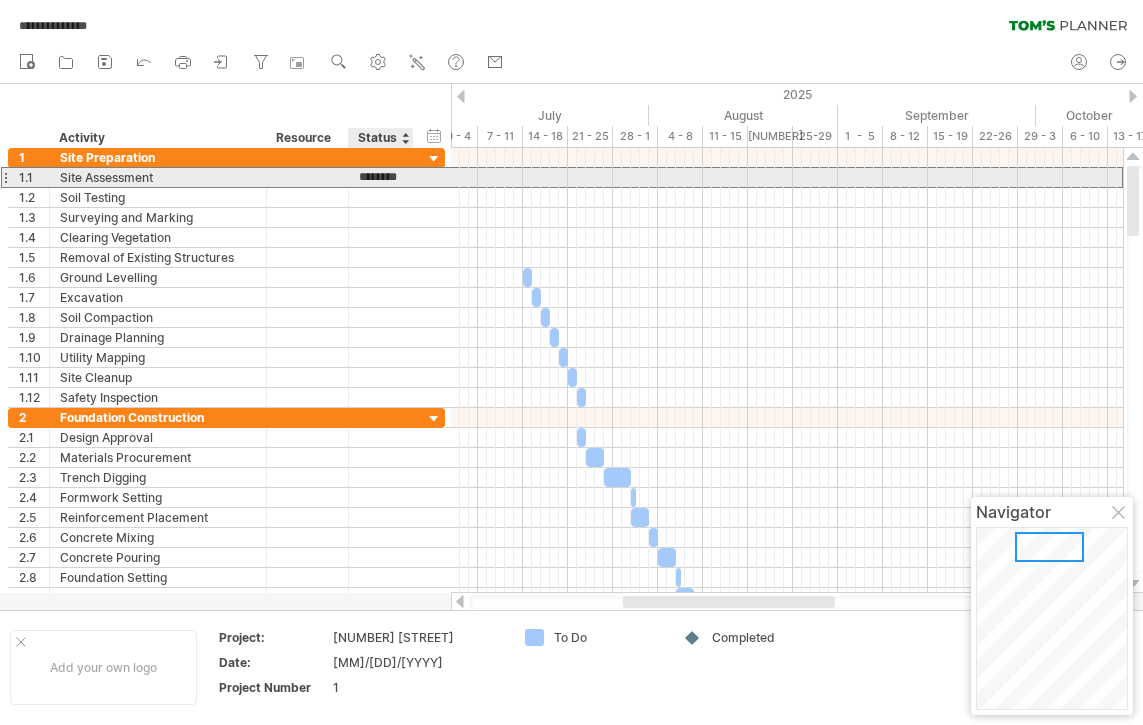click on "********" at bounding box center (0, 0) 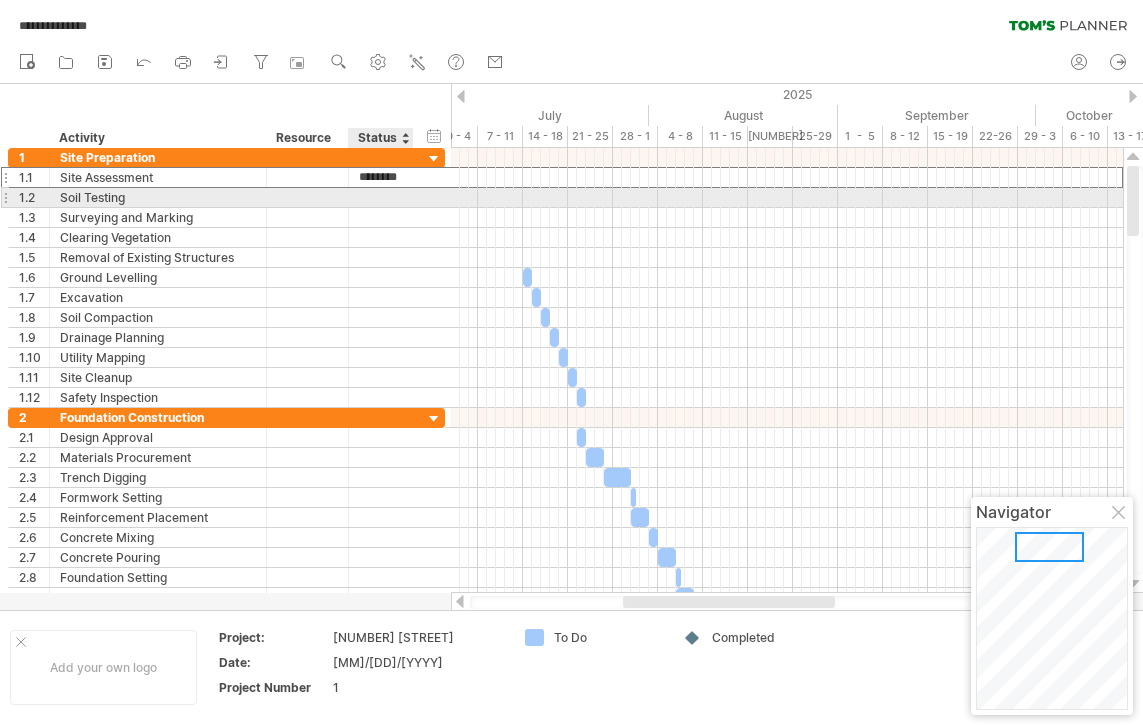 click at bounding box center [158, 197] 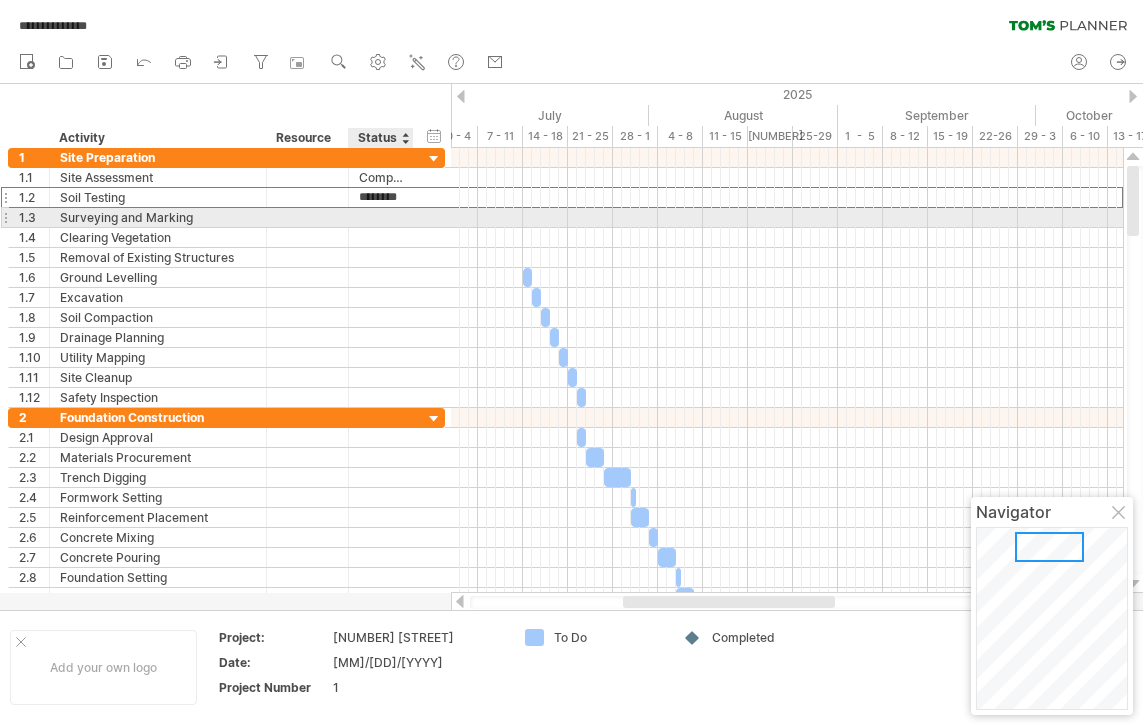 click at bounding box center (158, 217) 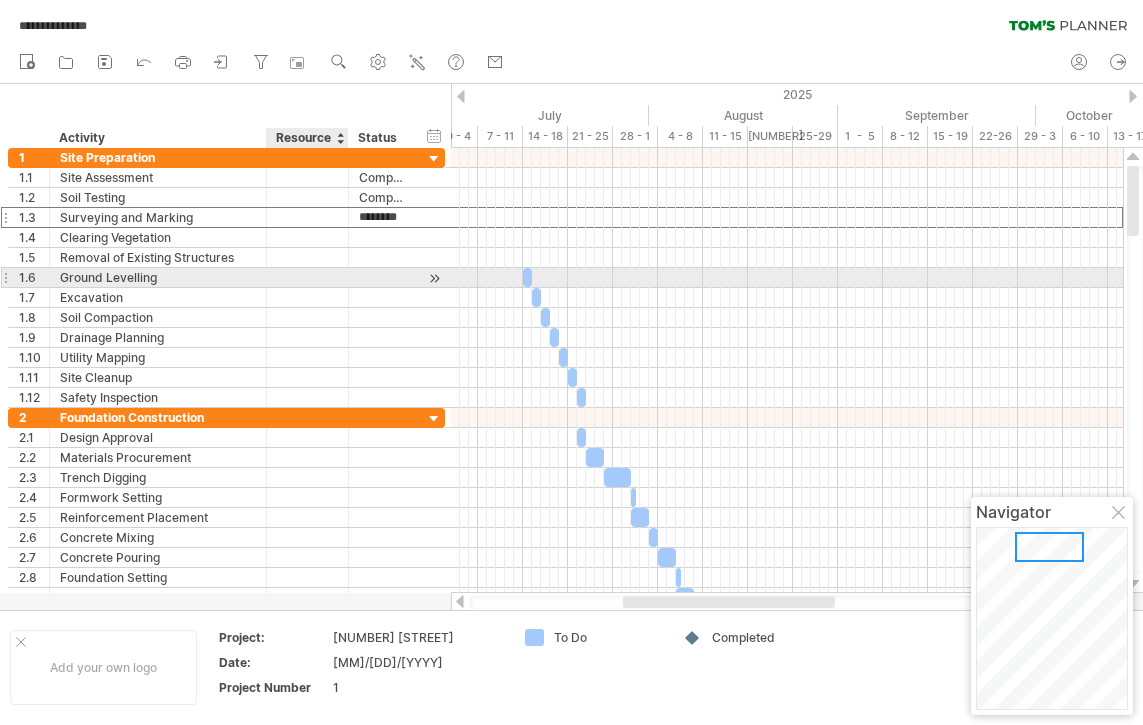 click at bounding box center (381, 277) 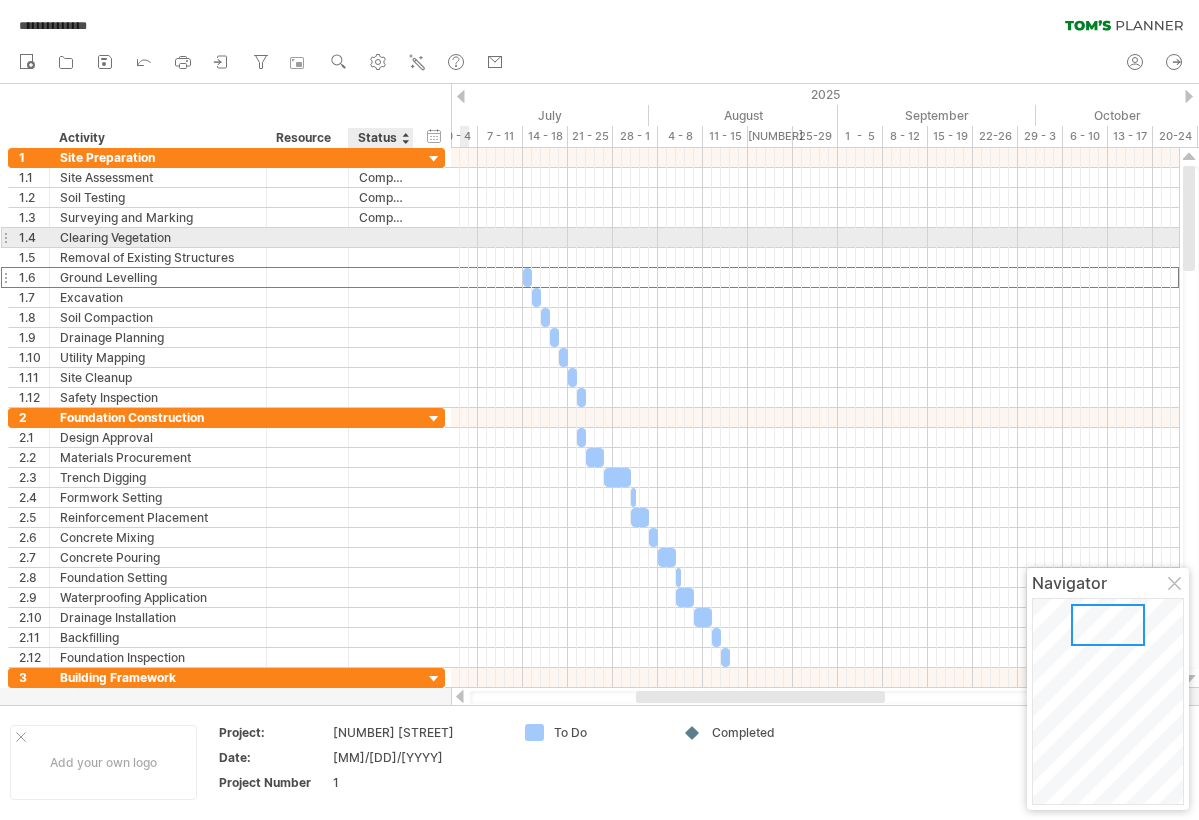 click at bounding box center [158, 237] 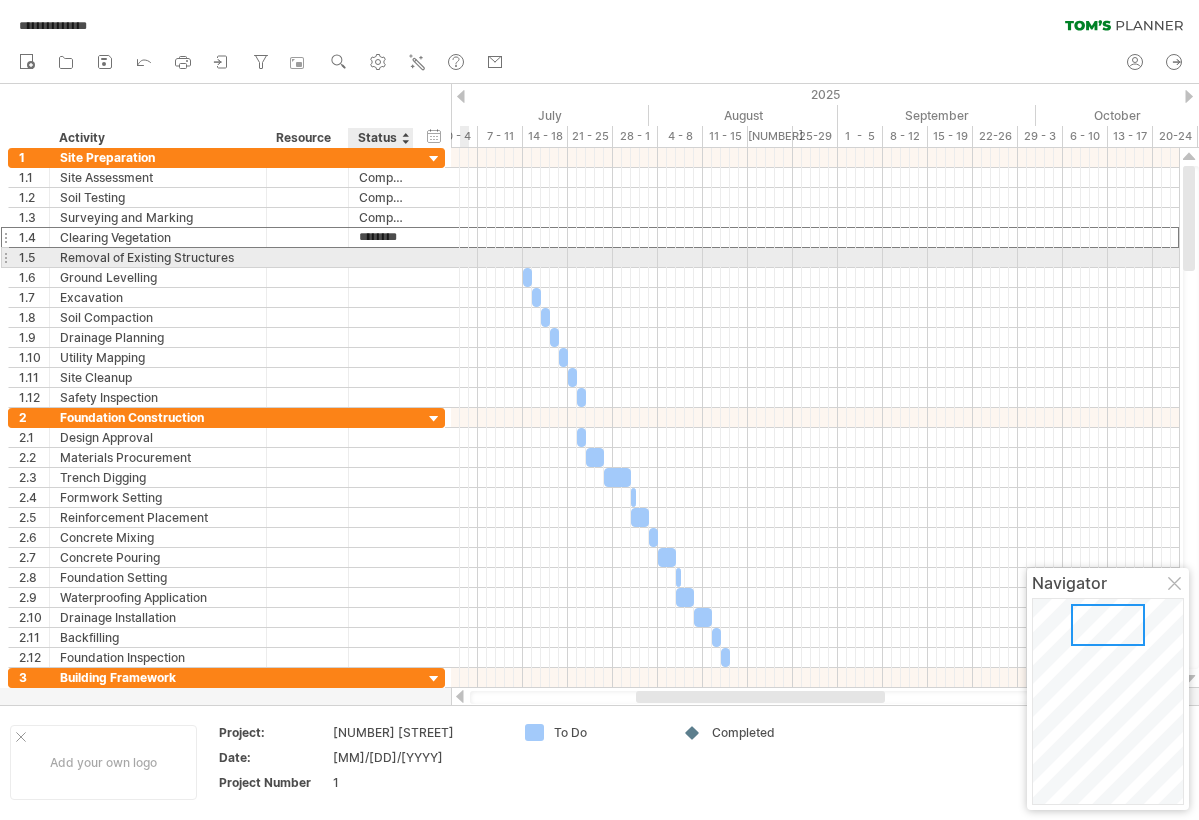 click at bounding box center (158, 257) 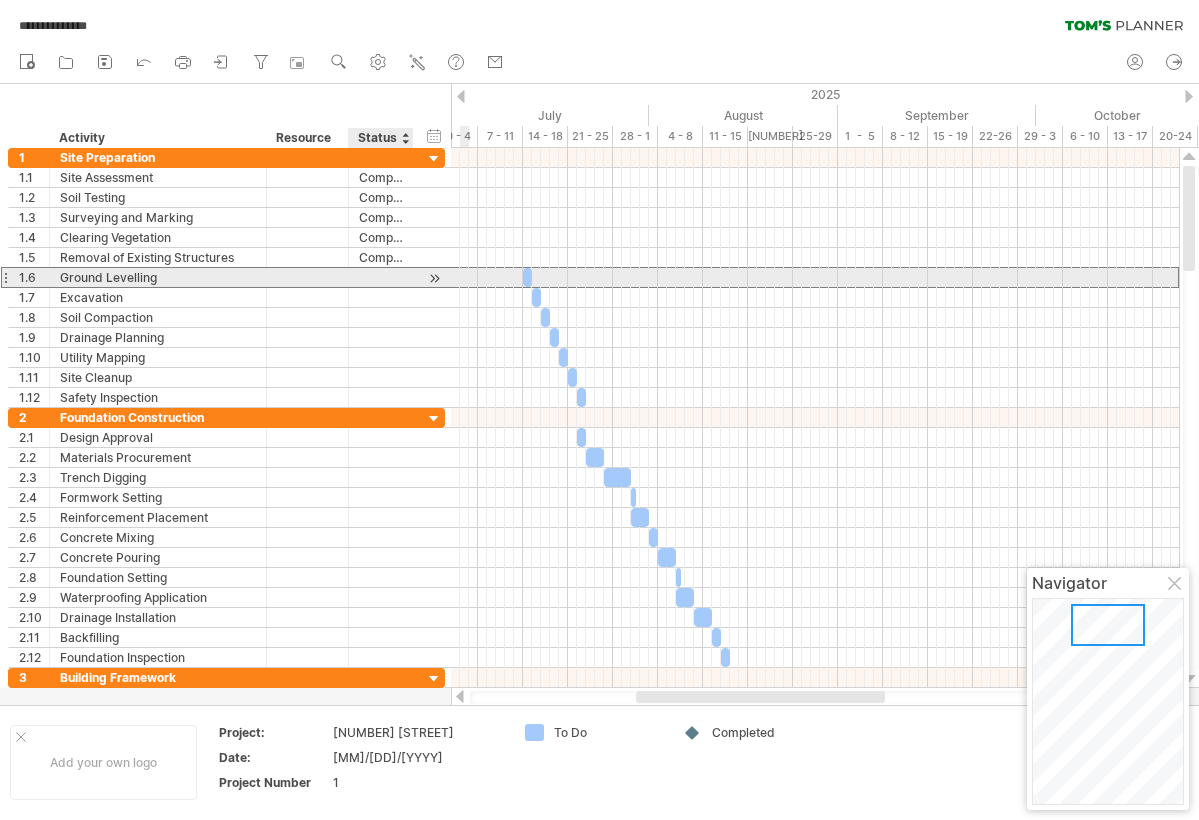 click at bounding box center (158, 277) 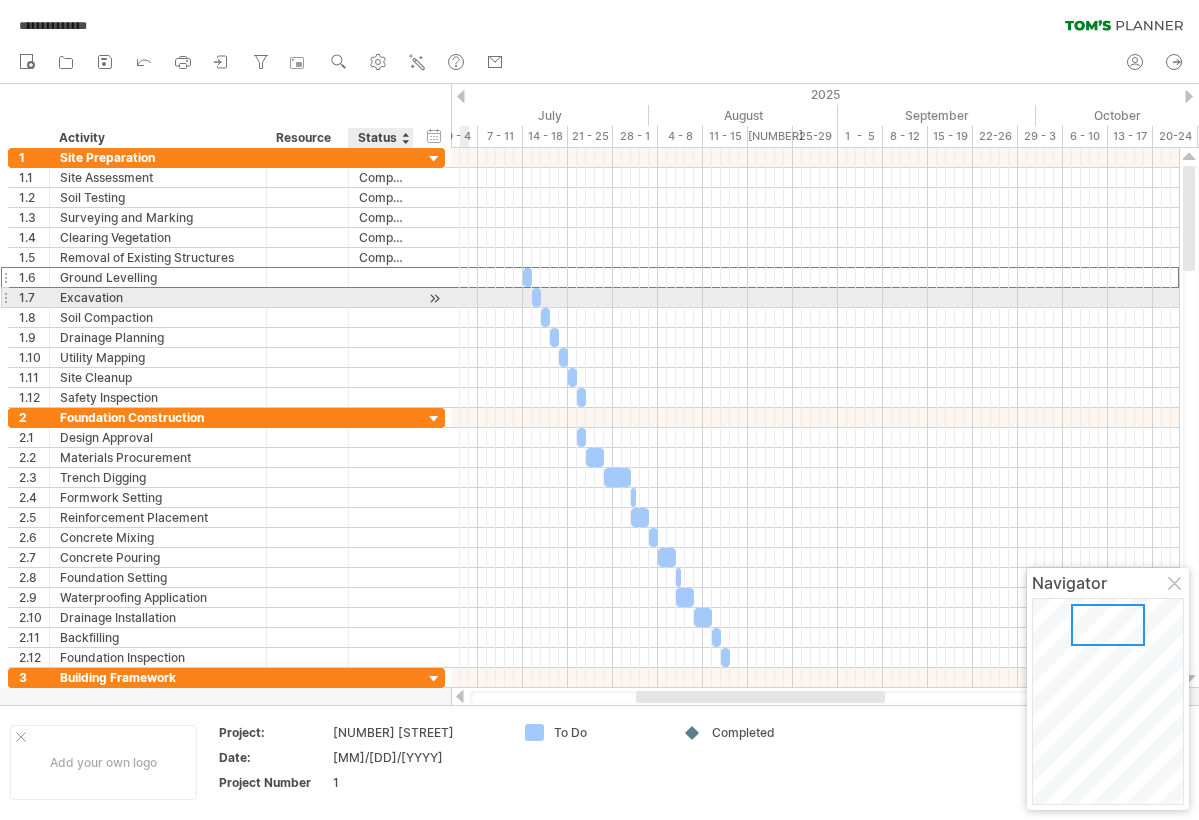 click at bounding box center (158, 297) 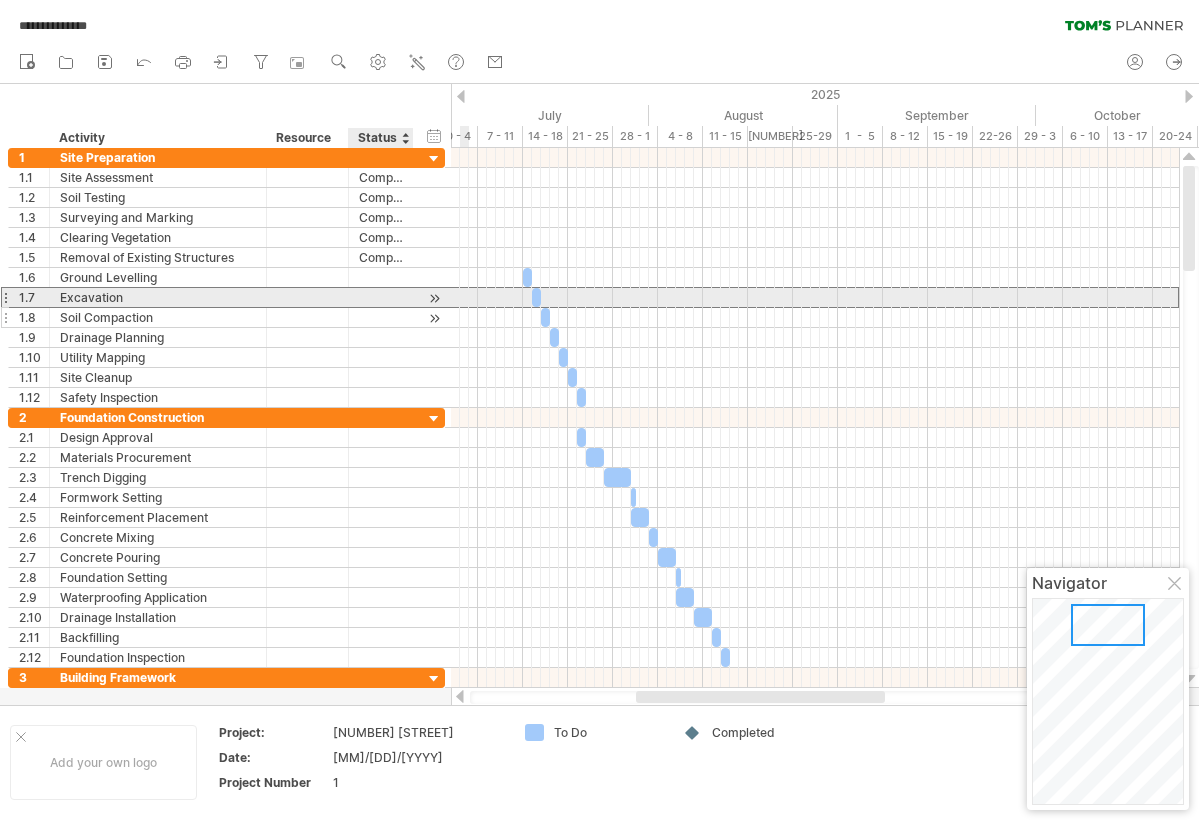 click at bounding box center [158, 317] 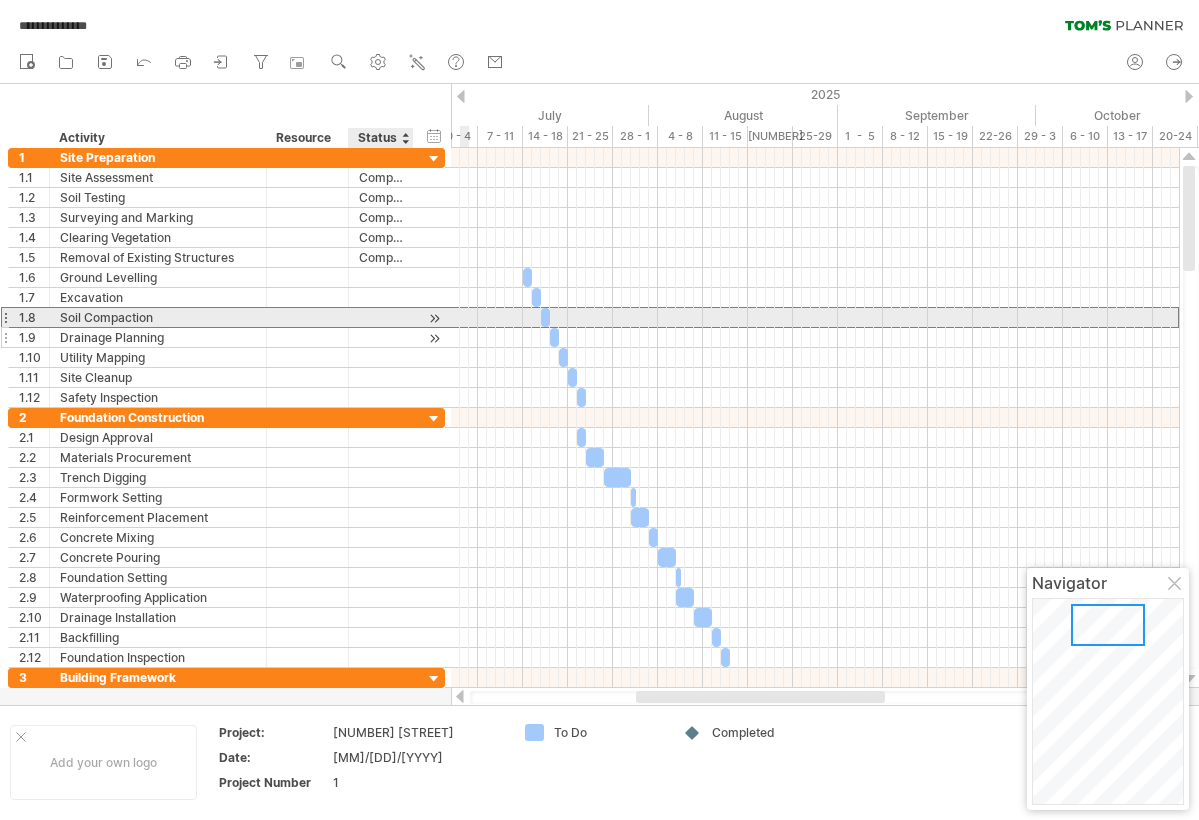 click at bounding box center (158, 337) 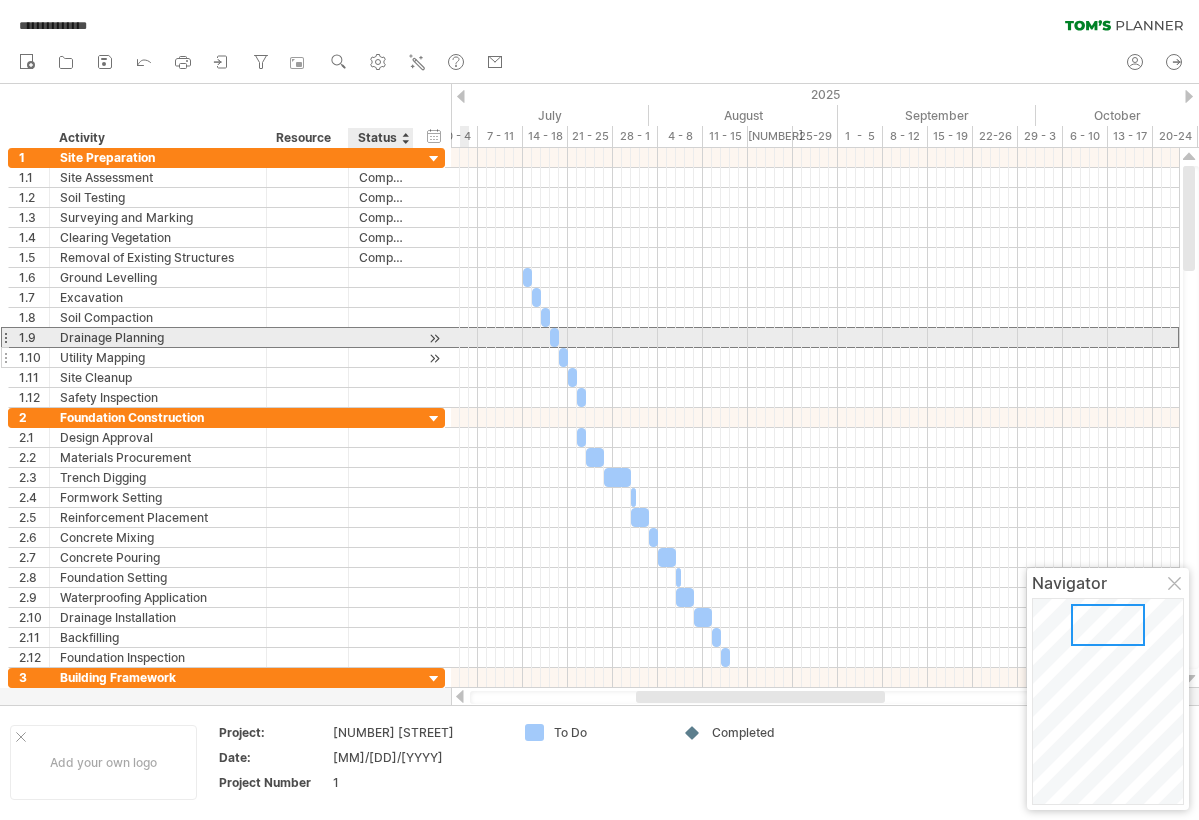 click at bounding box center (158, 357) 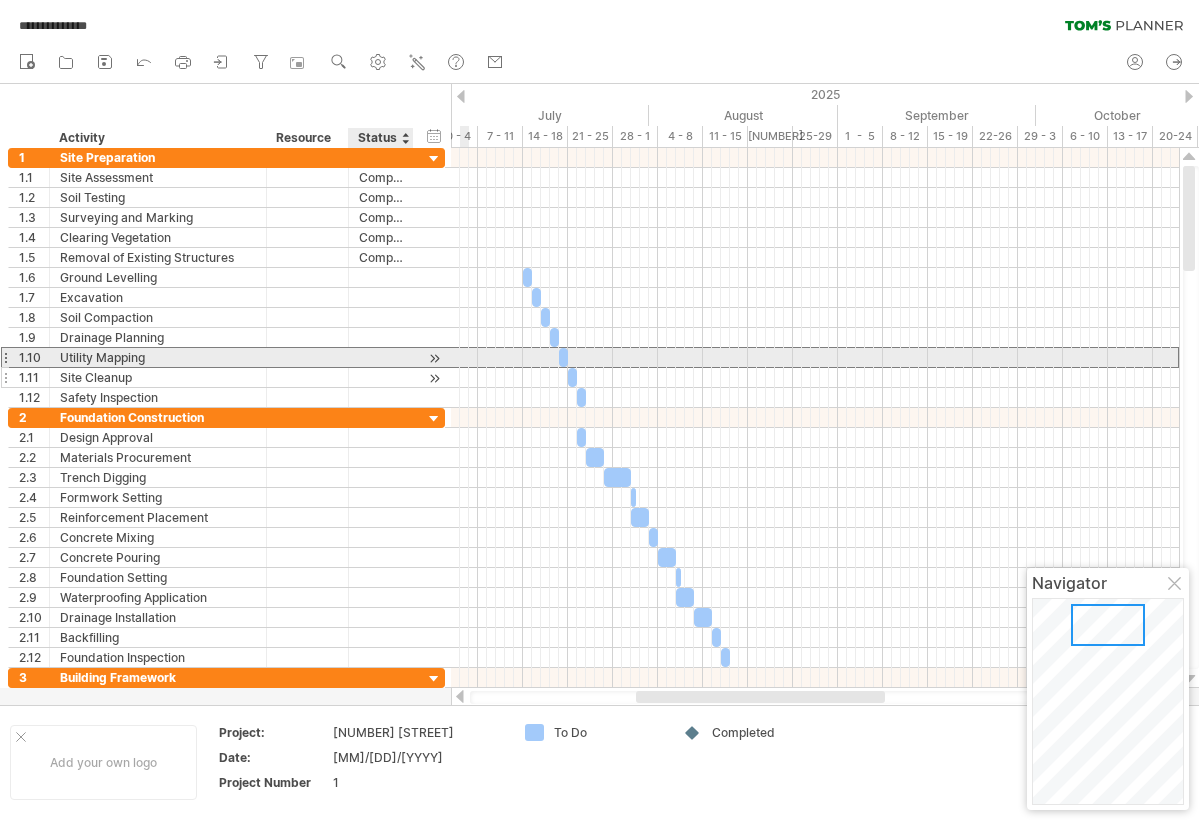 click at bounding box center [158, 377] 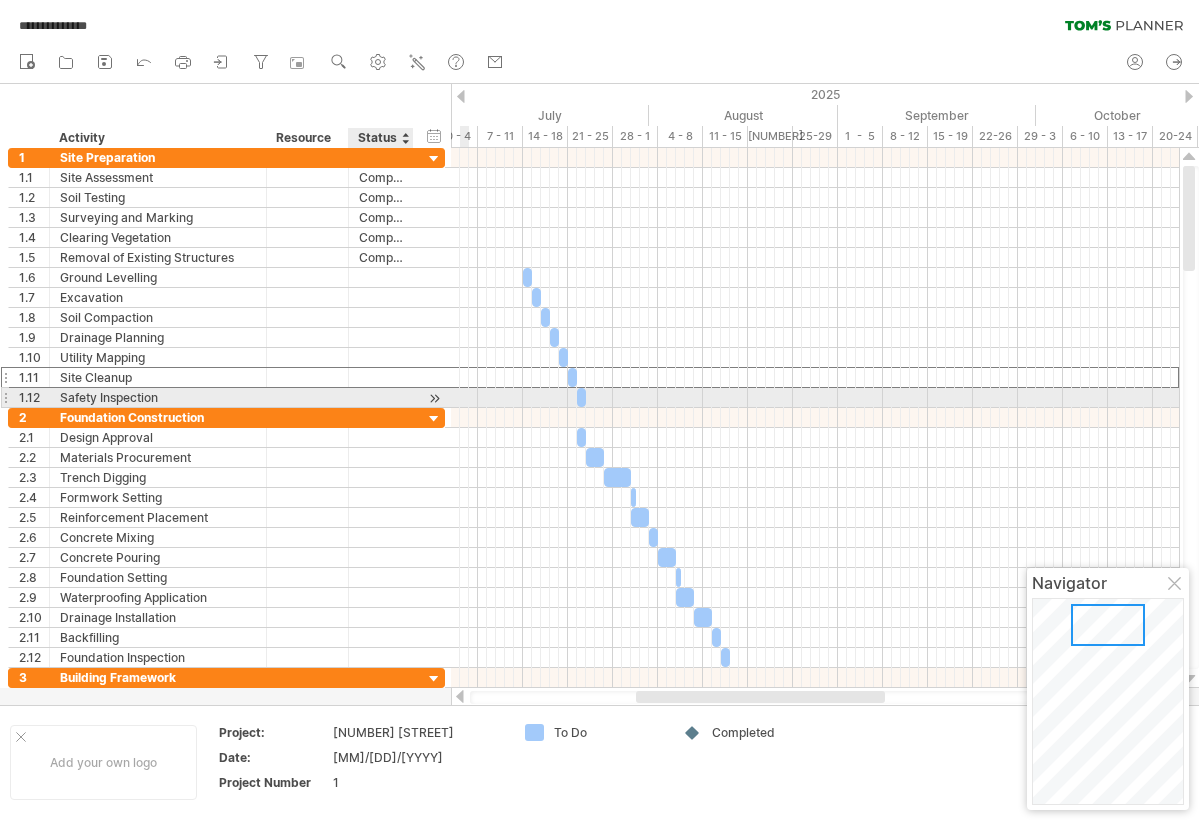 click at bounding box center [158, 397] 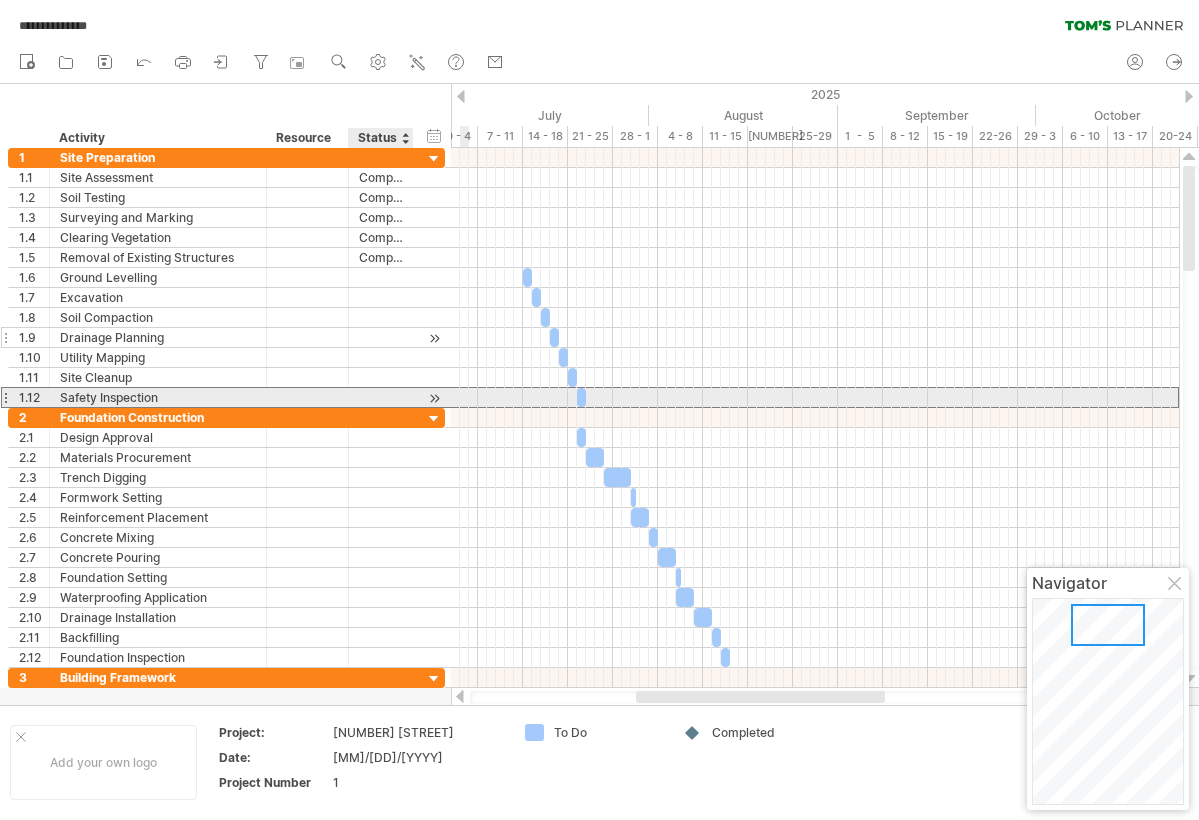 click on "Drainage Planning" at bounding box center (158, 337) 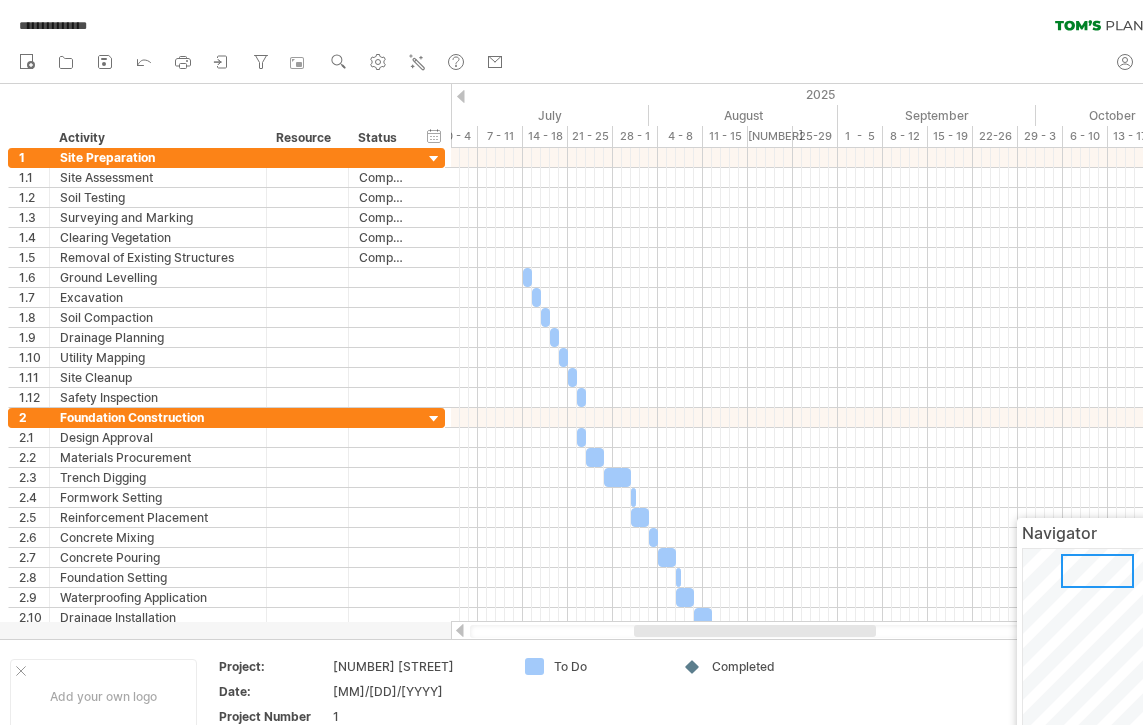 click on "**********" at bounding box center (594, 21) 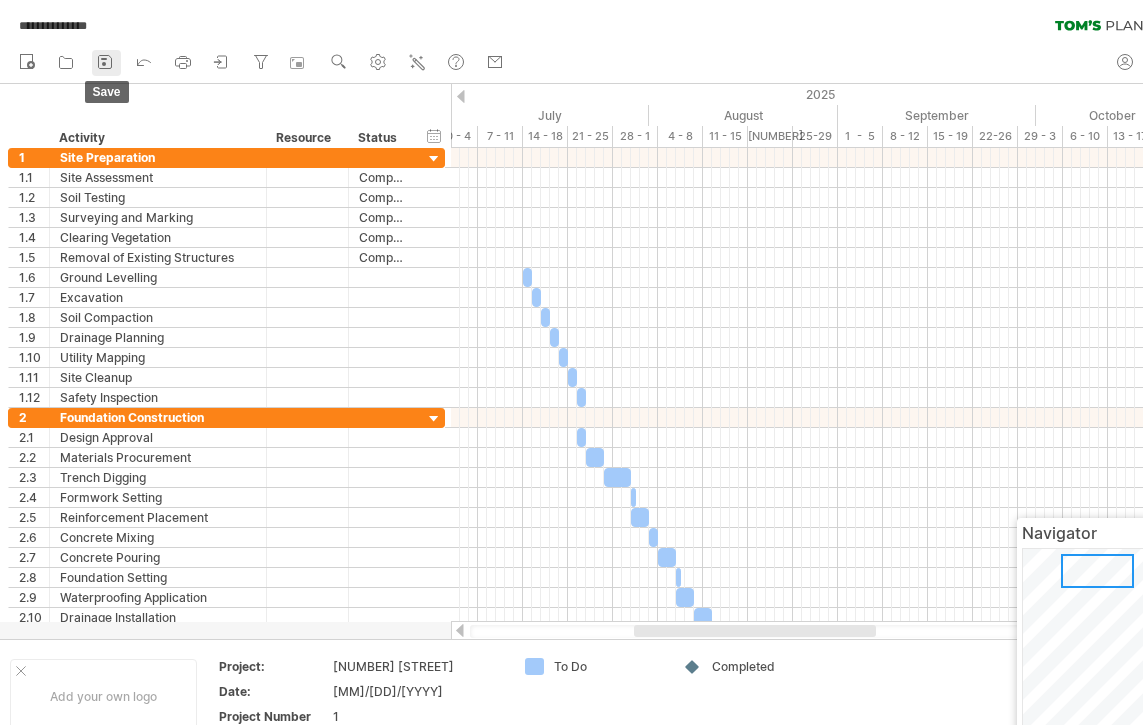 click at bounding box center (104, 64) 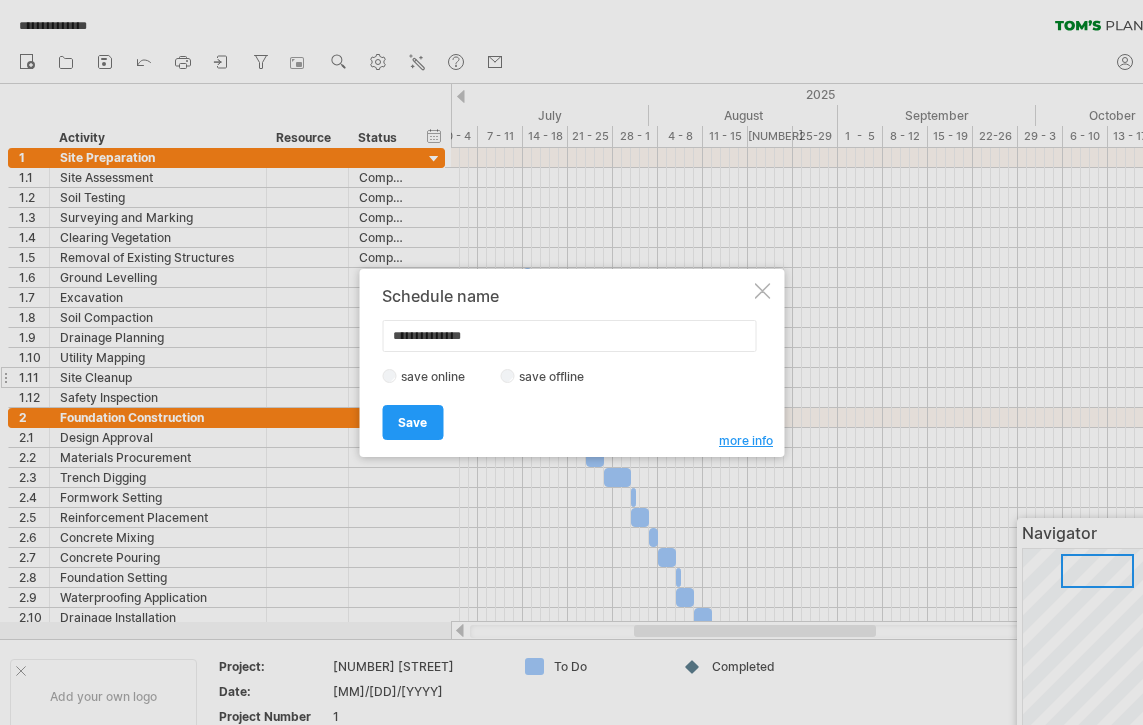 drag, startPoint x: 420, startPoint y: 413, endPoint x: 394, endPoint y: 373, distance: 47.707443 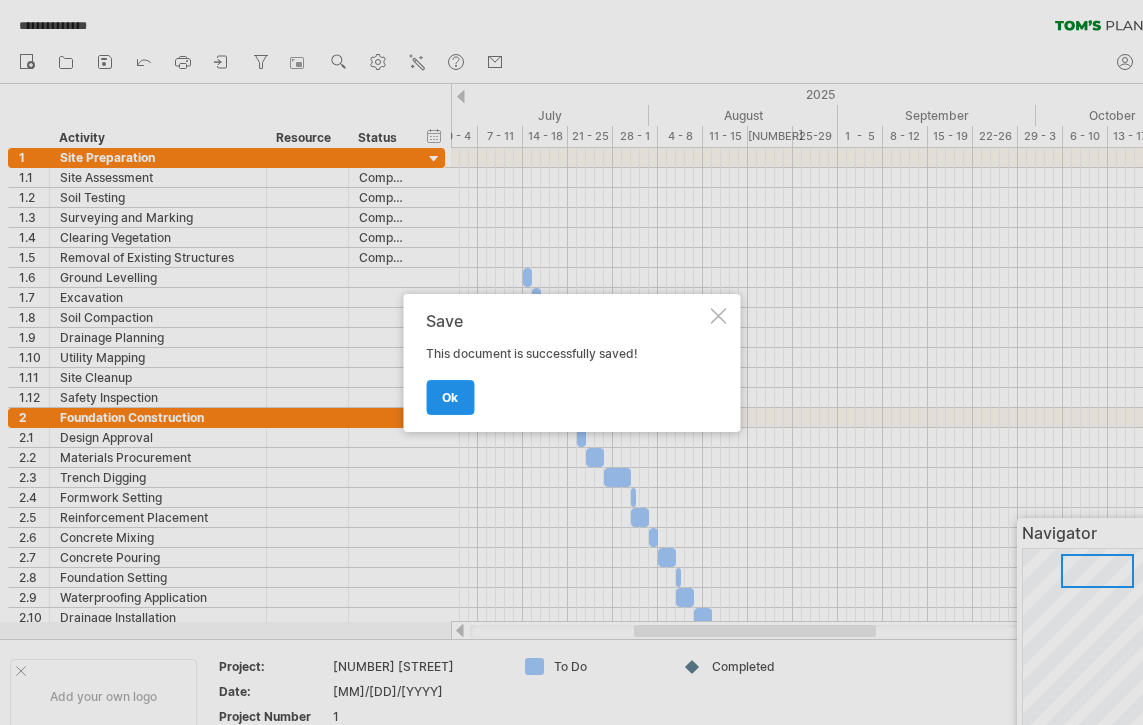 click on "ok" at bounding box center (450, 397) 